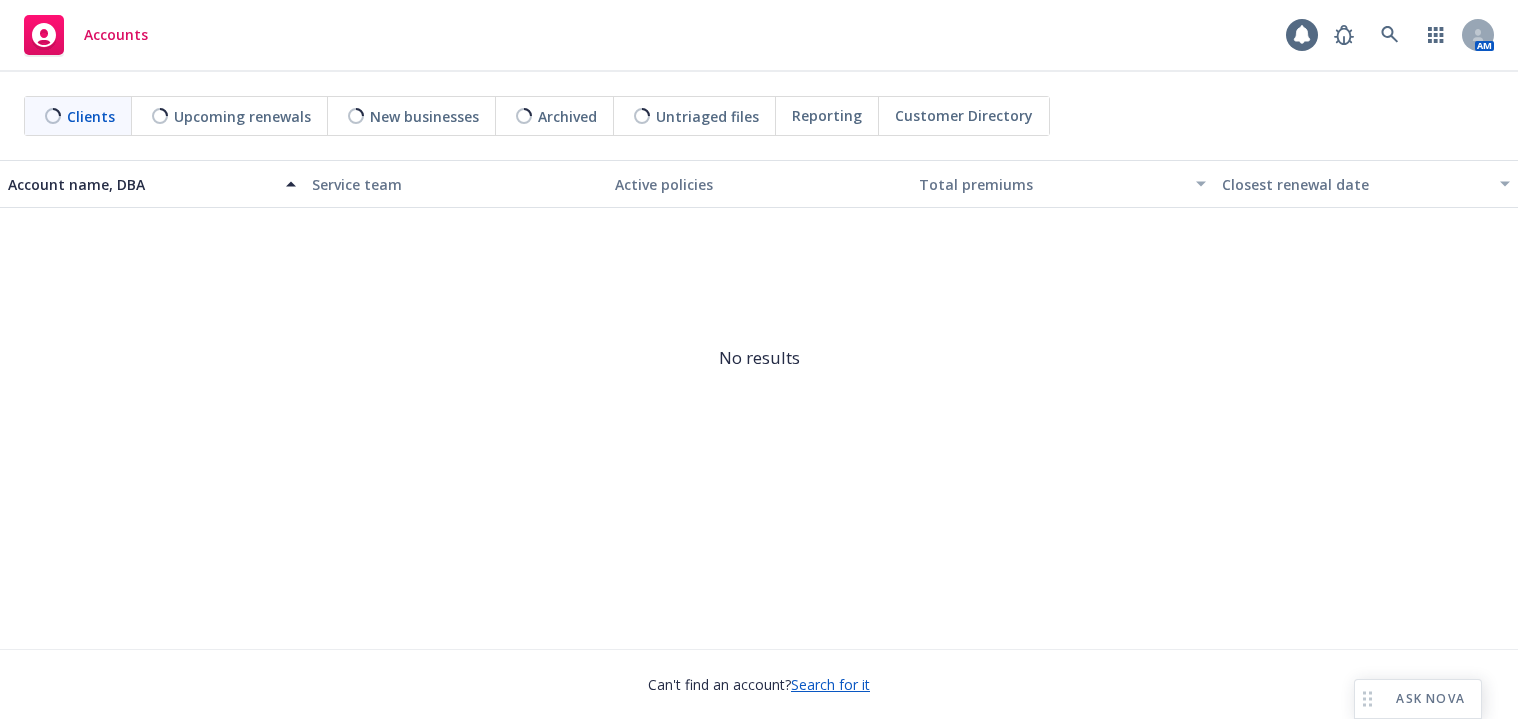 scroll, scrollTop: 0, scrollLeft: 0, axis: both 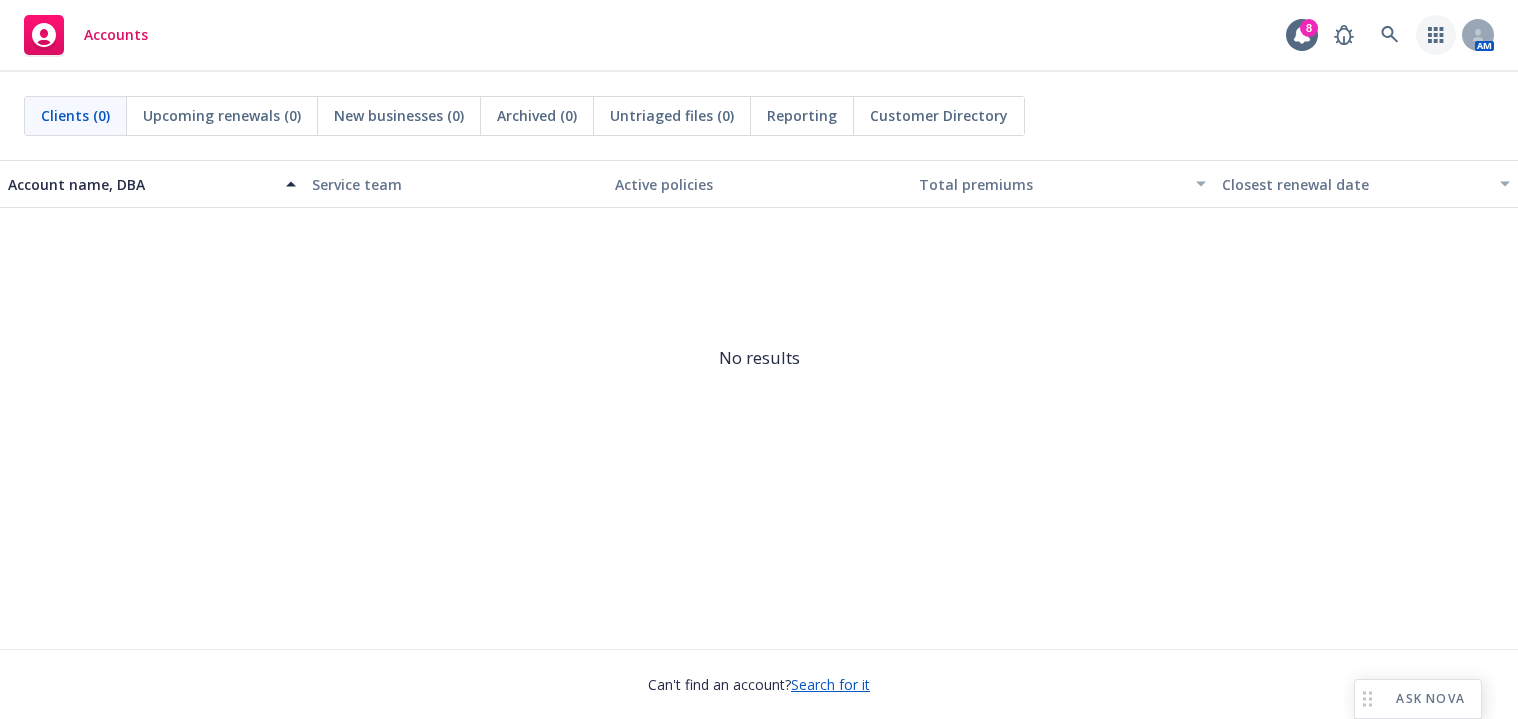 click at bounding box center [1436, 35] 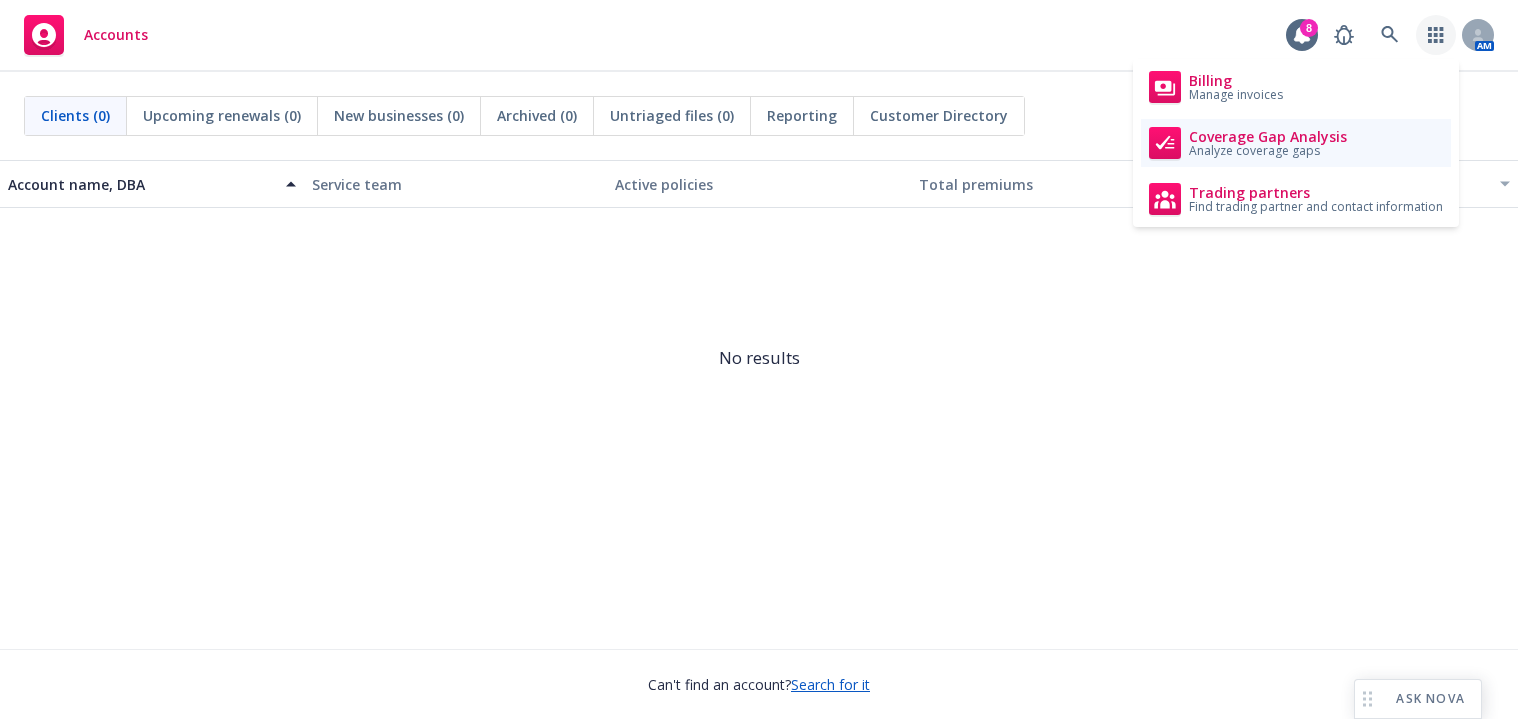 click on "Analyze coverage gaps" at bounding box center (1268, 151) 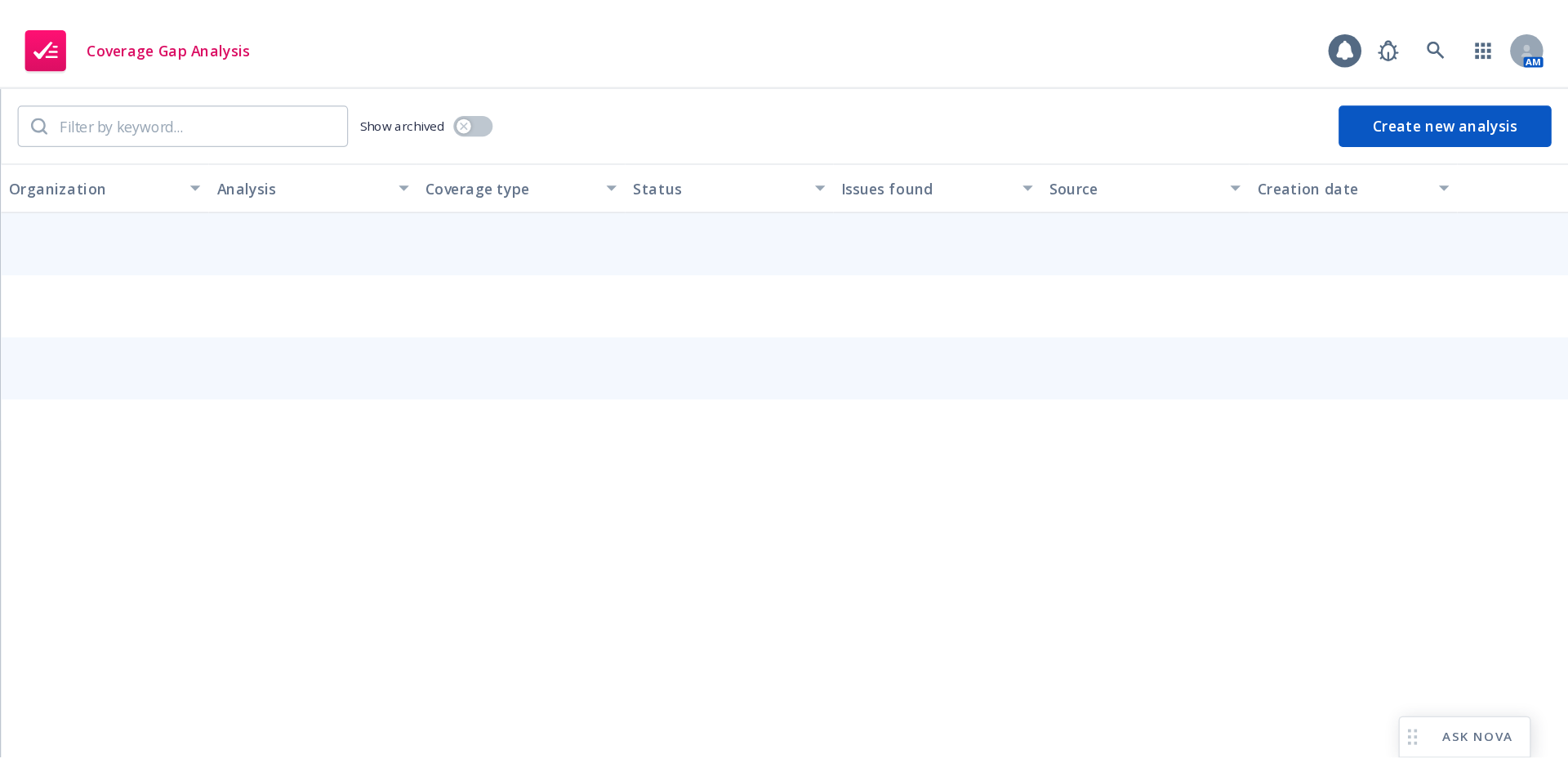 scroll, scrollTop: 0, scrollLeft: 0, axis: both 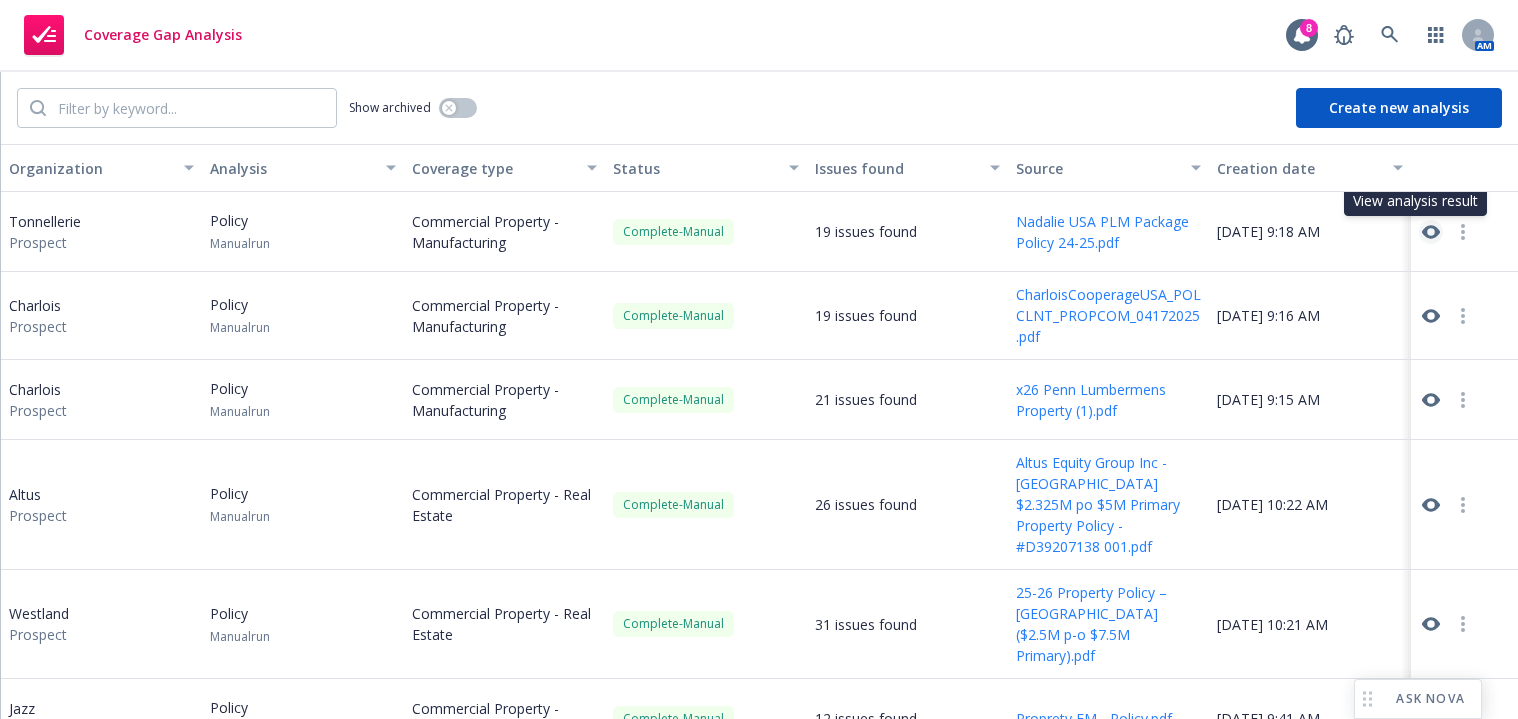 click 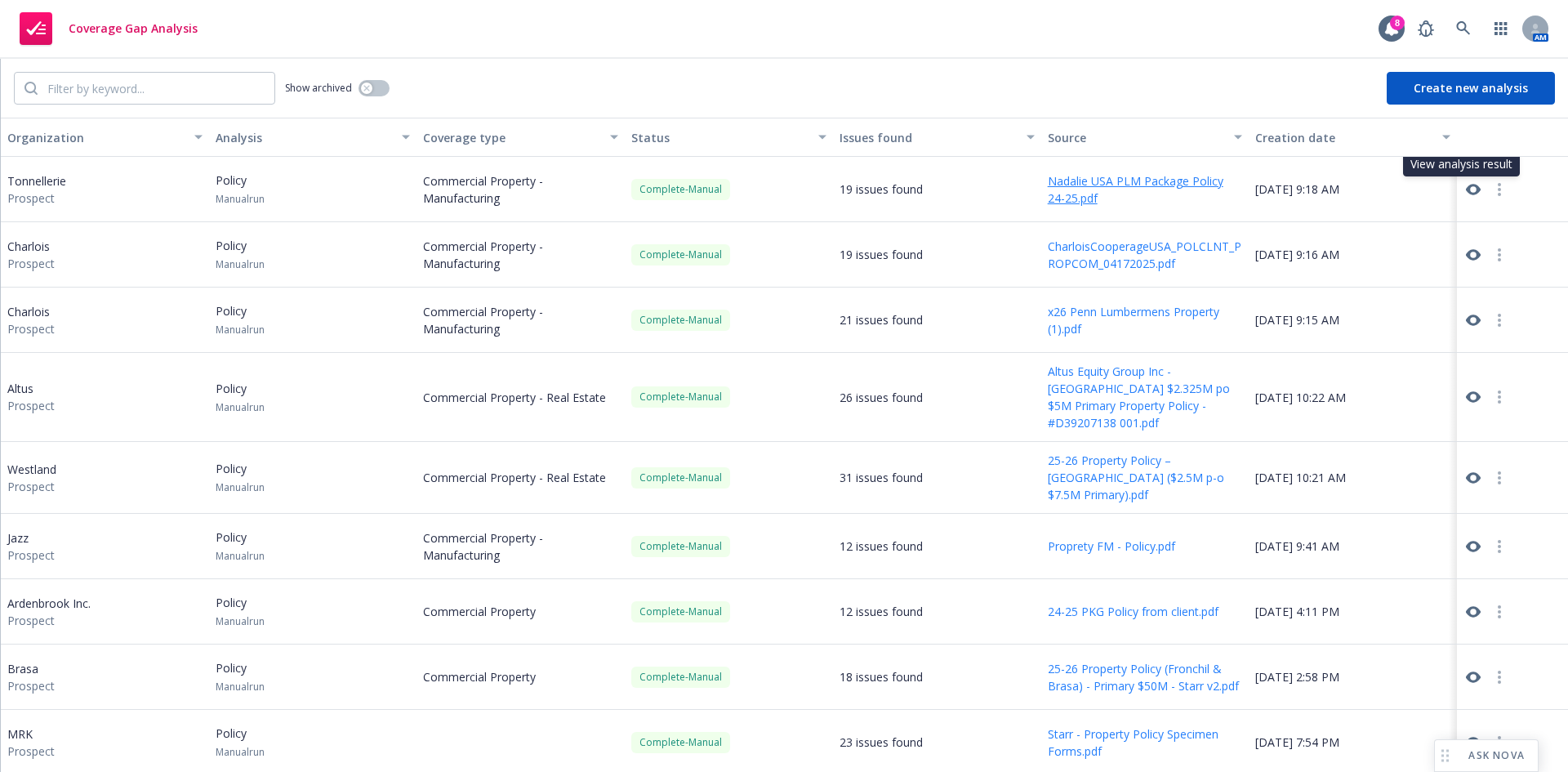 click on "Nadalie USA PLM Package Policy 24-25.pdf" at bounding box center [1145, 190] 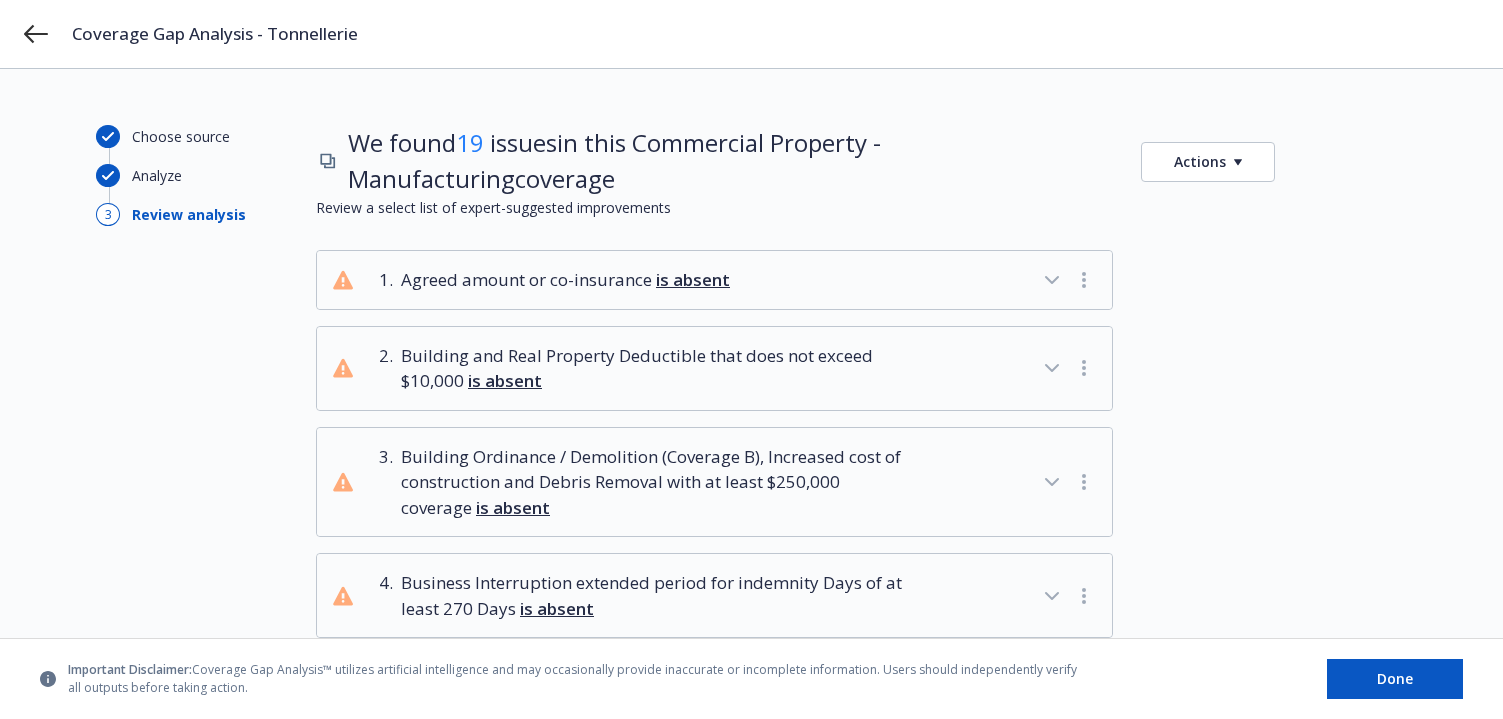 scroll, scrollTop: 0, scrollLeft: 0, axis: both 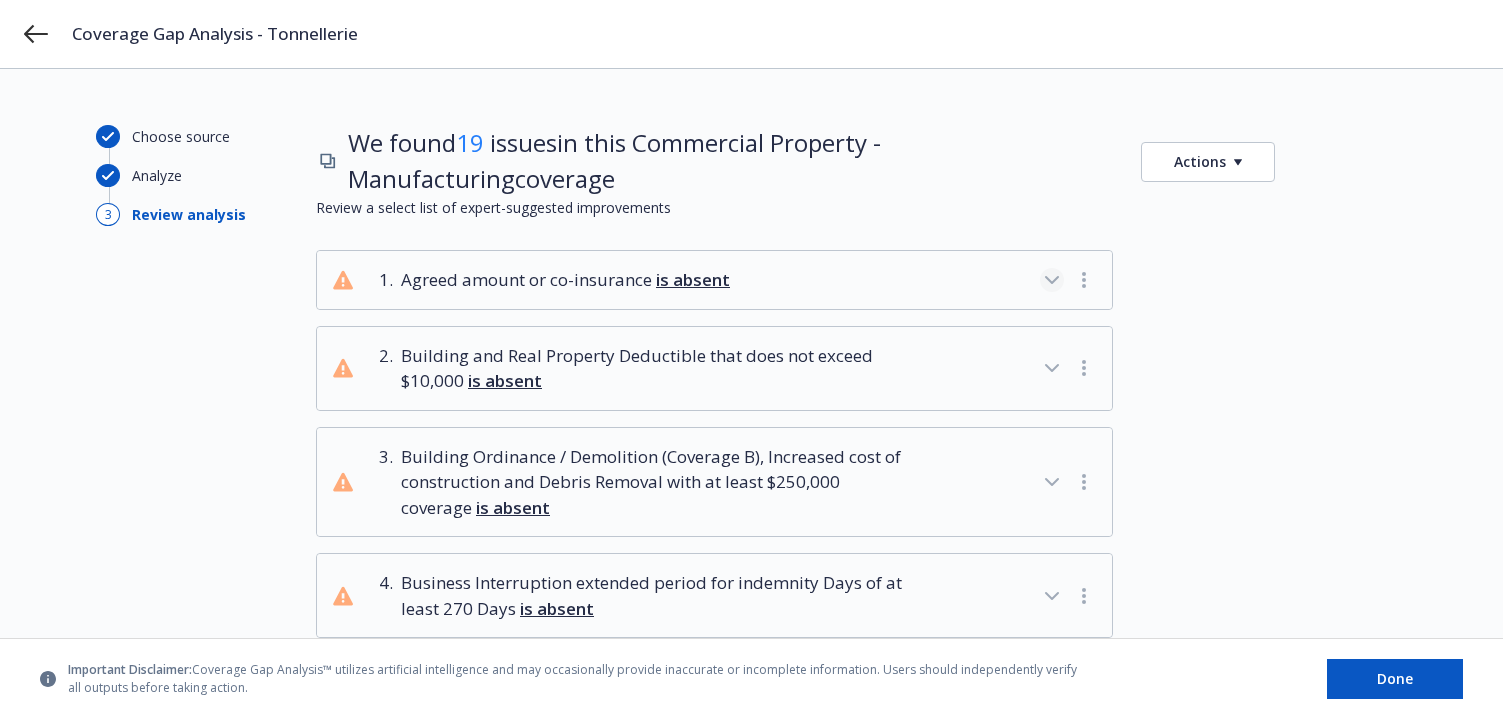click 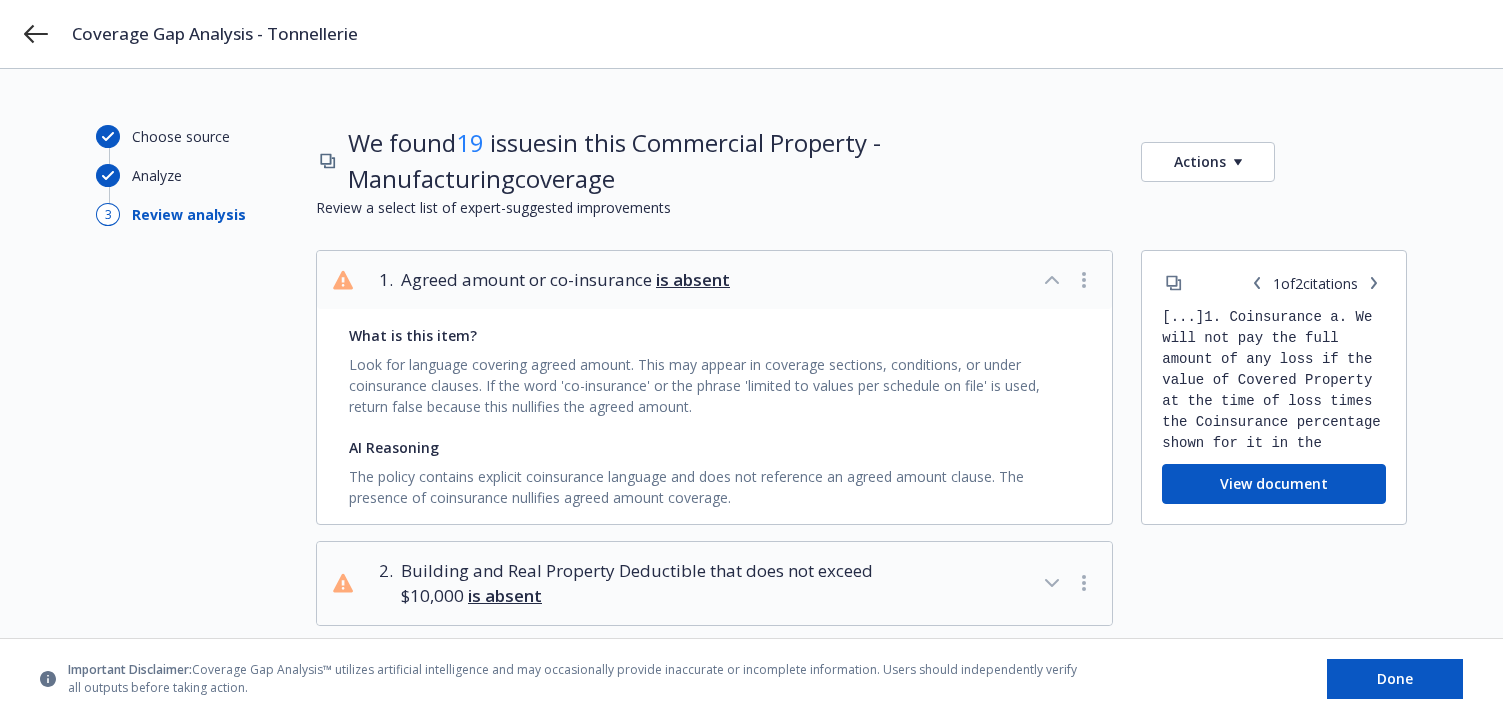 click on "is absent" at bounding box center (505, 595) 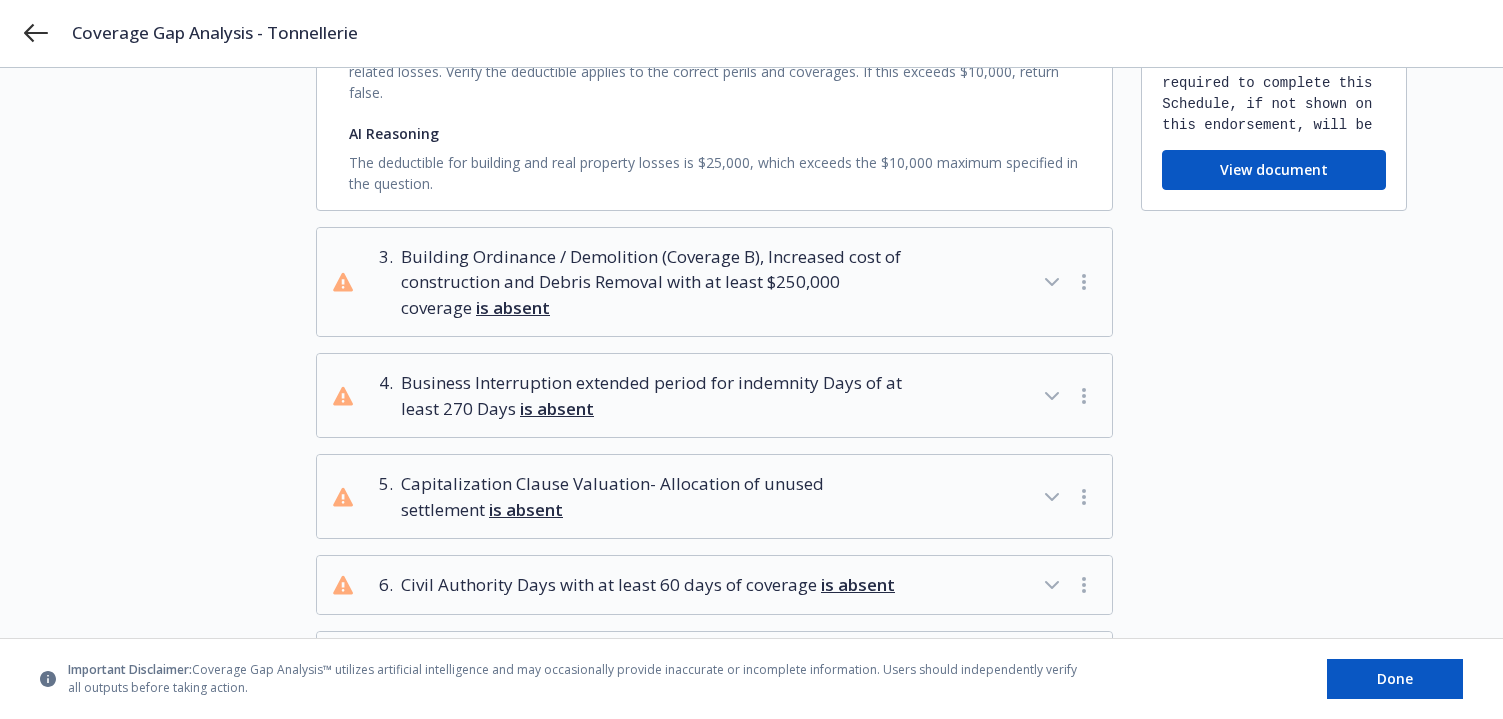 scroll, scrollTop: 700, scrollLeft: 0, axis: vertical 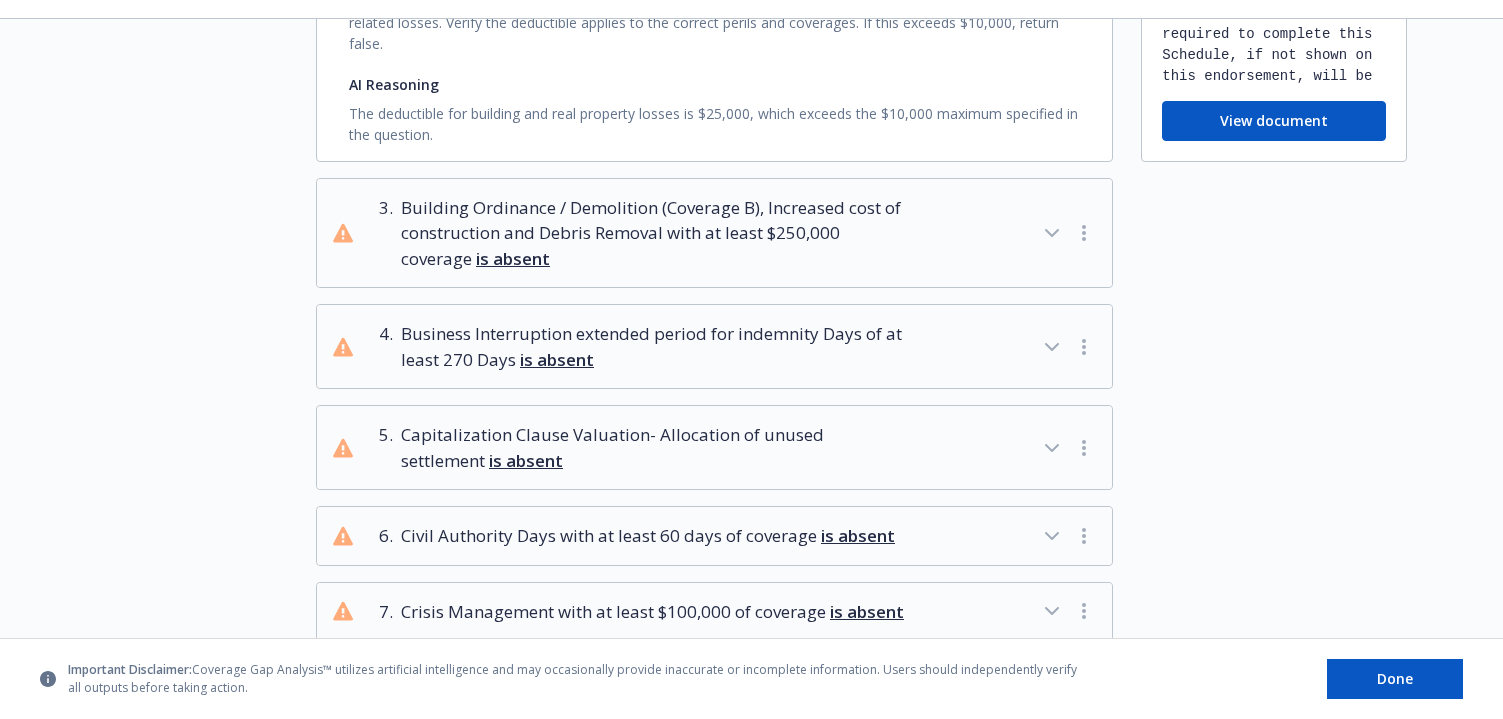 click on "Building Ordinance / Demolition (Coverage B), Increased cost of construction and Debris Removal with at least $250,000 coverage   is absent" at bounding box center [653, 233] 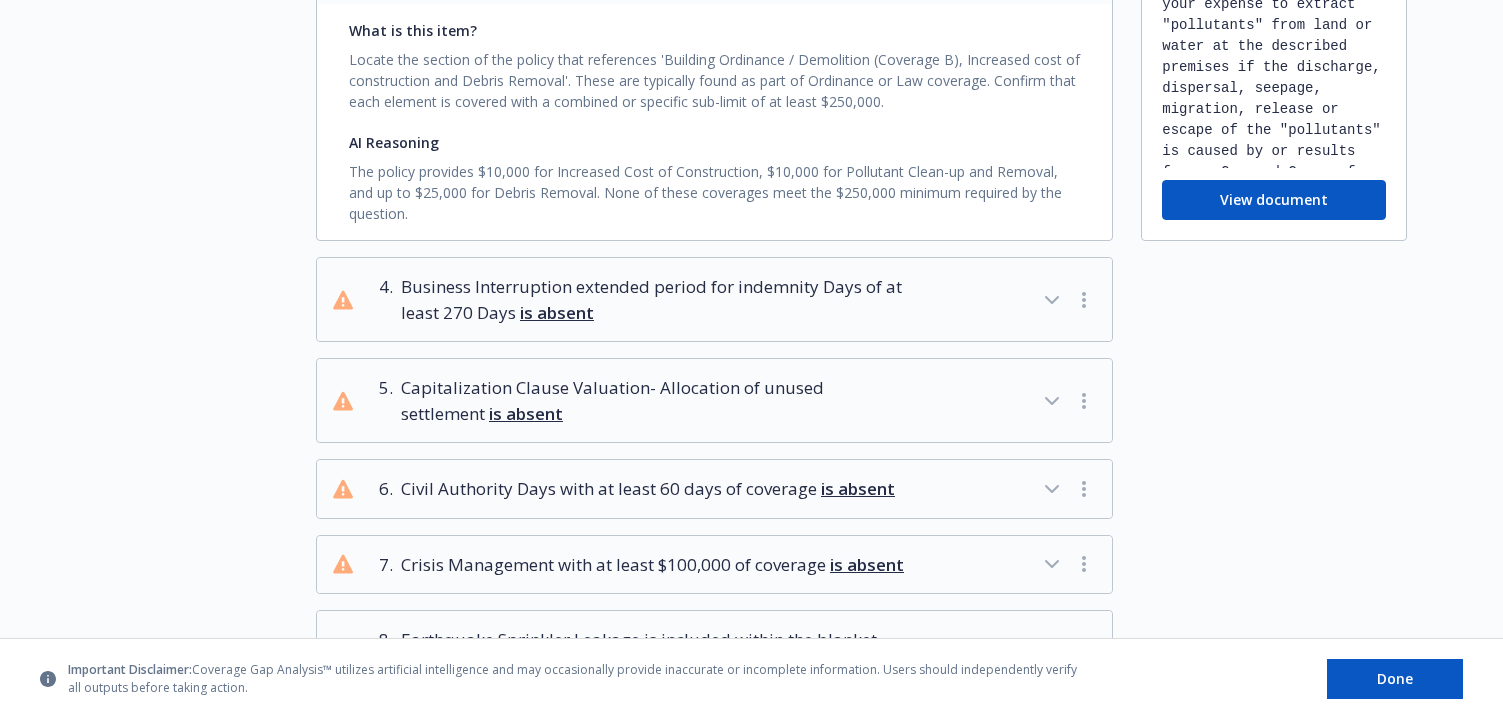 scroll, scrollTop: 1000, scrollLeft: 0, axis: vertical 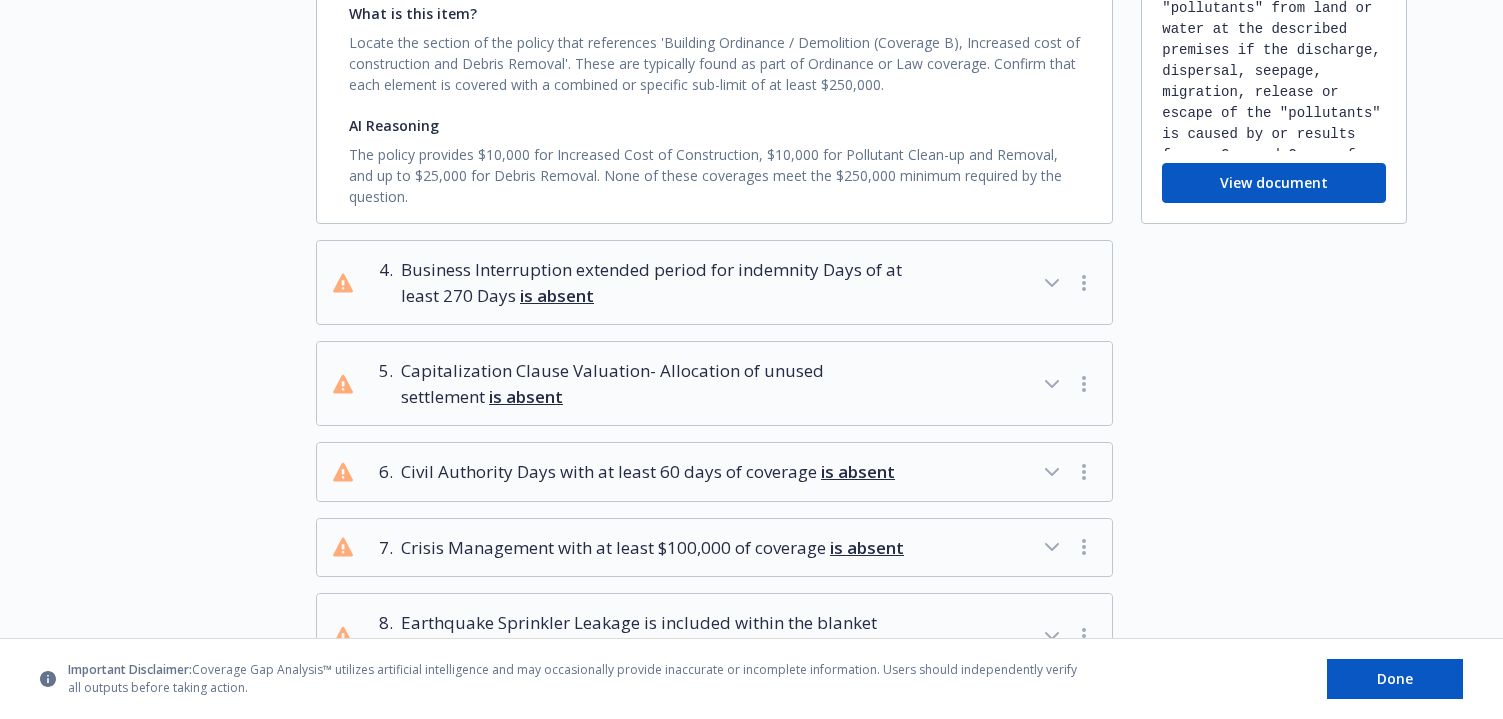 click on "is absent" at bounding box center [557, 295] 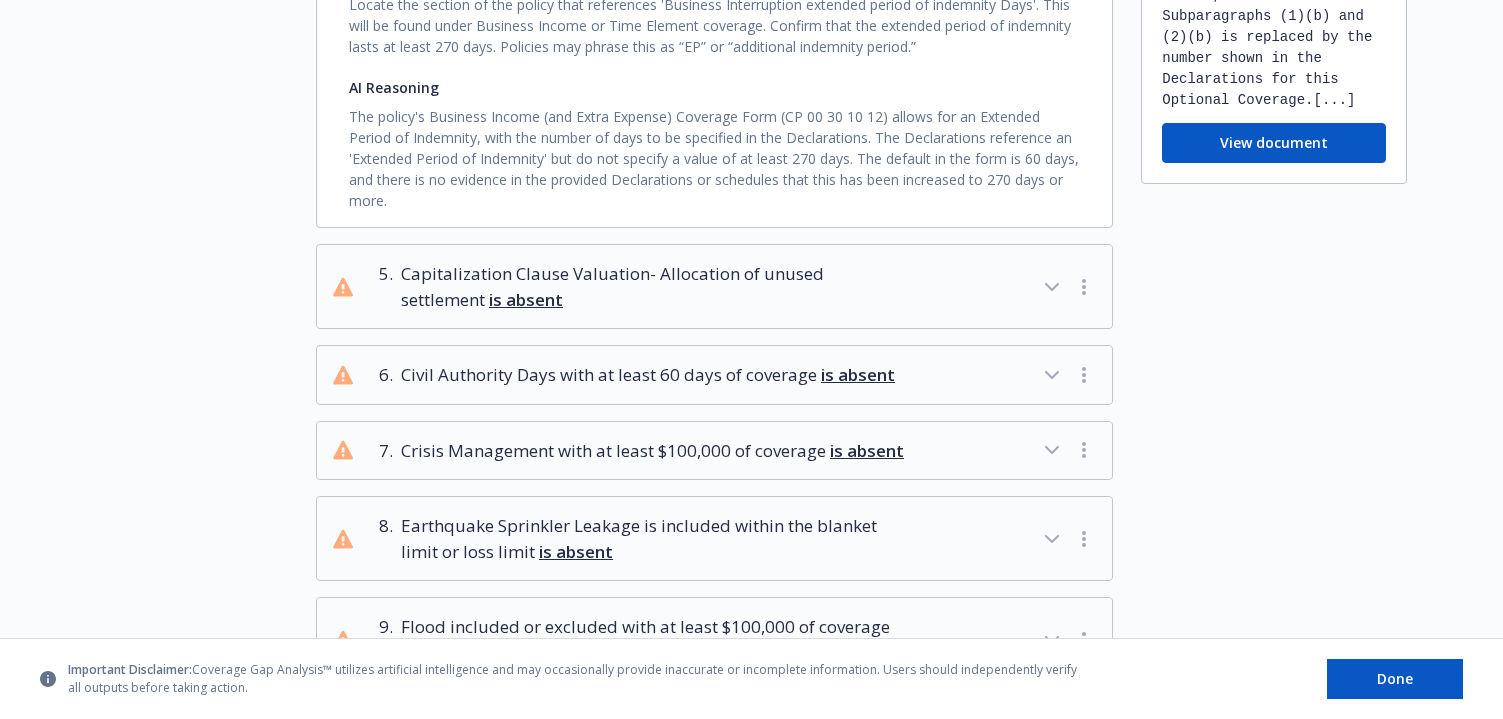 scroll, scrollTop: 1400, scrollLeft: 0, axis: vertical 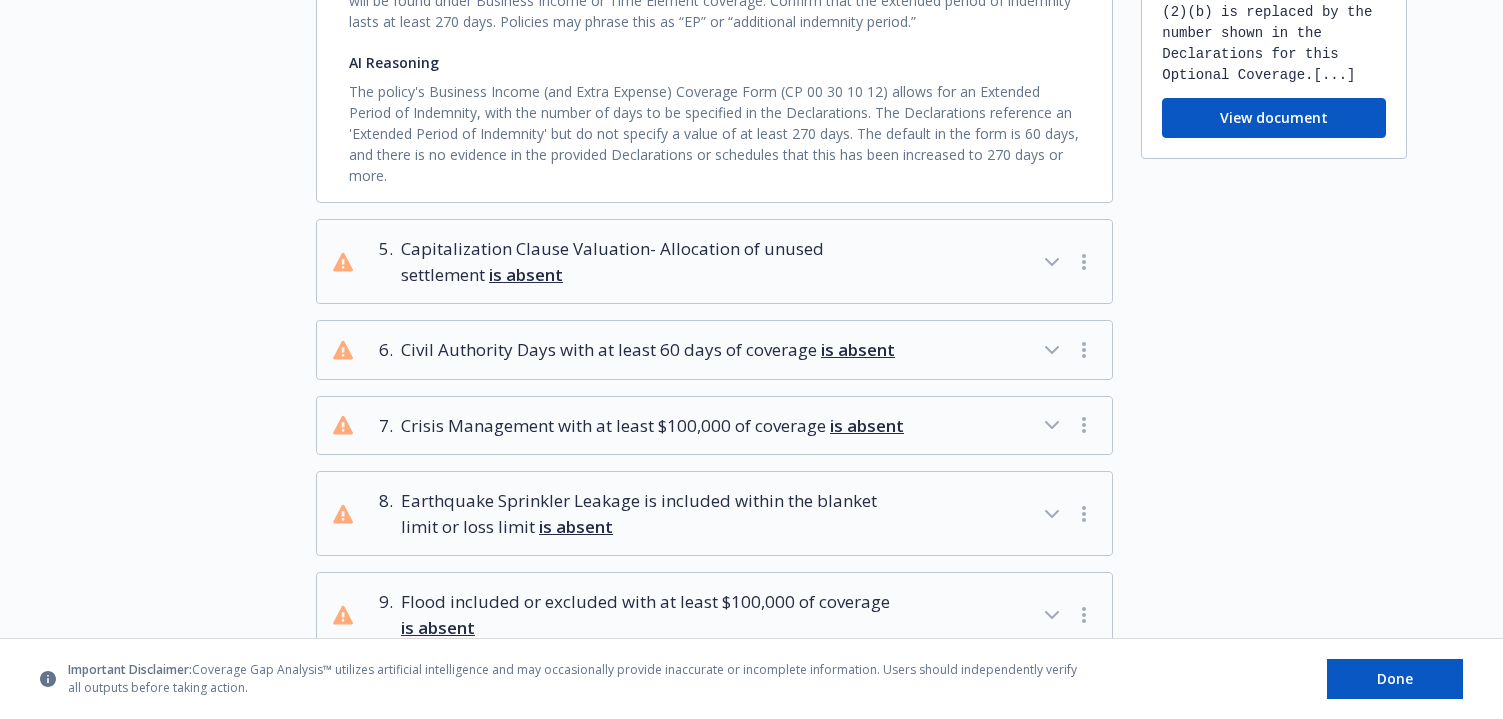 click on "Capitalization Clause Valuation- Allocation of unused settlement   is absent" at bounding box center (653, 261) 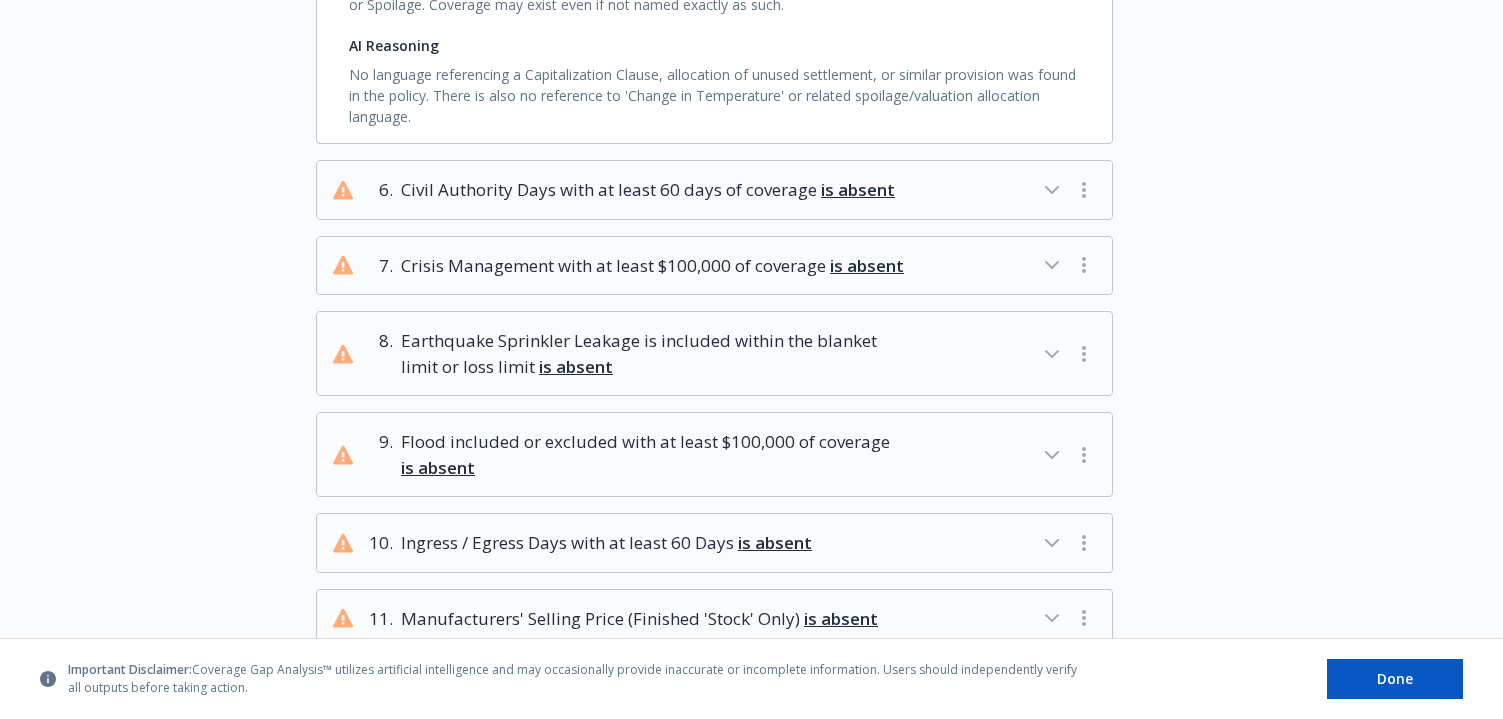 scroll, scrollTop: 1800, scrollLeft: 0, axis: vertical 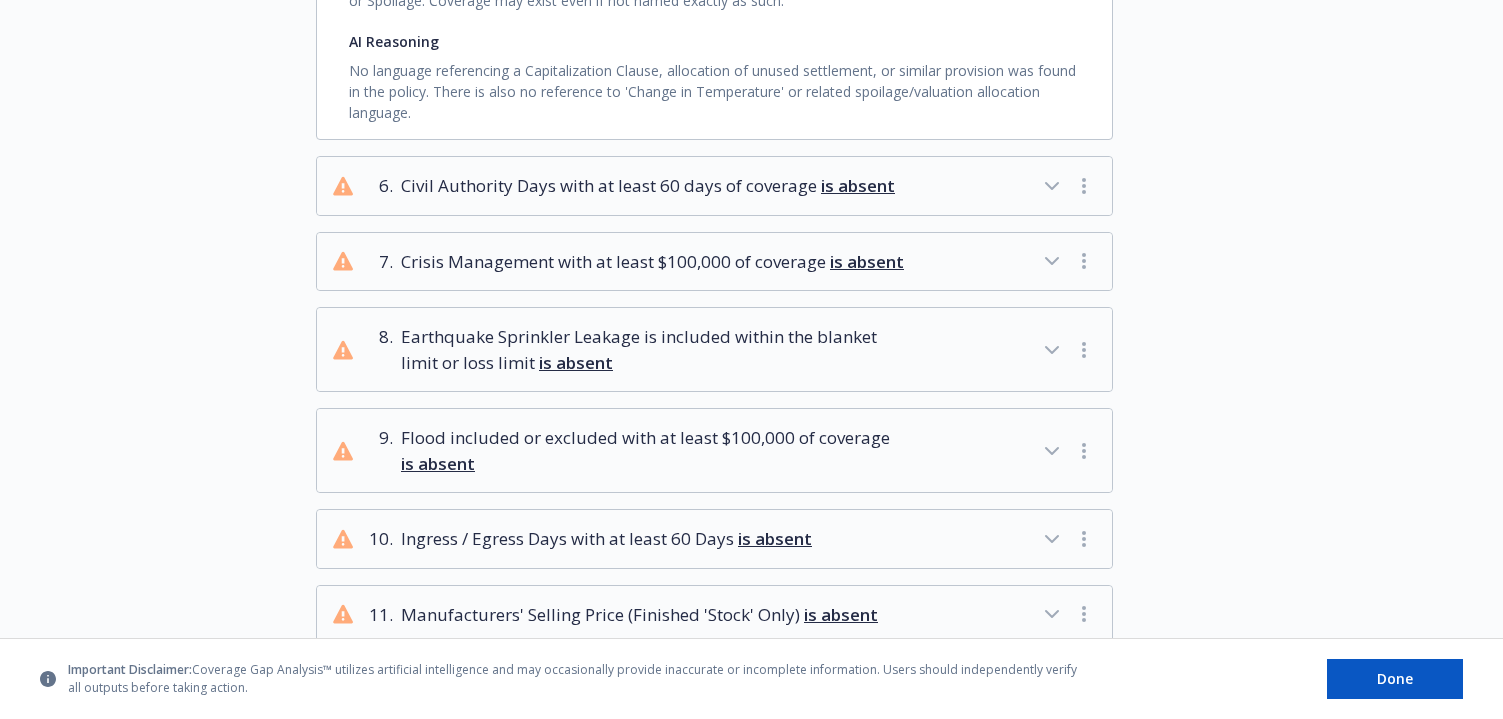 click on "Civil Authority Days with at least 60 days of coverage   is absent" at bounding box center [648, 186] 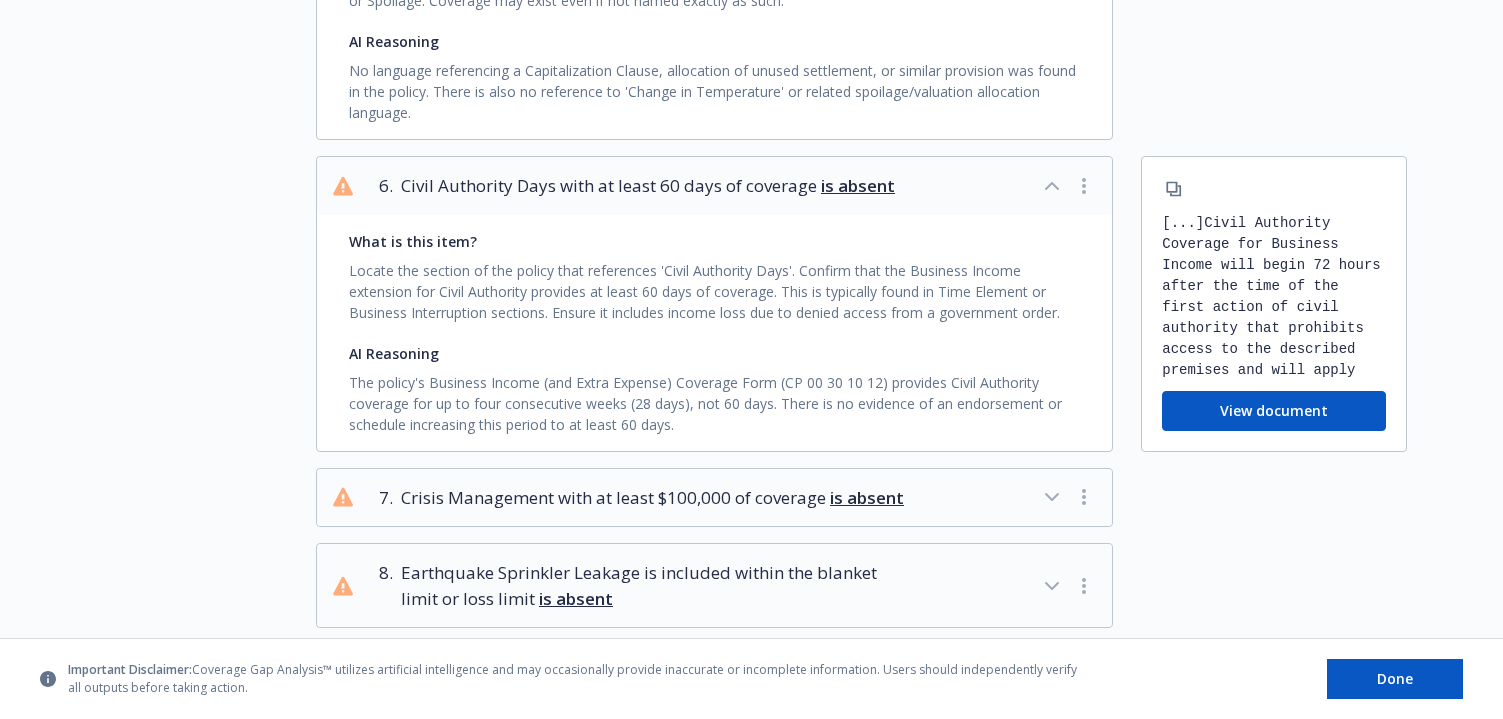 click on "Crisis Management with at least $100,000 of coverage   is absent" at bounding box center (652, 498) 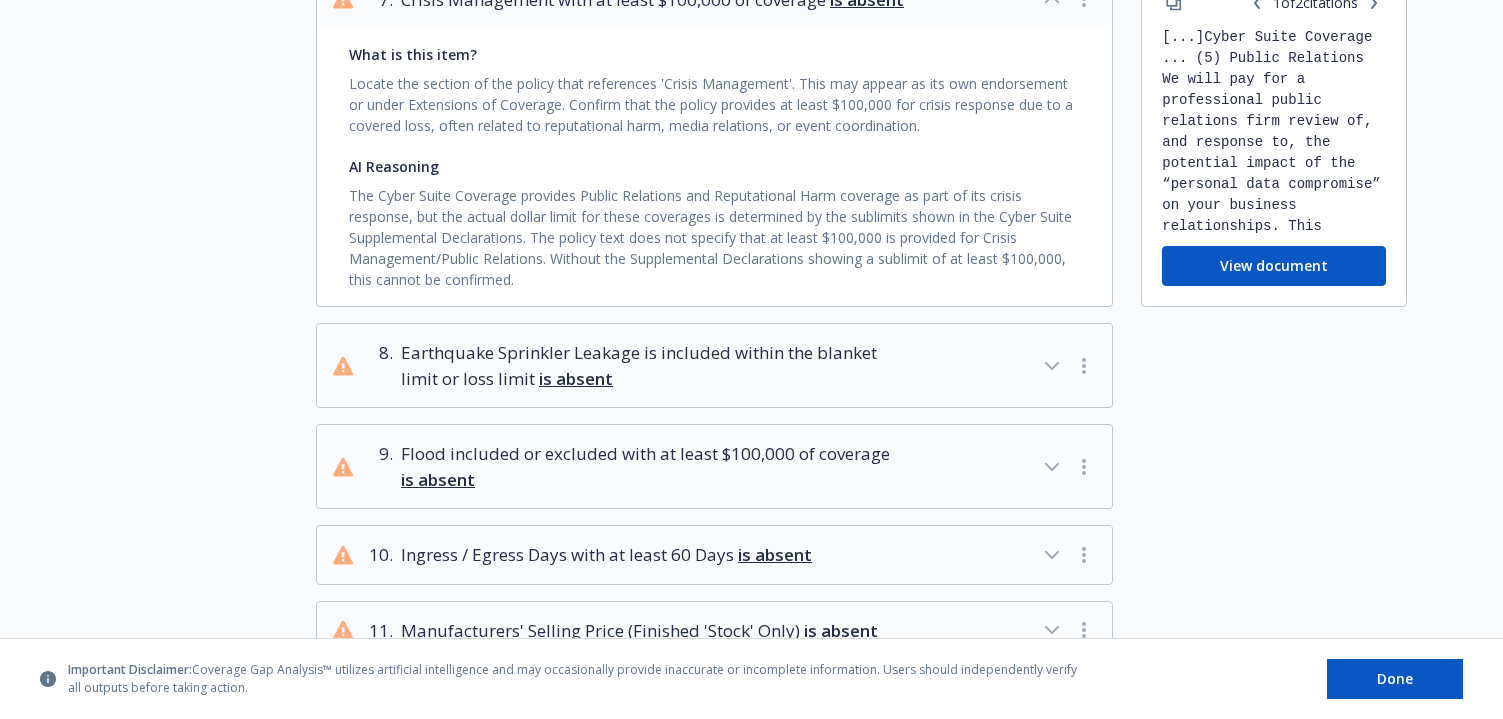 scroll, scrollTop: 2300, scrollLeft: 0, axis: vertical 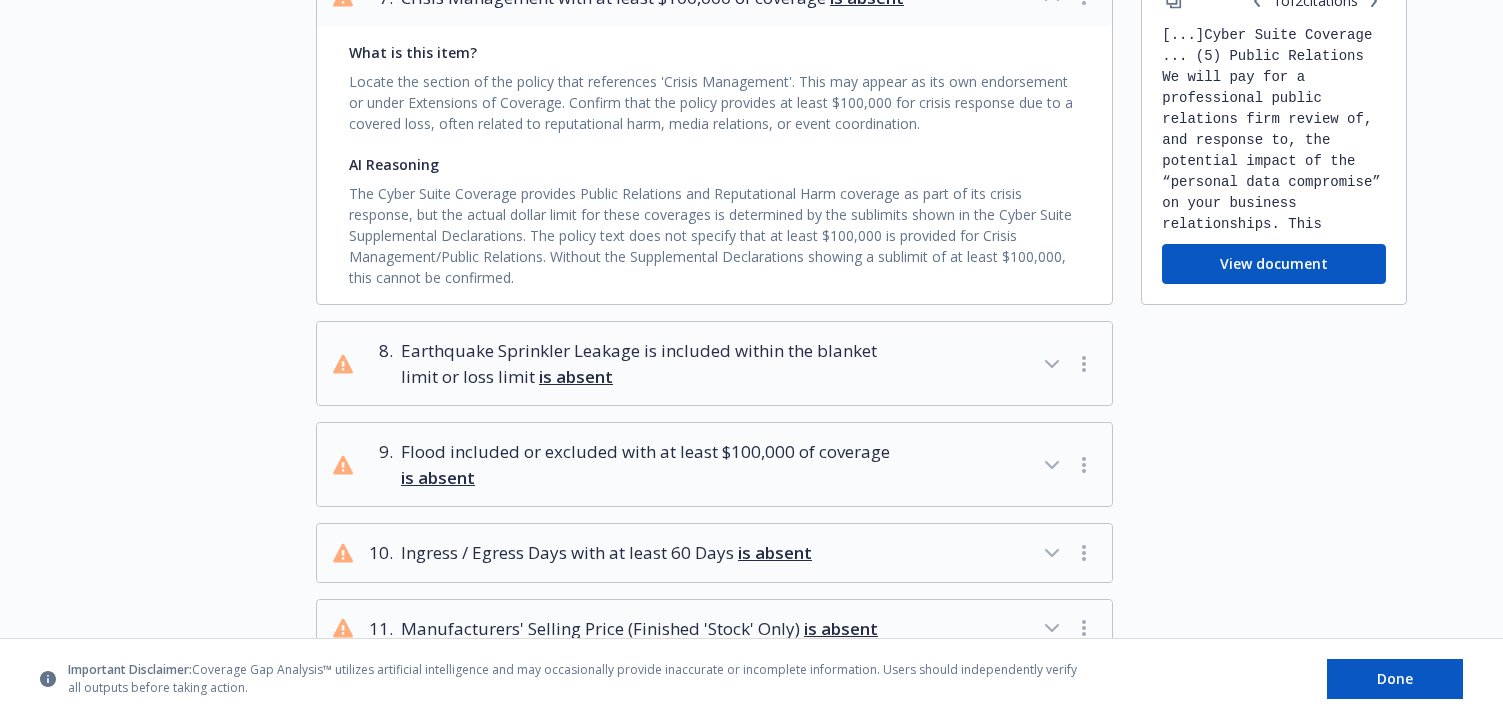 click on "is absent" at bounding box center [576, 376] 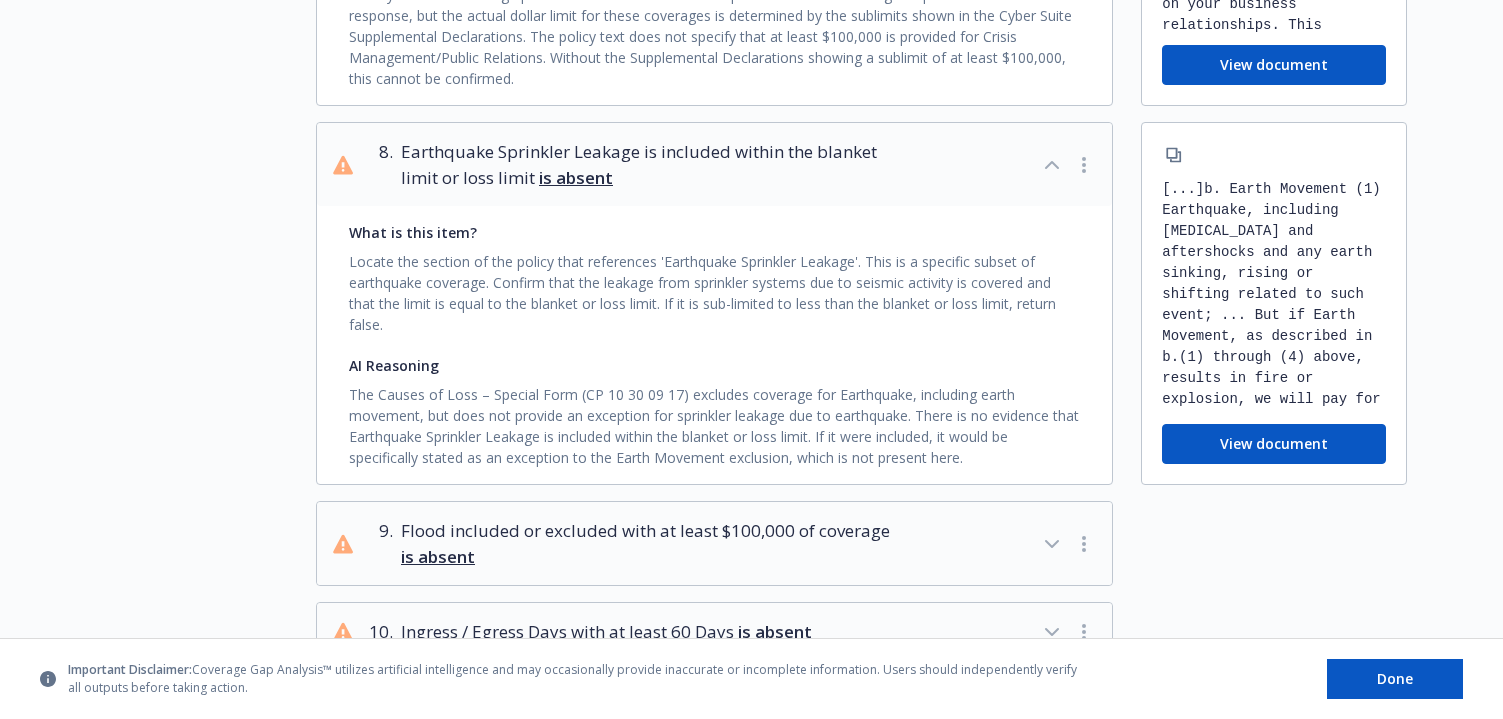 scroll, scrollTop: 2500, scrollLeft: 0, axis: vertical 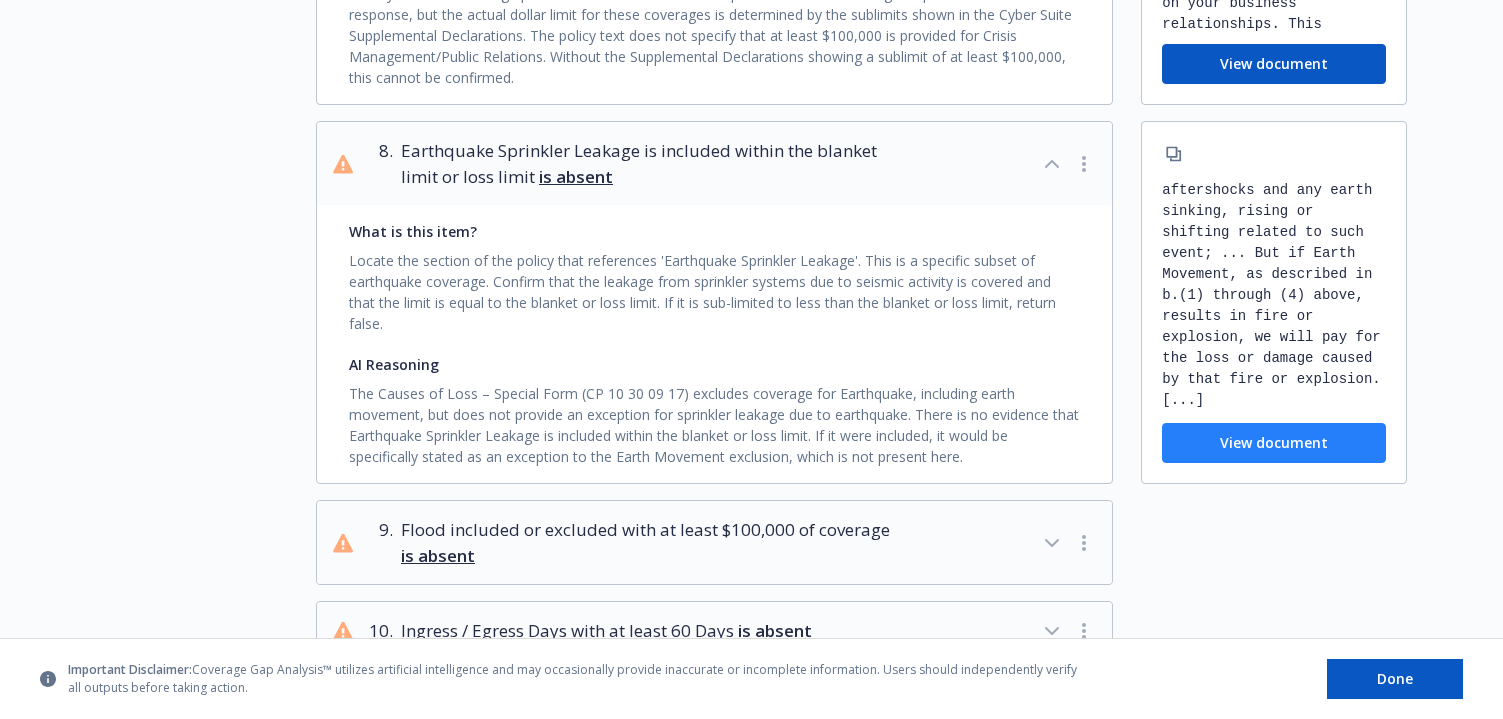 click on "View document" at bounding box center (1274, 443) 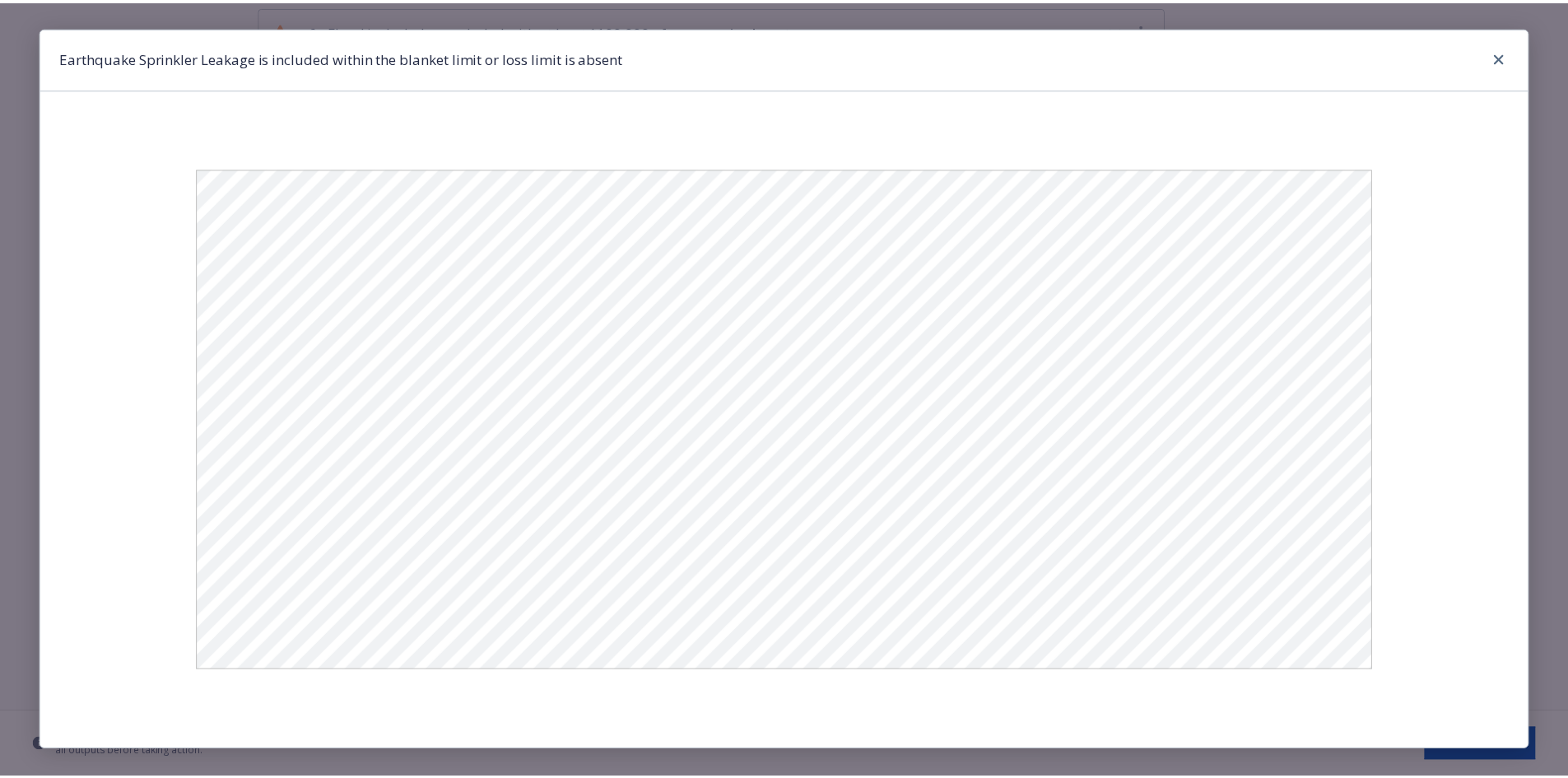 scroll, scrollTop: 19, scrollLeft: 0, axis: vertical 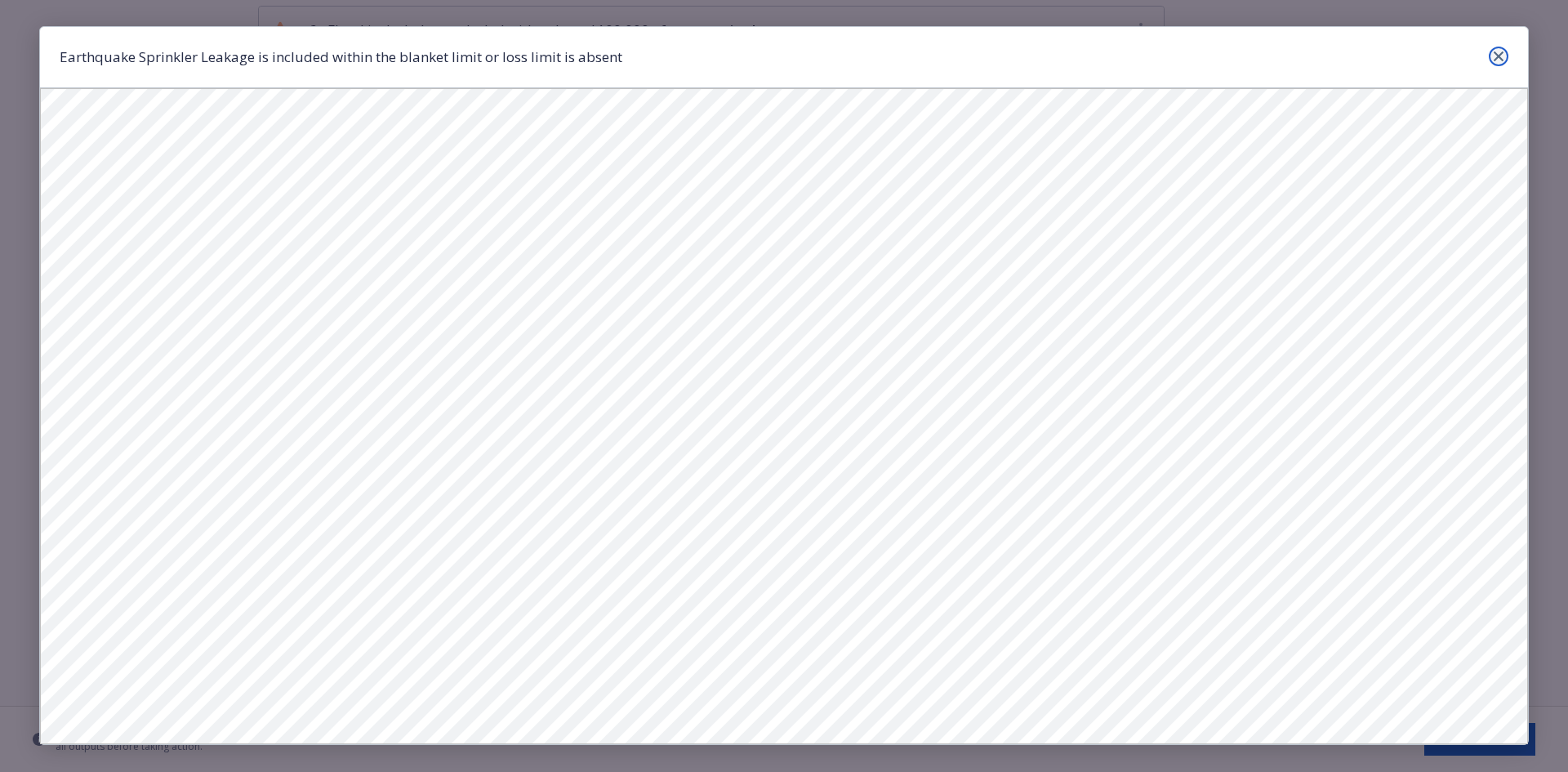 click 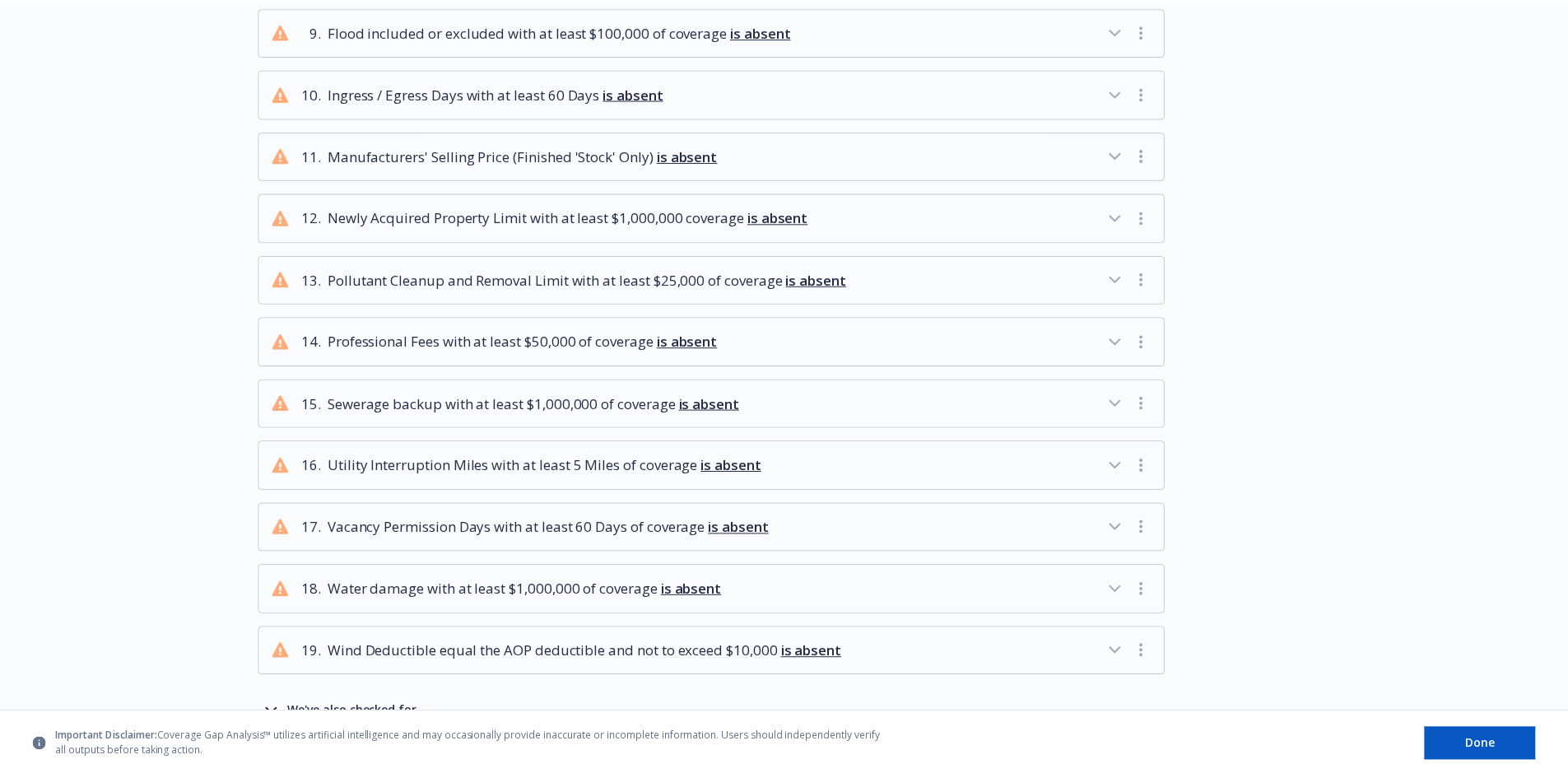 scroll, scrollTop: 36, scrollLeft: 0, axis: vertical 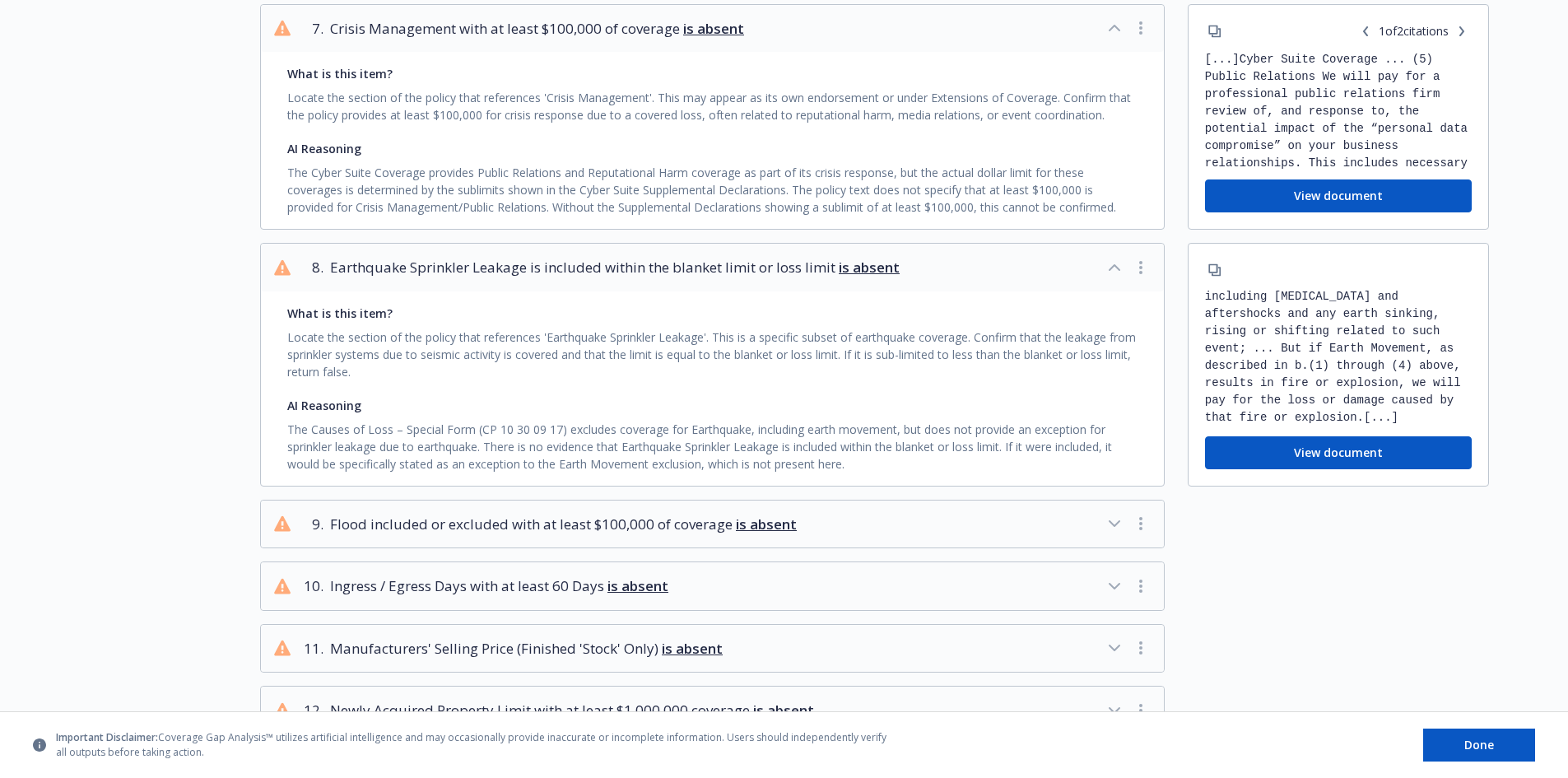 click on "Flood included or excluded with at least $100,000 of coverage   is absent" at bounding box center (563, 524) 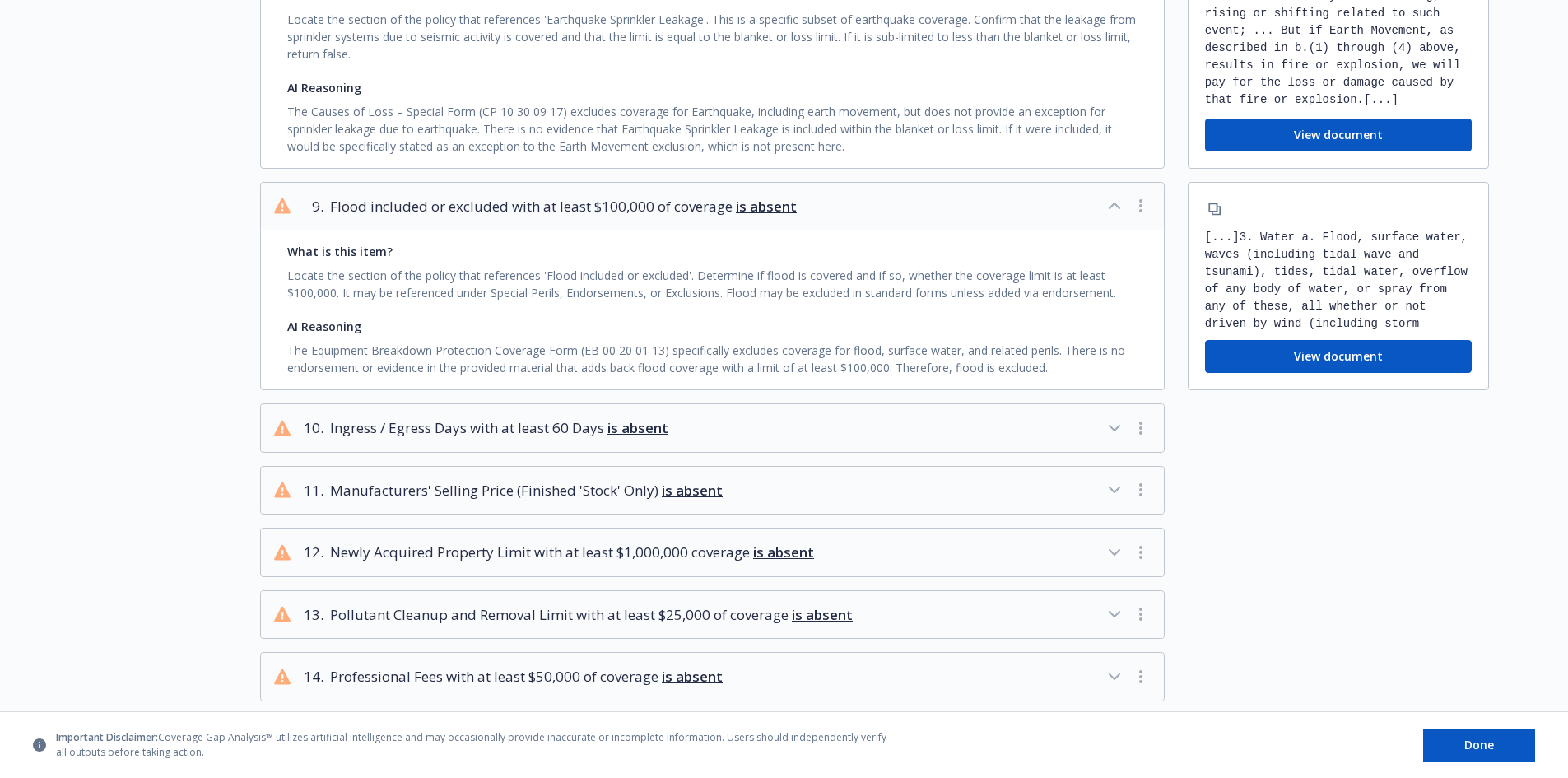 scroll, scrollTop: 1894, scrollLeft: 0, axis: vertical 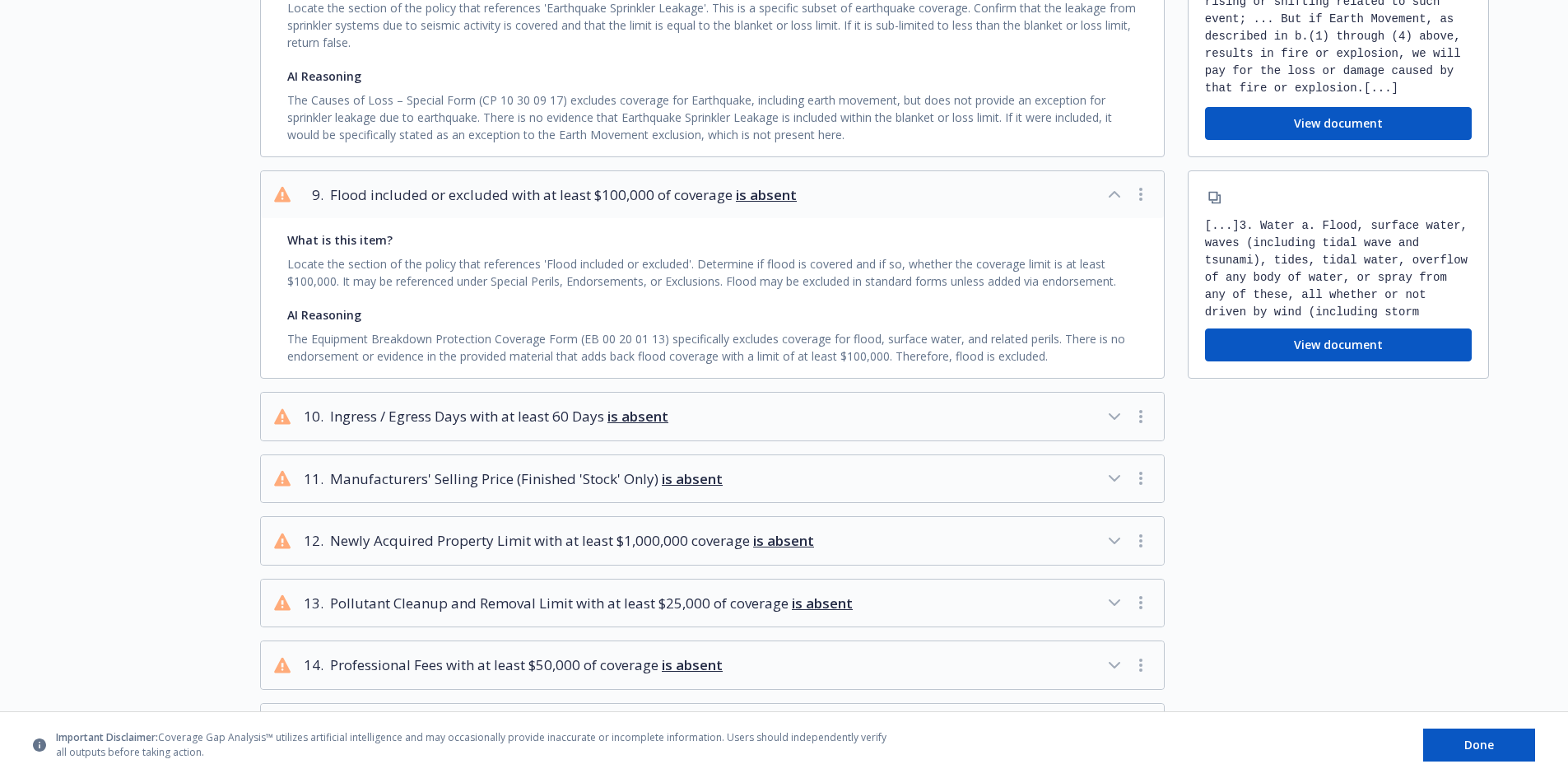 type 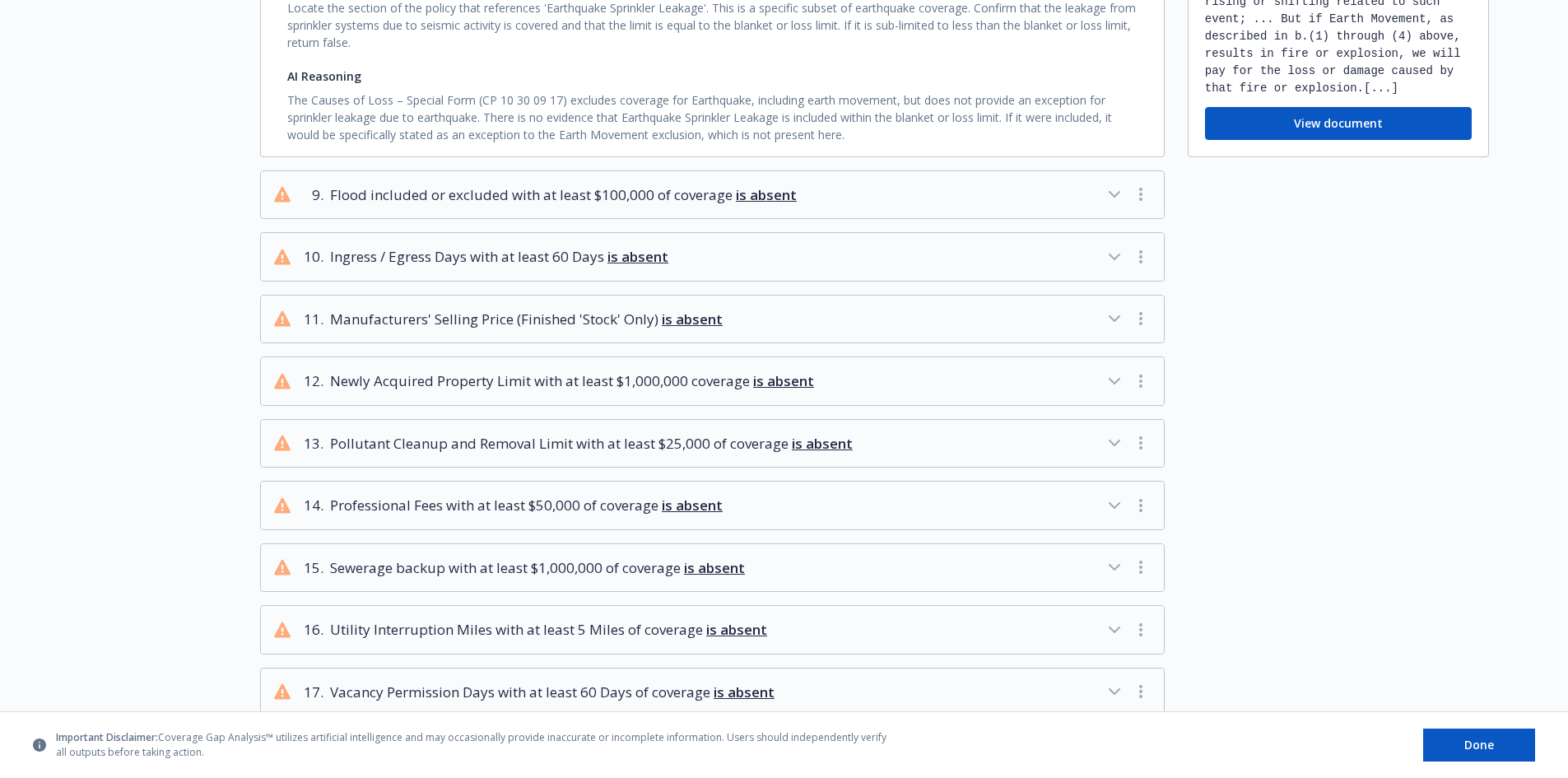 click on "9 . Flood included or excluded with at least $100,000 of coverage   is absent" at bounding box center (712, 195) 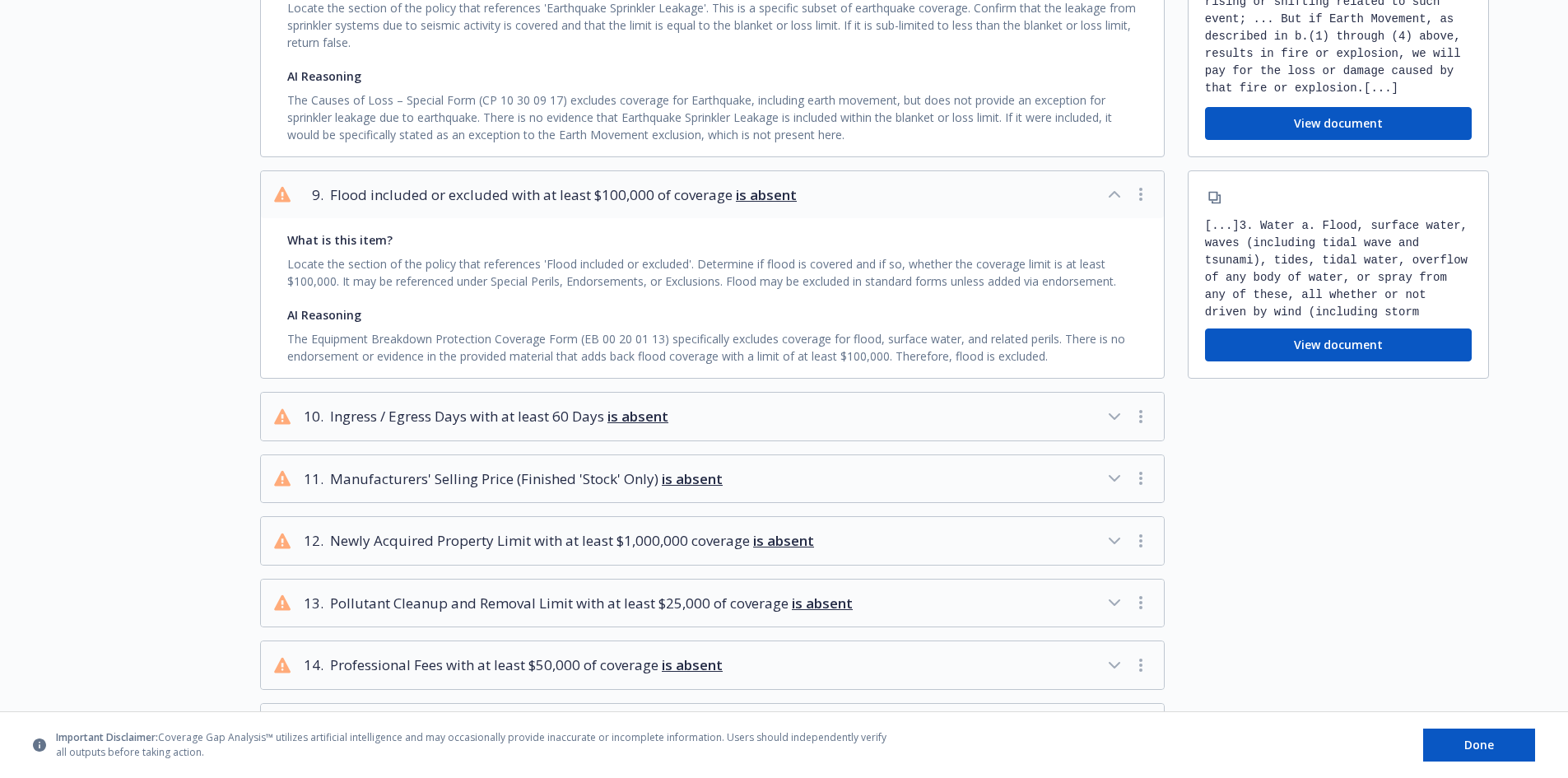 click on "Ingress / Egress Days with at least 60 Days   is absent" at bounding box center (499, 417) 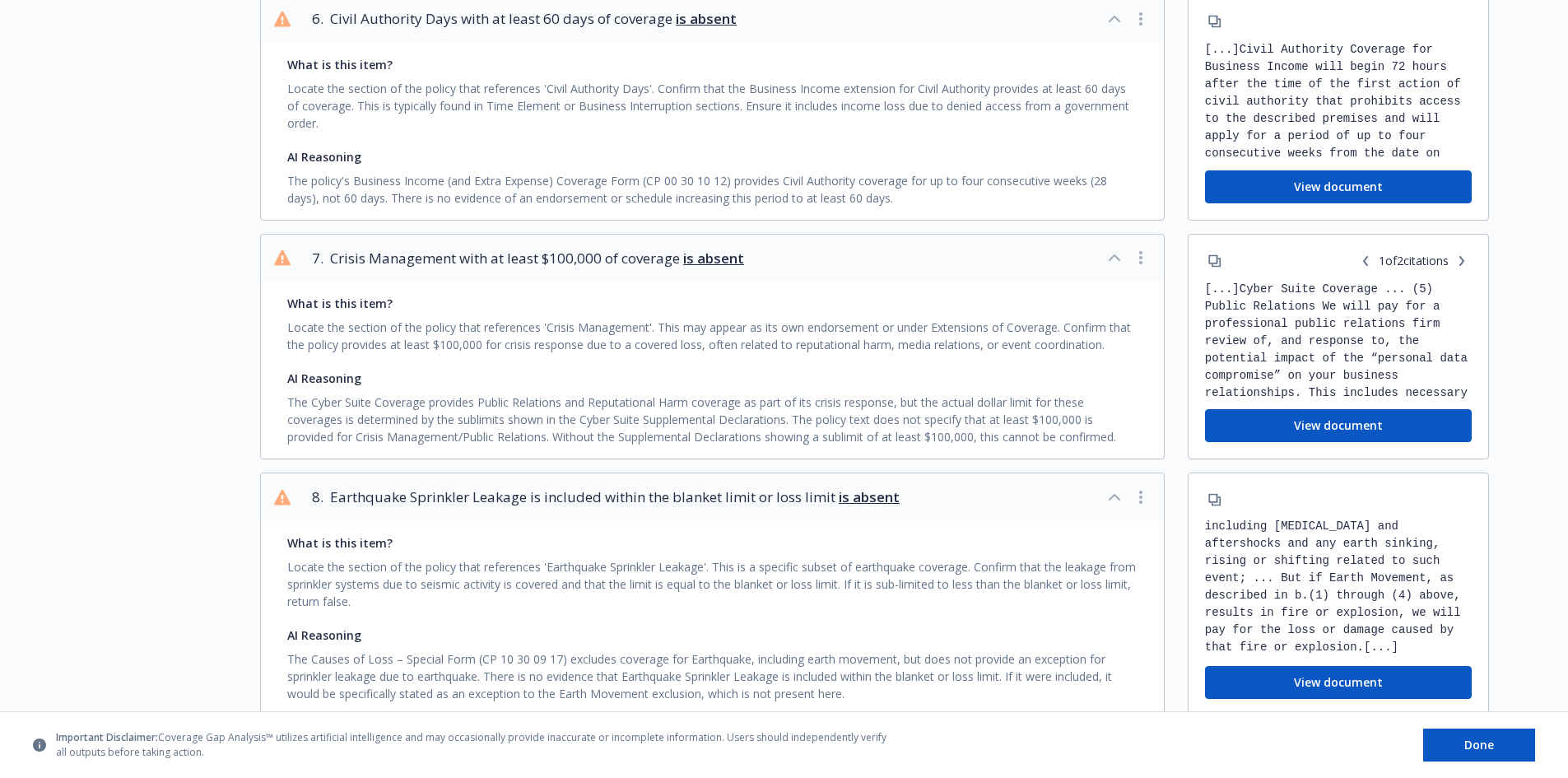 scroll, scrollTop: 1317, scrollLeft: 0, axis: vertical 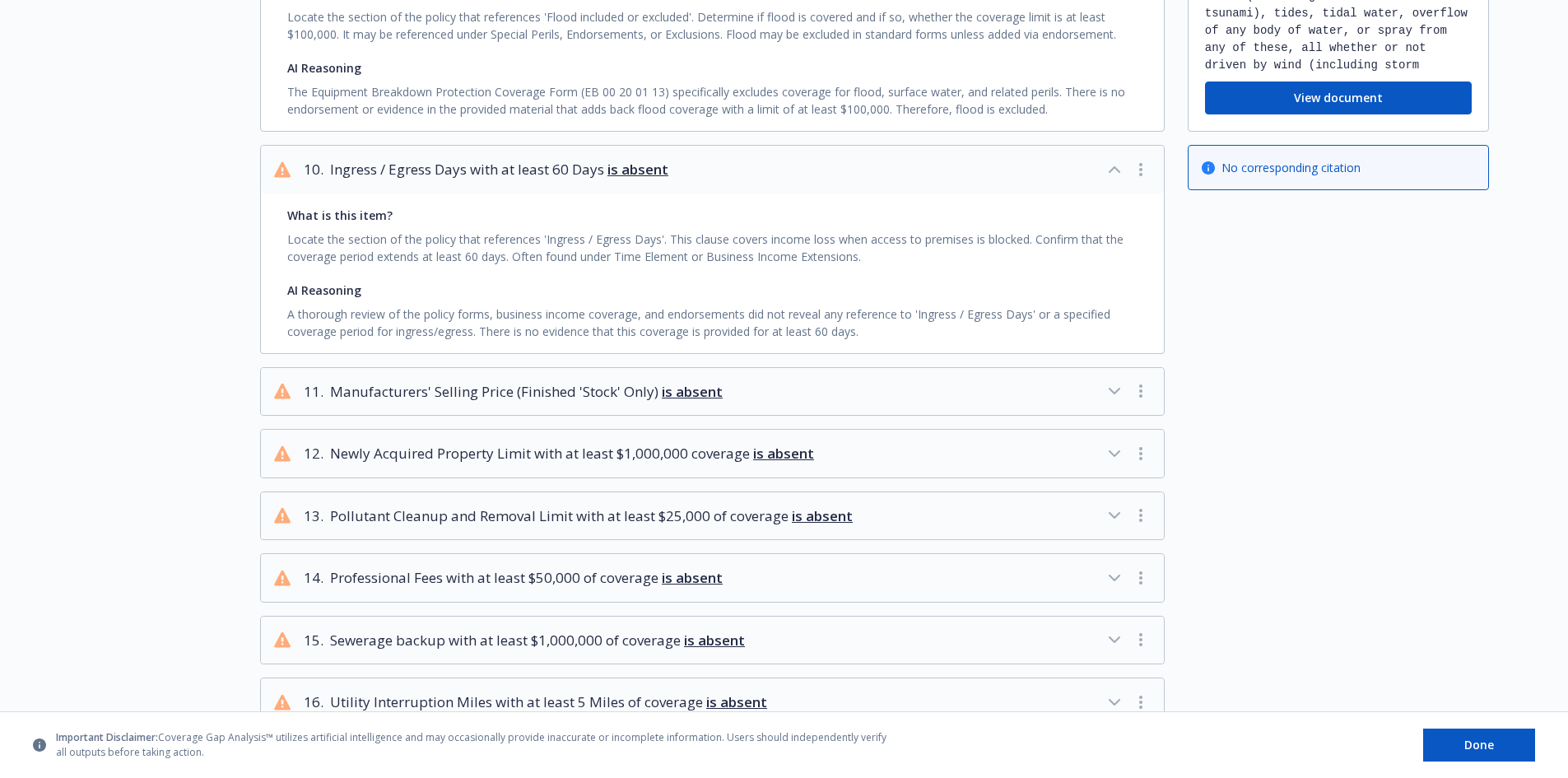 click on "Manufacturers' Selling Price (Finished 'Stock' Only)   is absent" at bounding box center [526, 392] 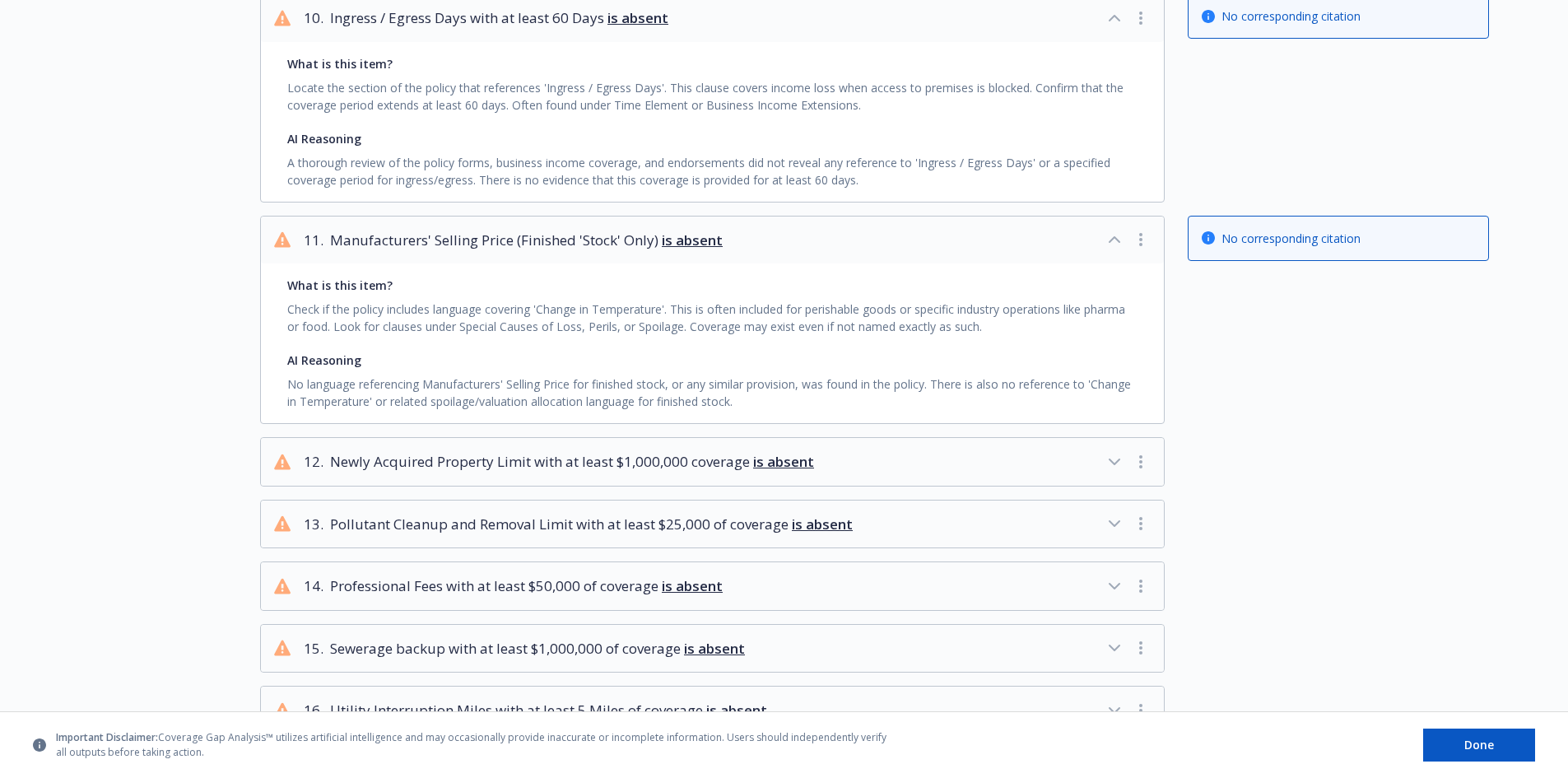 scroll, scrollTop: 2305, scrollLeft: 0, axis: vertical 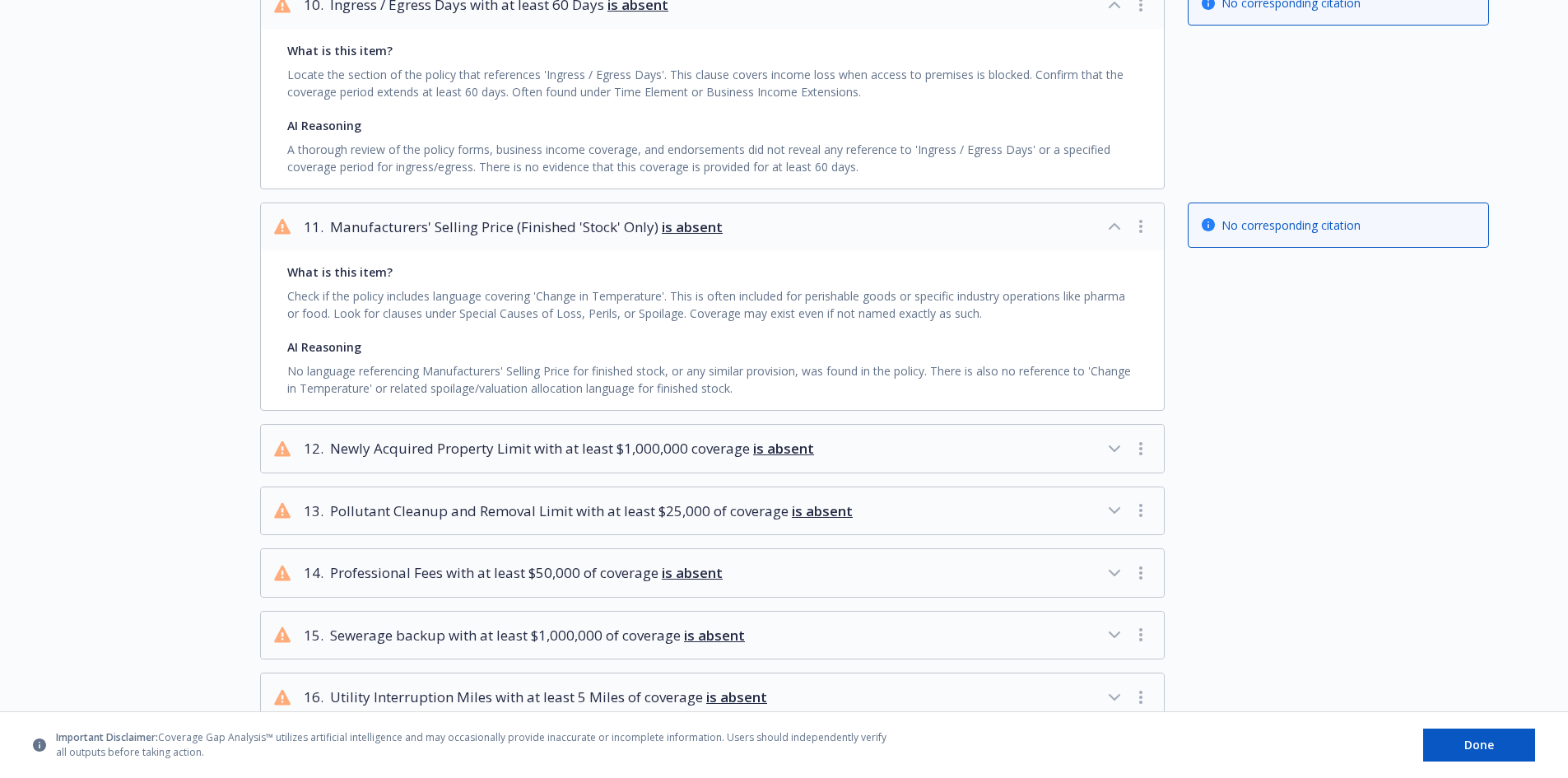 click on "Newly Acquired Property Limit with at least $1,000,000 coverage   is absent" at bounding box center [572, 449] 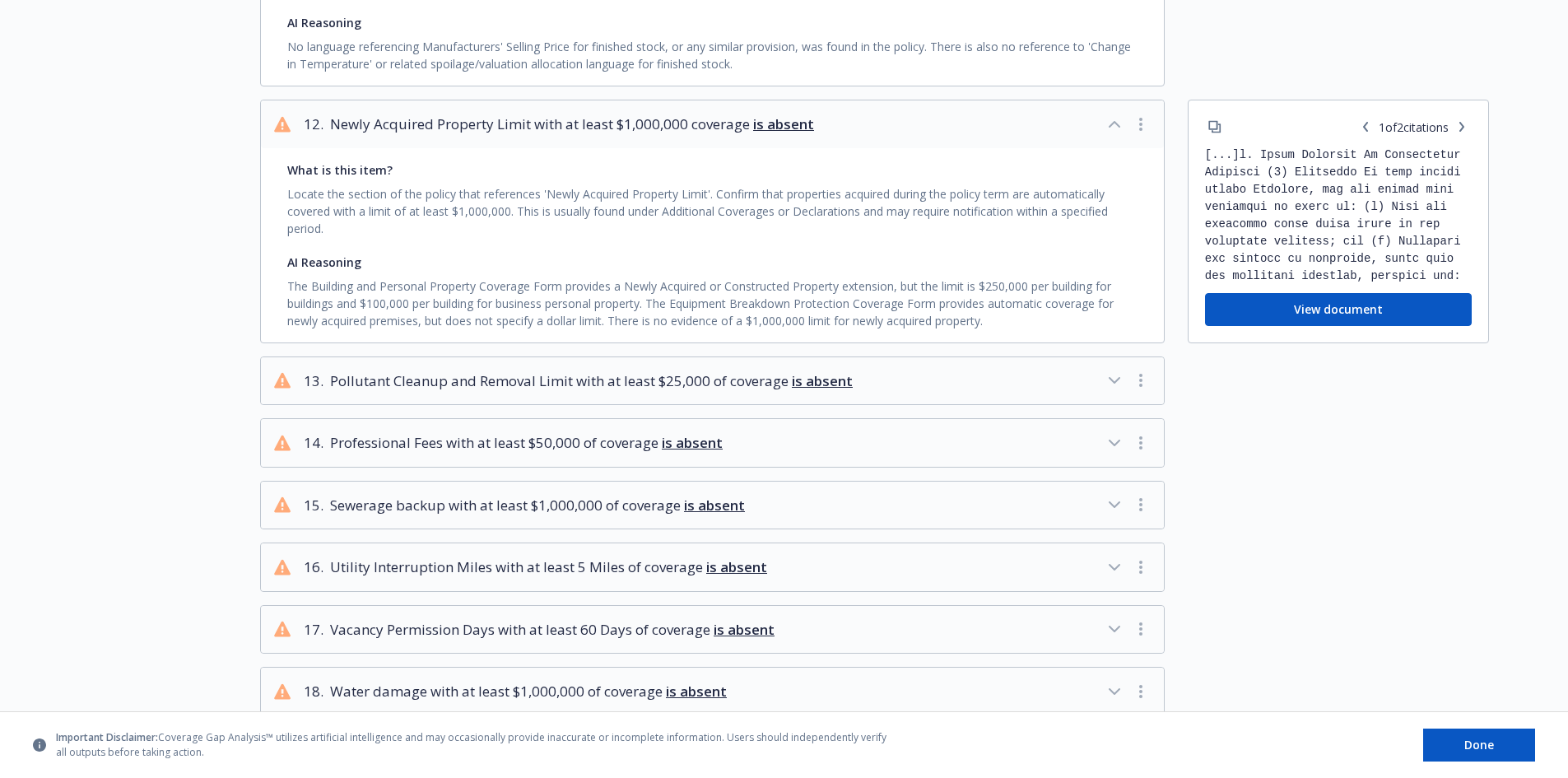 scroll, scrollTop: 2634, scrollLeft: 0, axis: vertical 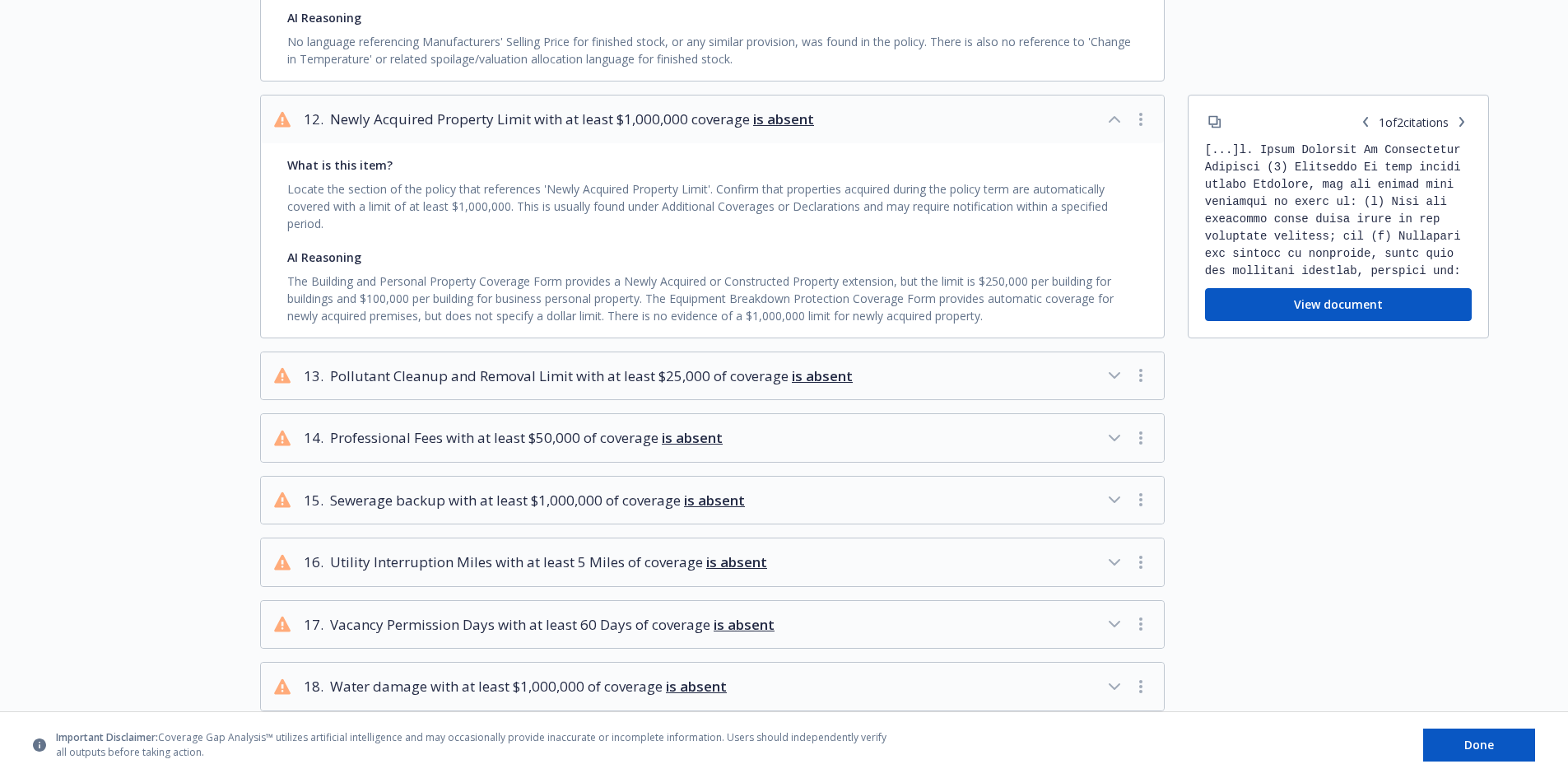 click on "Pollutant Cleanup and Removal Limit with at least $25,000 of coverage   is absent" at bounding box center (591, 376) 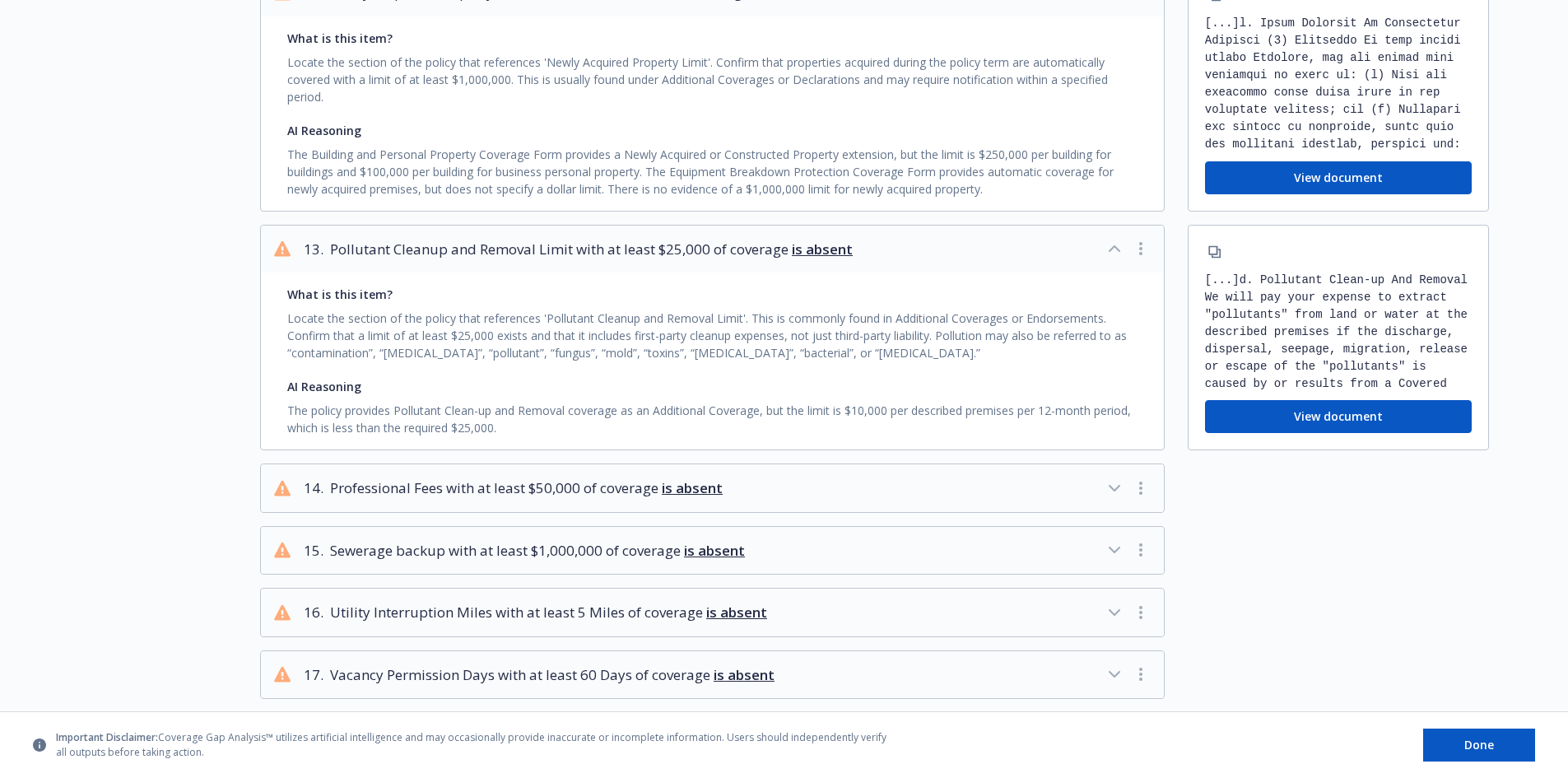 scroll, scrollTop: 2799, scrollLeft: 0, axis: vertical 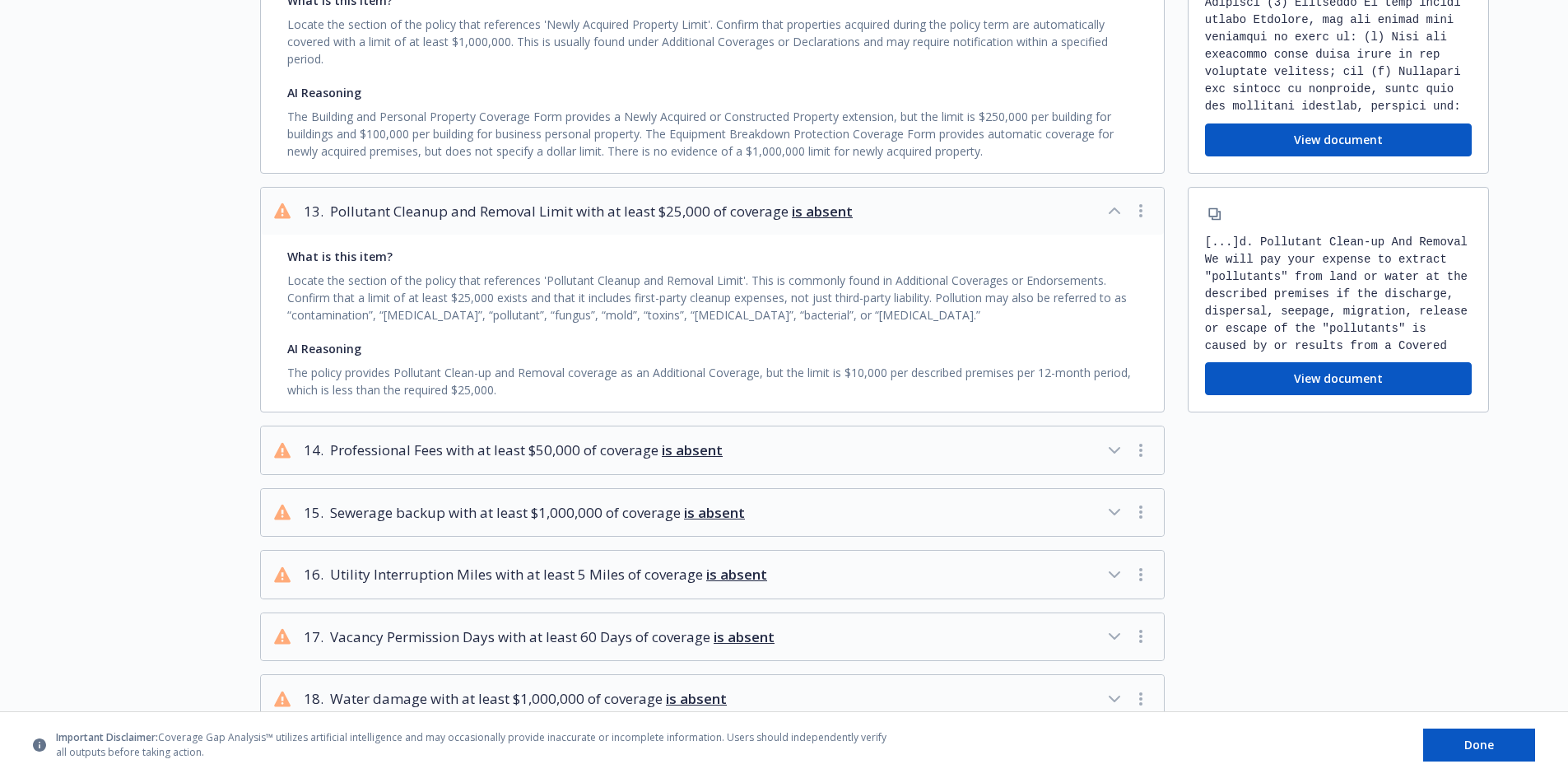 click on "Professional Fees with at least $50,000 of coverage   is absent" at bounding box center (526, 450) 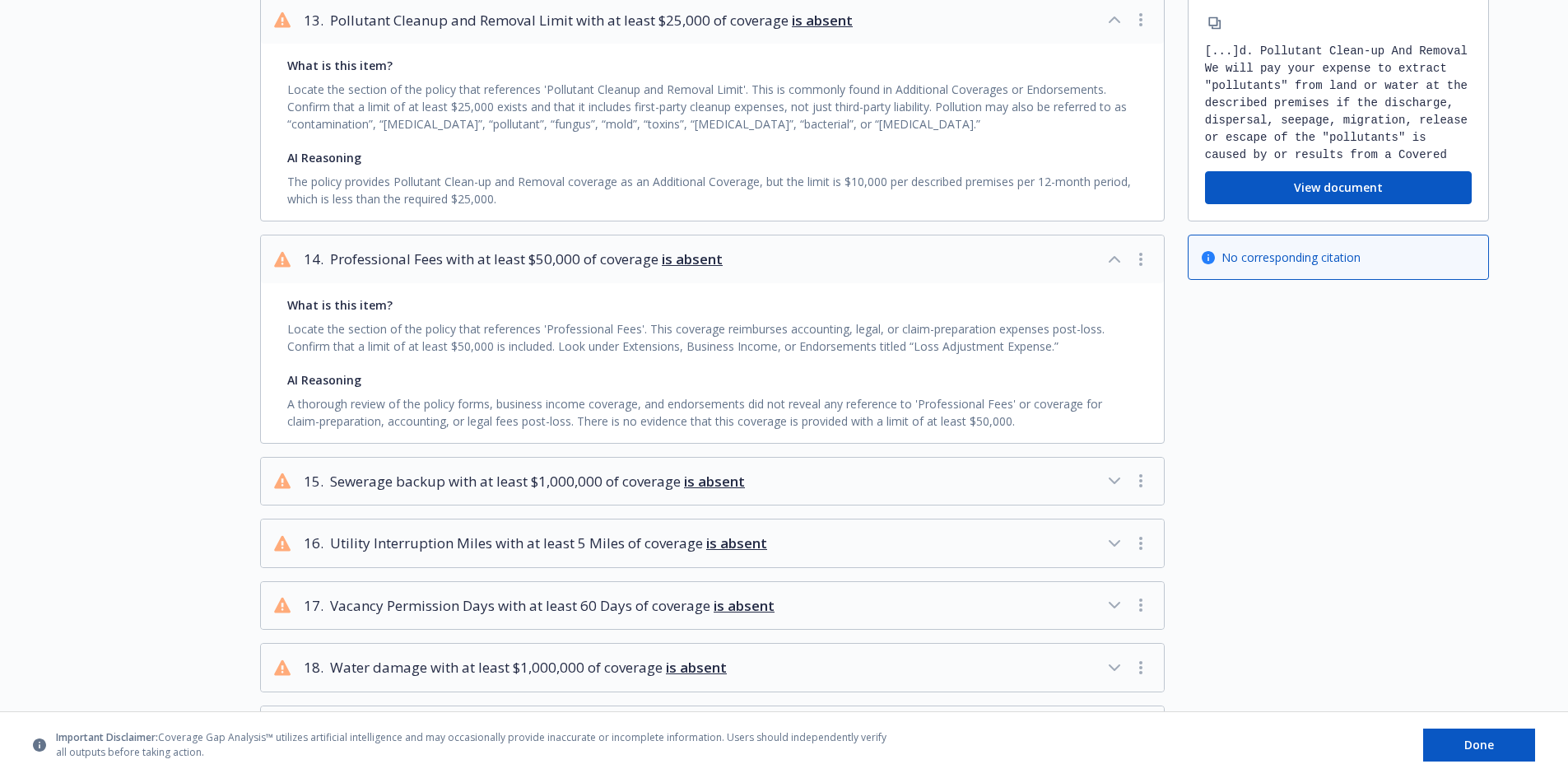 scroll, scrollTop: 3046, scrollLeft: 0, axis: vertical 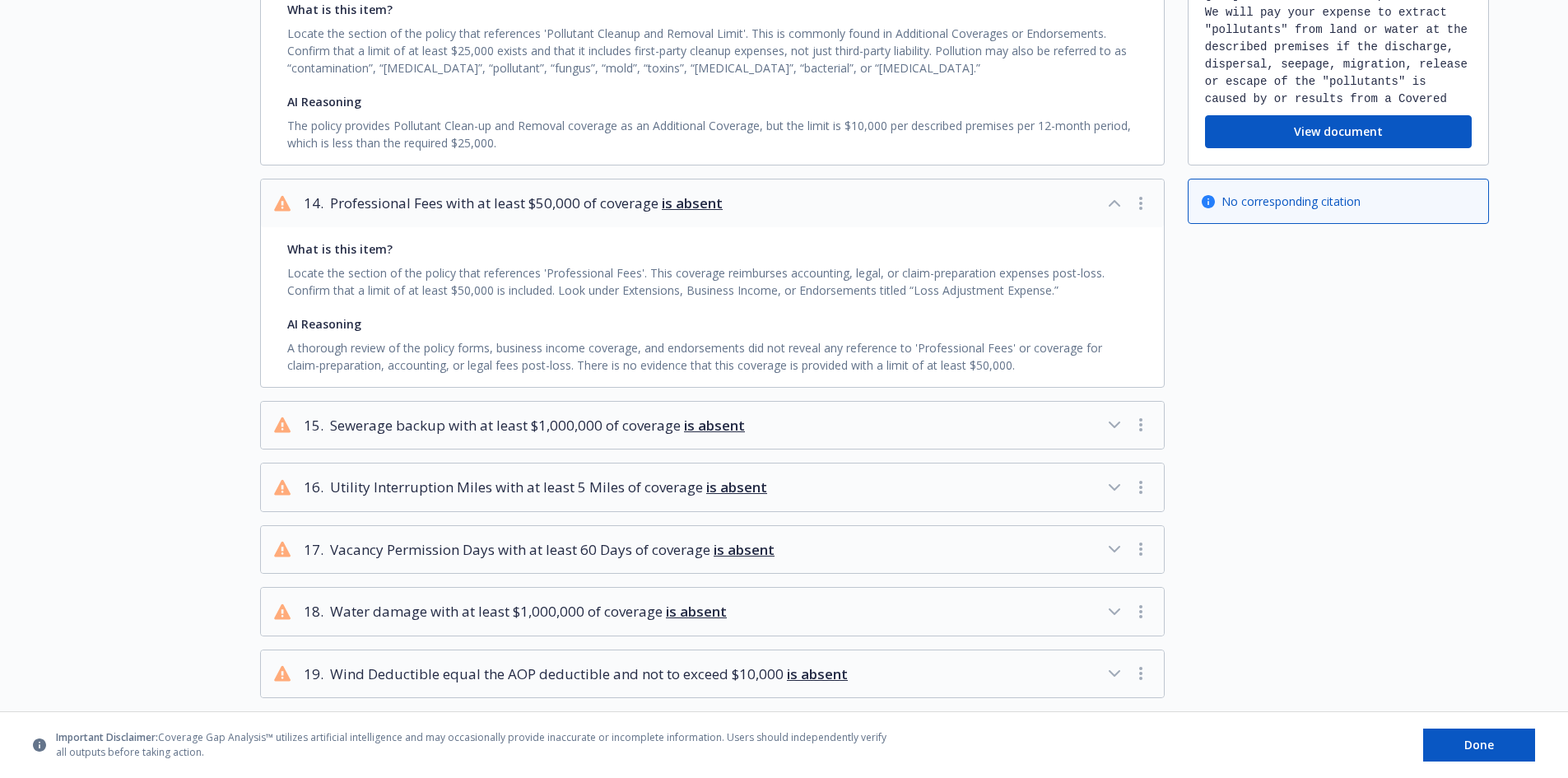 click on "Sewerage backup with at least $1,000,000 of coverage   is absent" at bounding box center [537, 426] 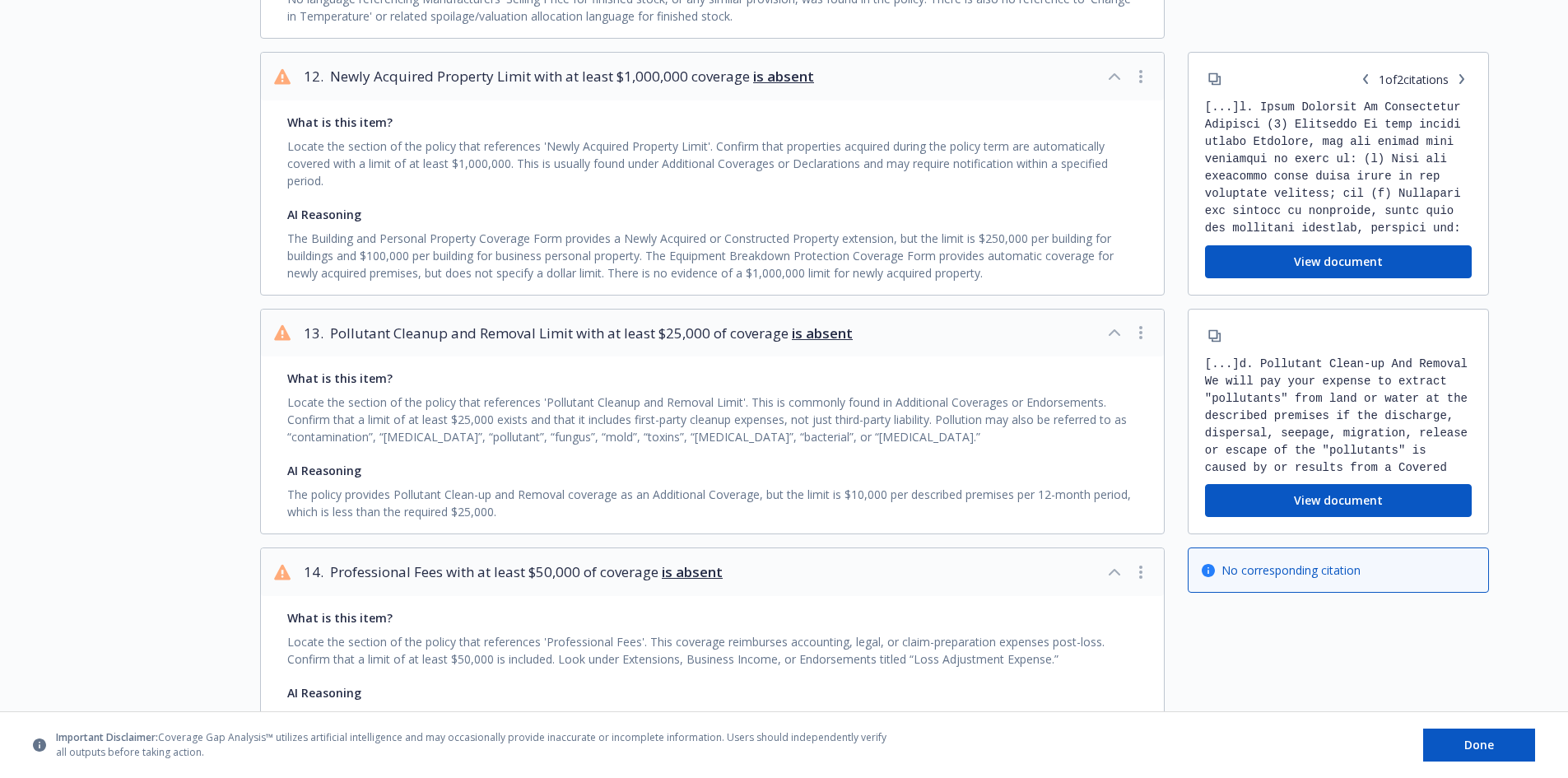 scroll, scrollTop: 2634, scrollLeft: 0, axis: vertical 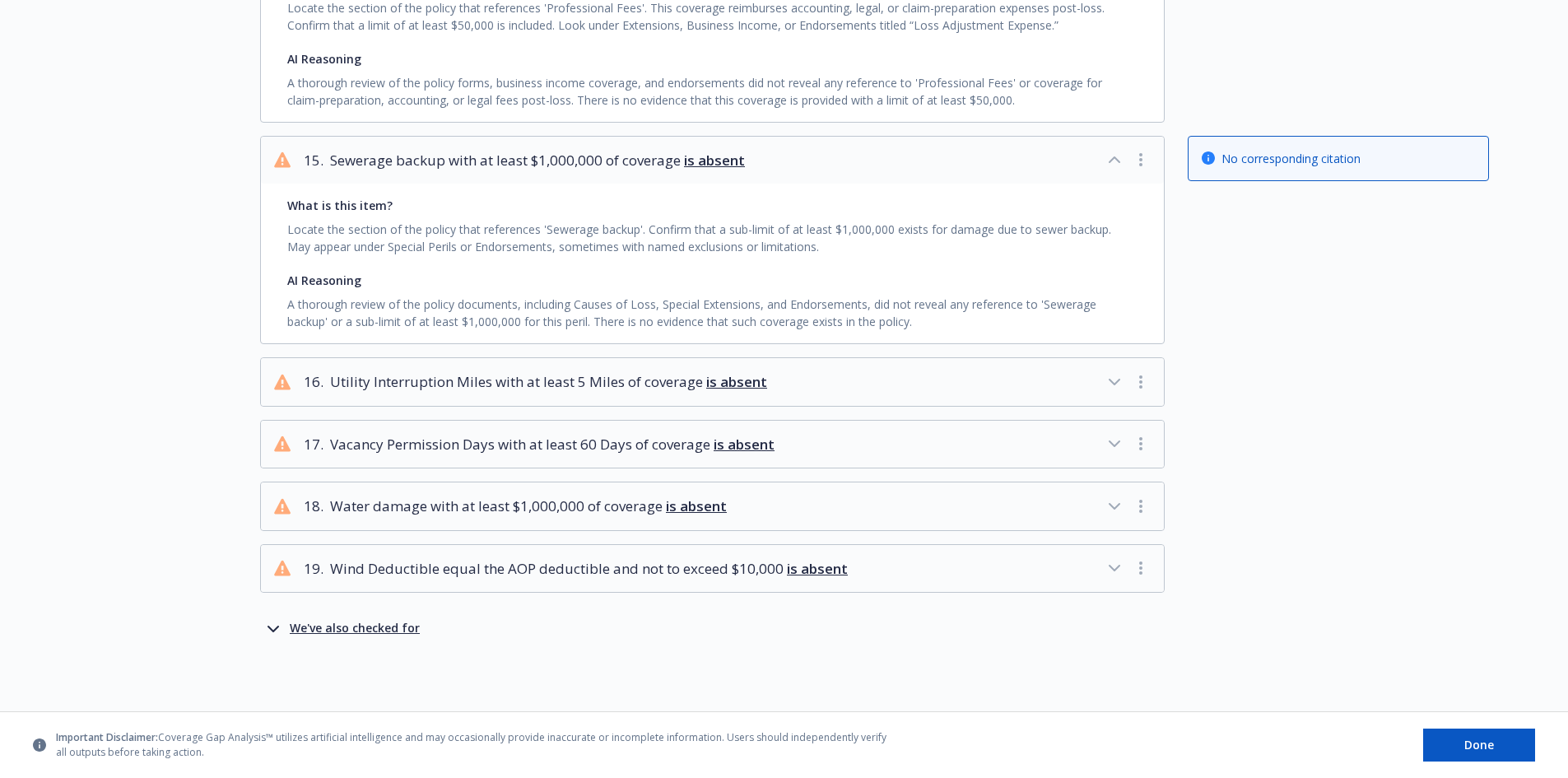 click on "Utility Interruption Miles with at least 5 Miles of coverage   is absent" at bounding box center (548, 382) 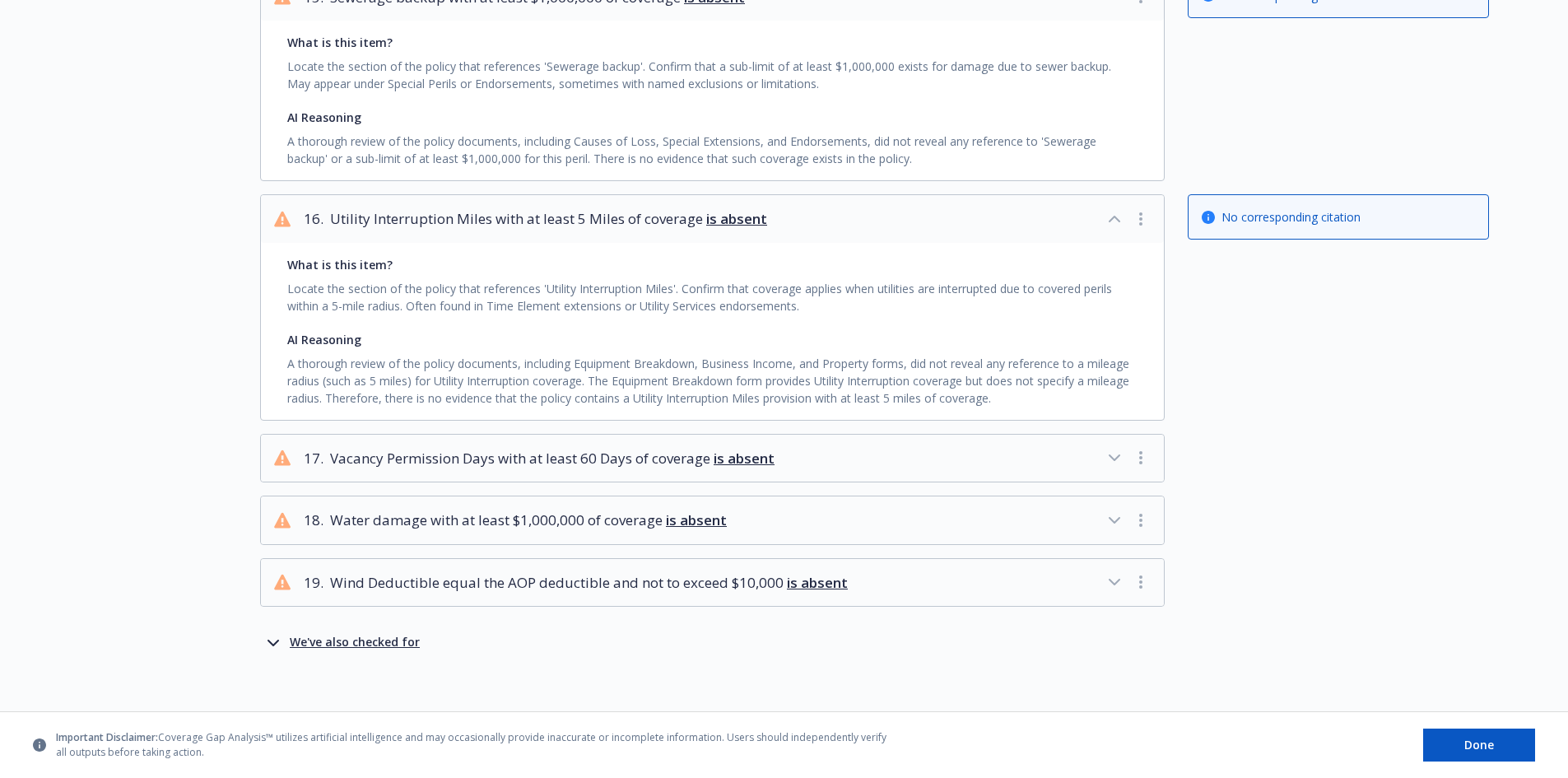 scroll, scrollTop: 3488, scrollLeft: 0, axis: vertical 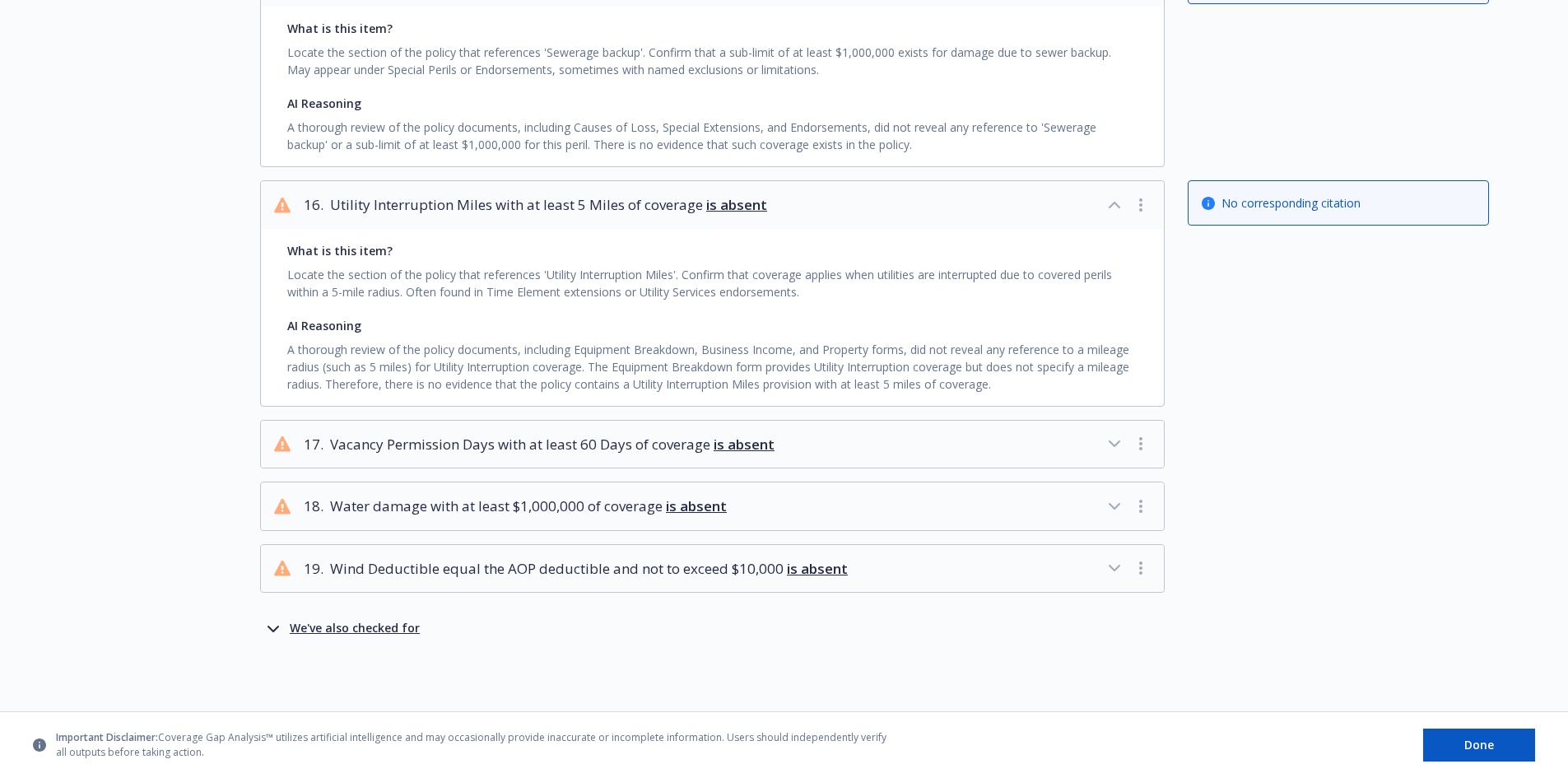 click on "Vacancy Permission Days with at least 60 Days of coverage   is absent" at bounding box center [552, 445] 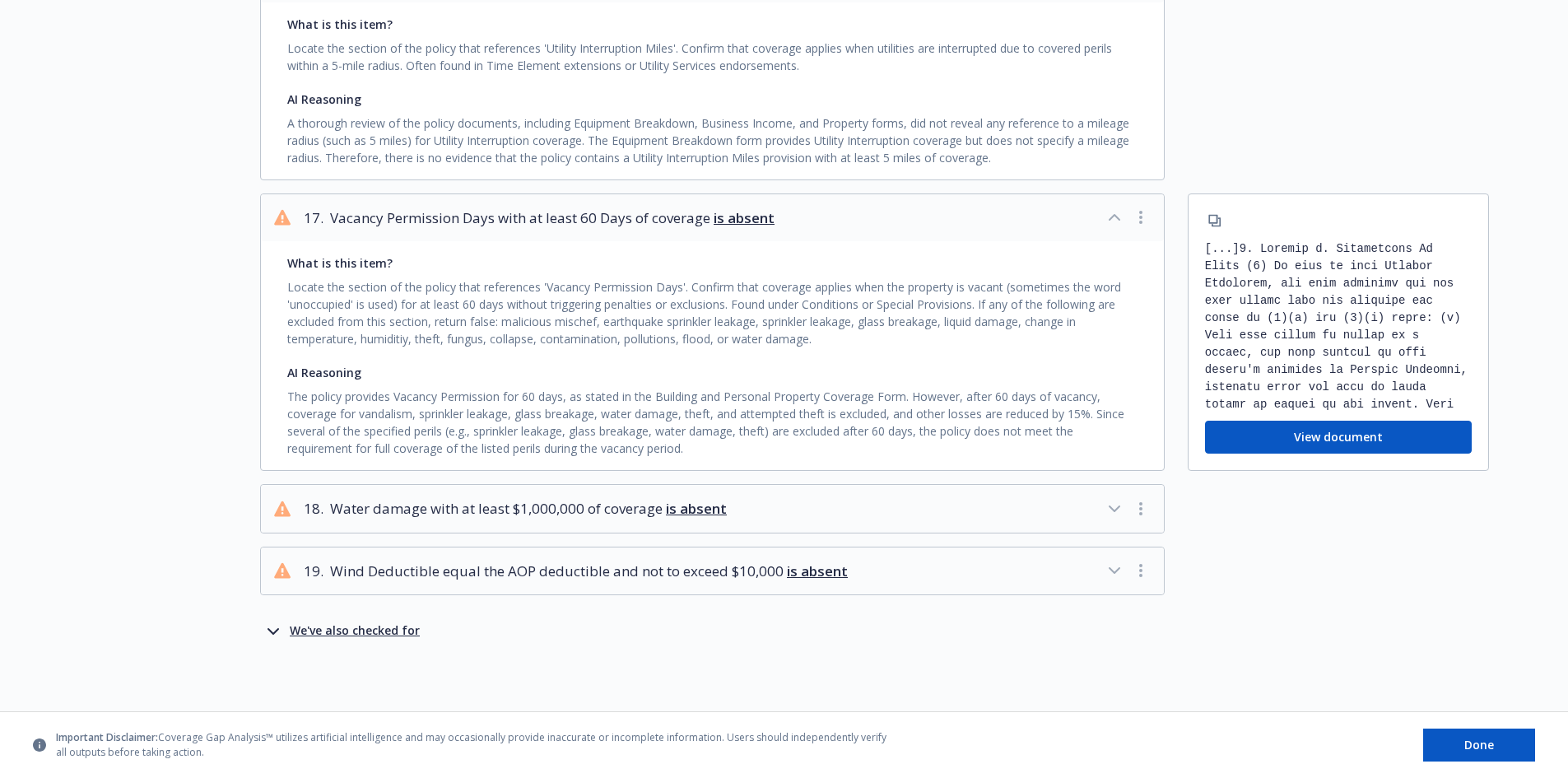 scroll, scrollTop: 3717, scrollLeft: 0, axis: vertical 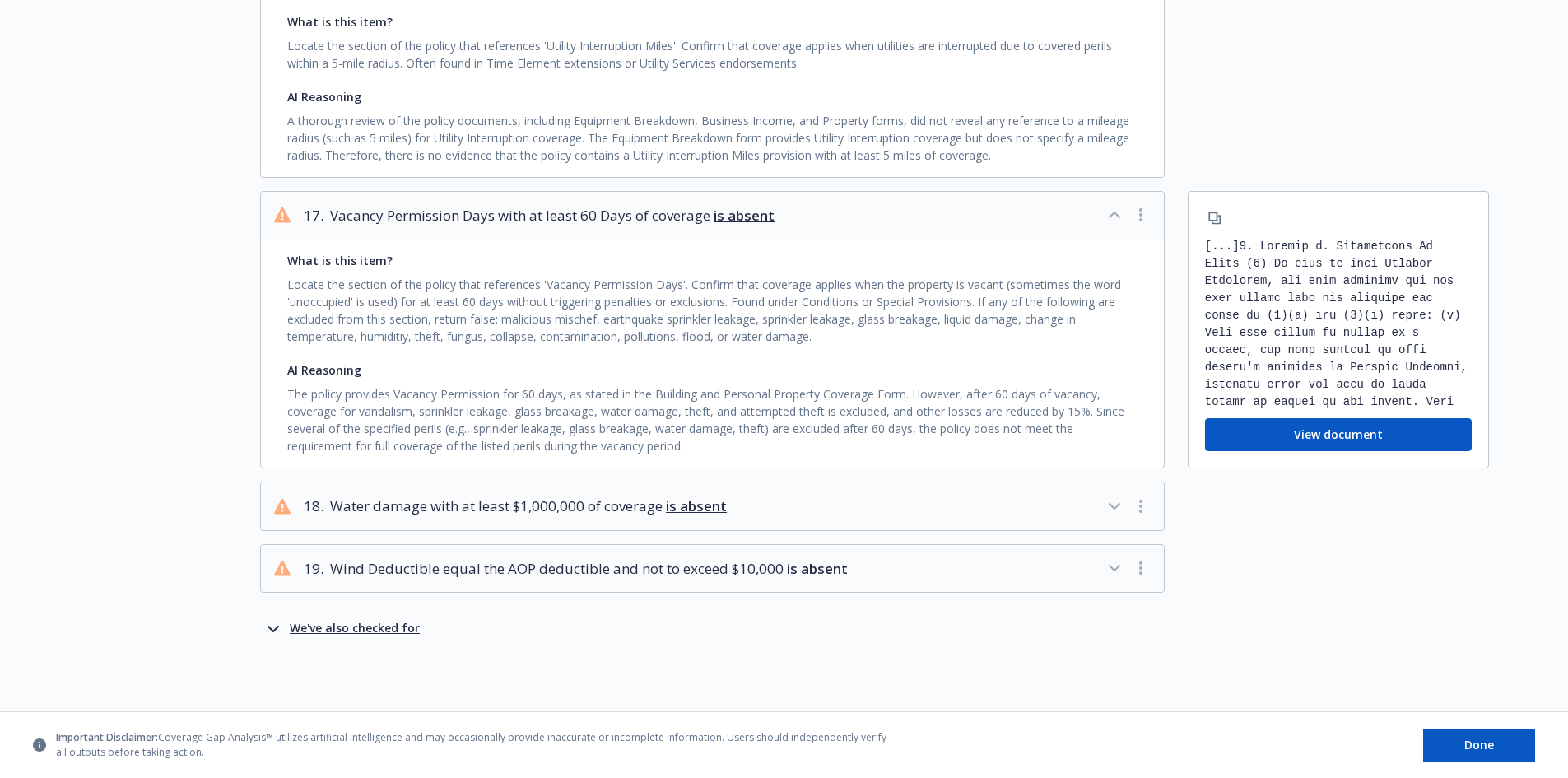 click on "Water damage with at least $1,000,000 of coverage   is absent" at bounding box center [528, 506] 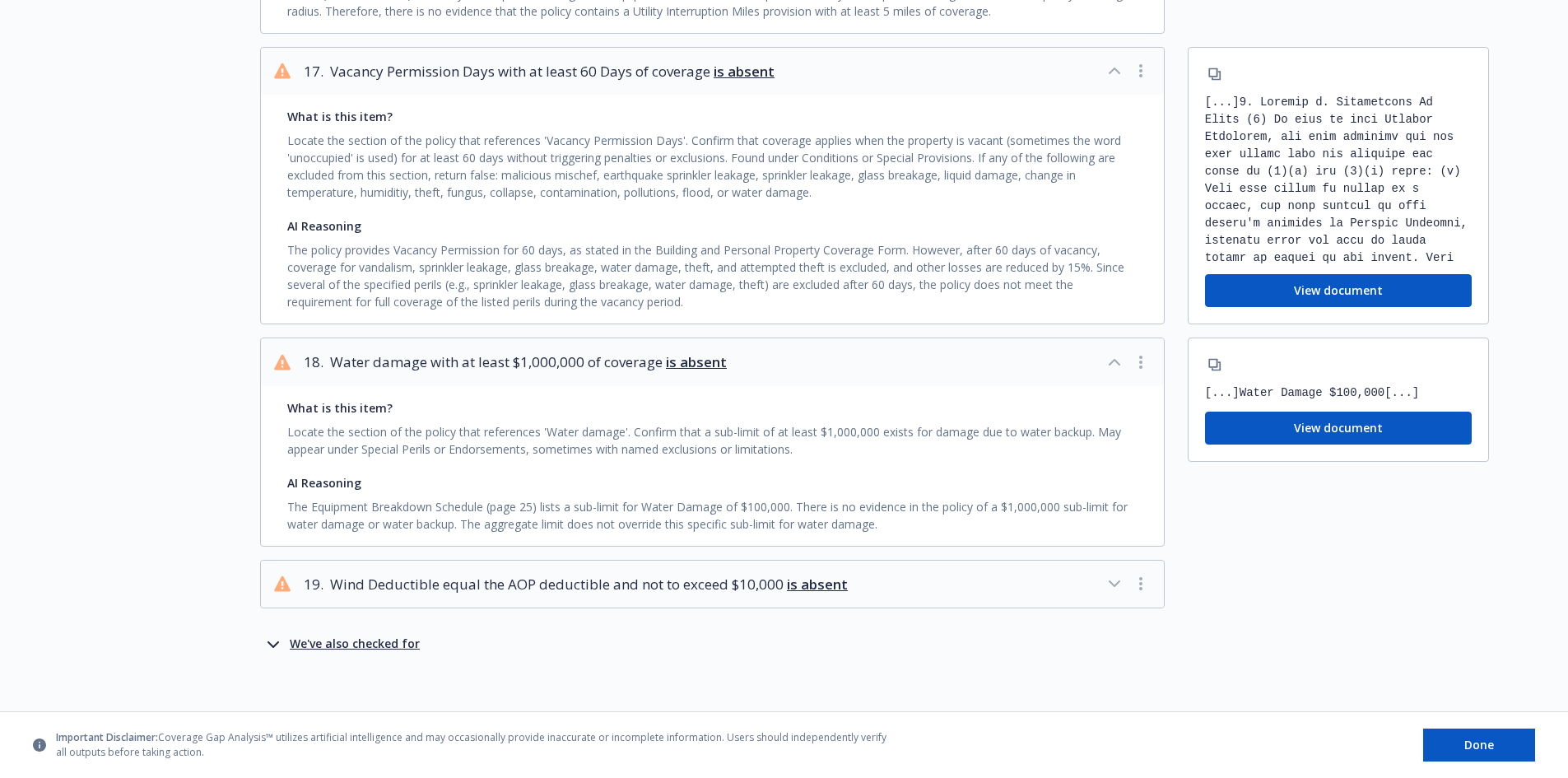 scroll, scrollTop: 3877, scrollLeft: 0, axis: vertical 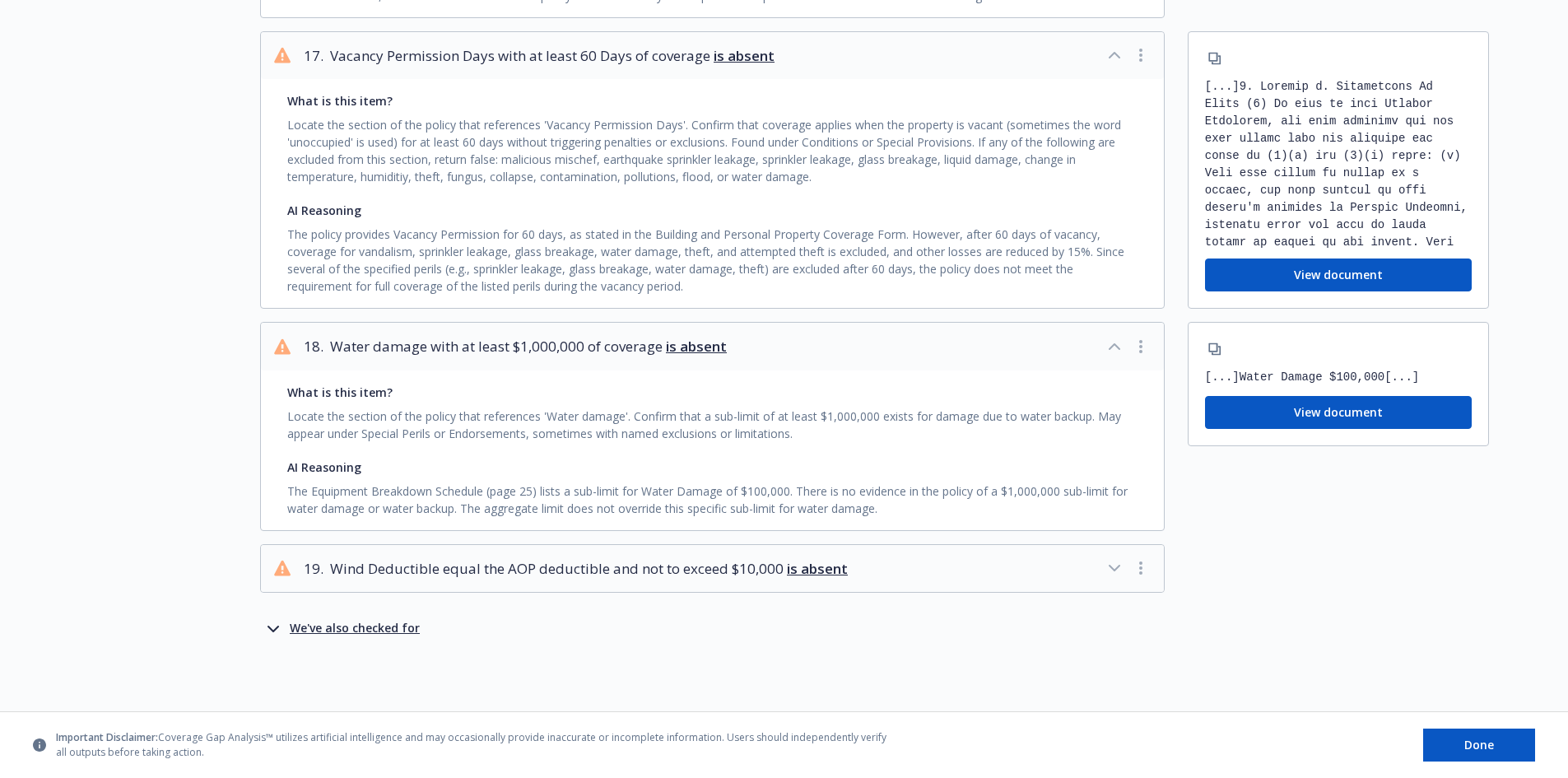click on "Wind Deductible equal the AOP deductible and not to exceed $10,000   is absent" at bounding box center [589, 569] 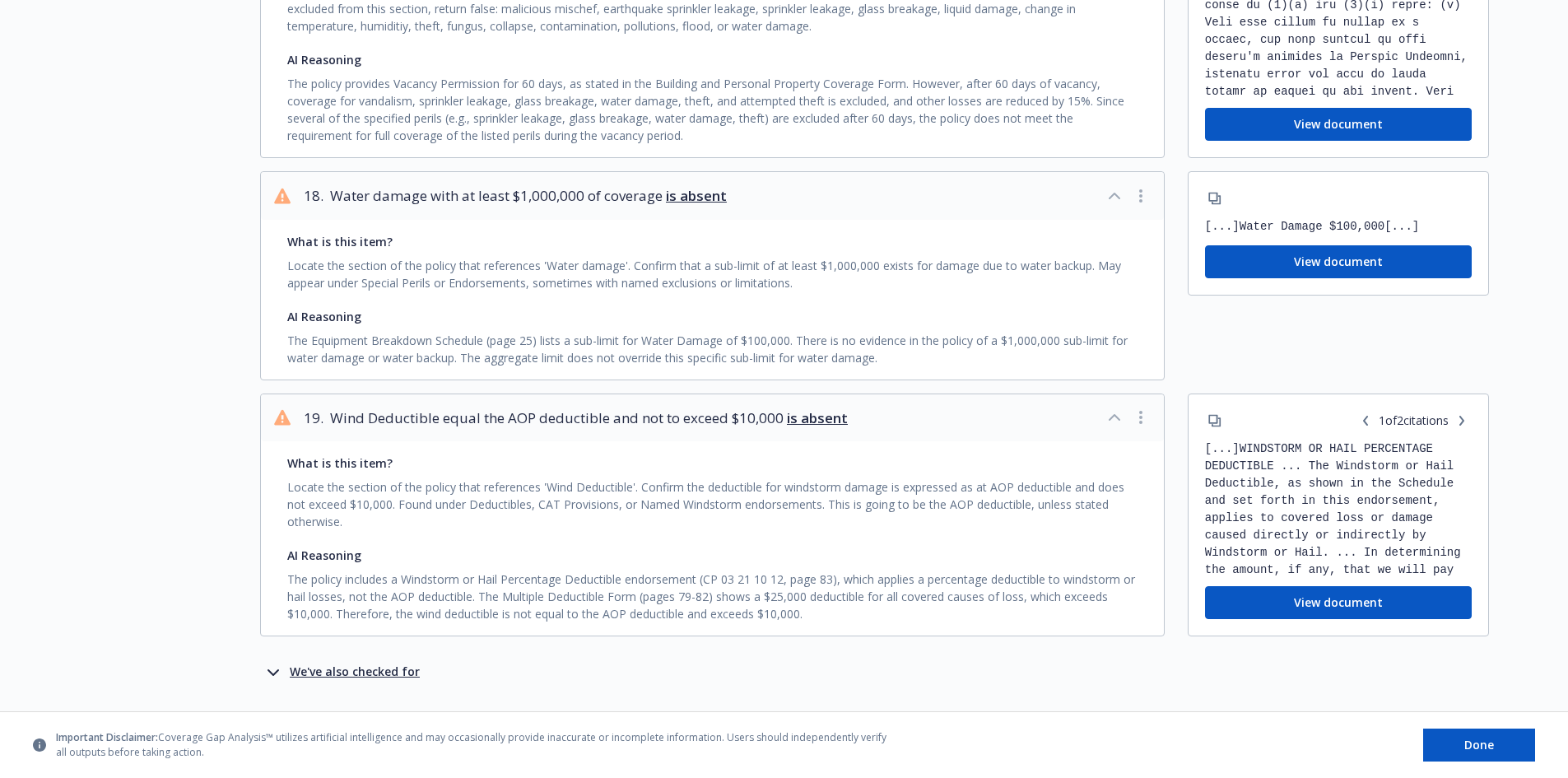 scroll, scrollTop: 4041, scrollLeft: 0, axis: vertical 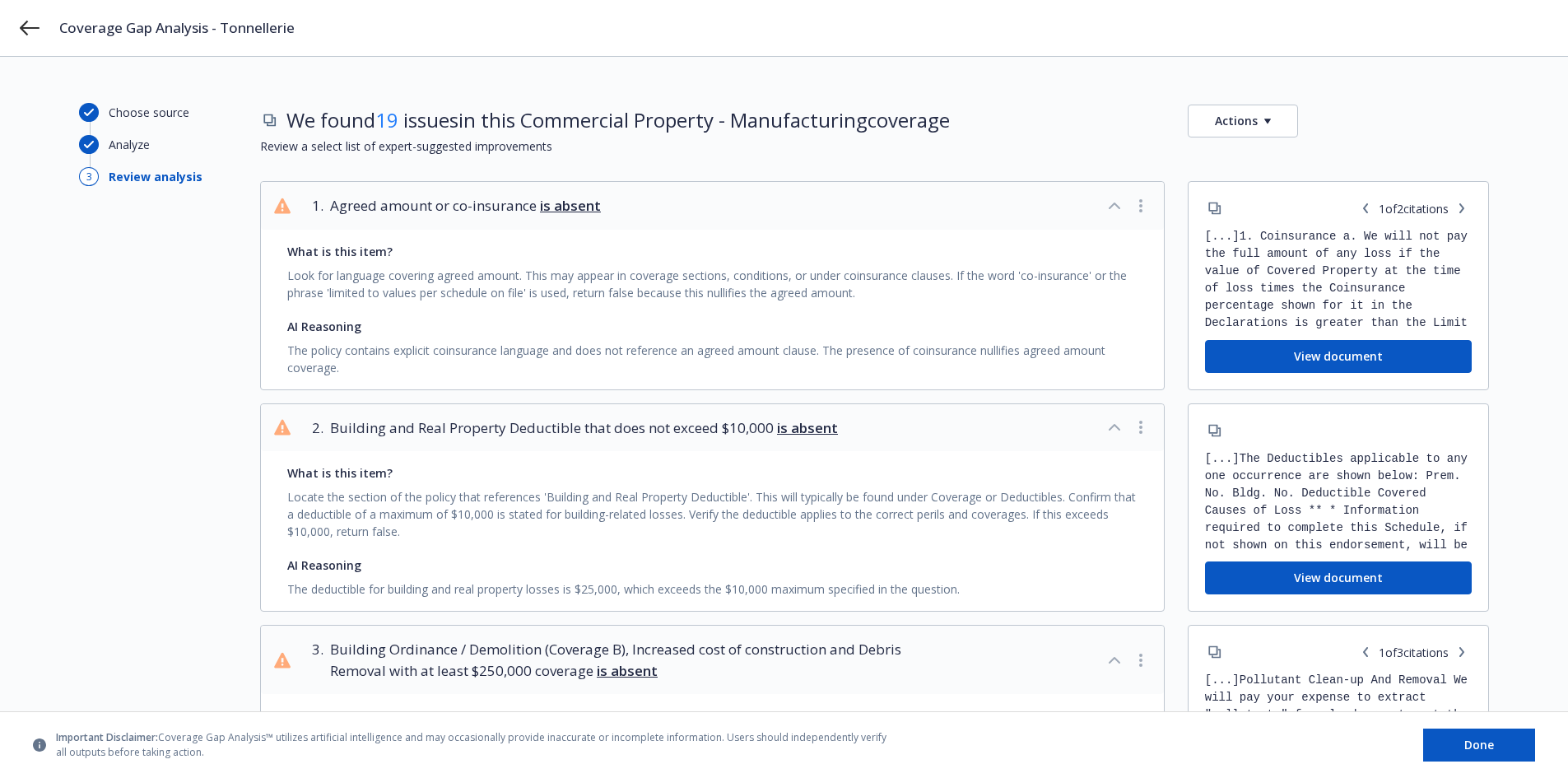 type 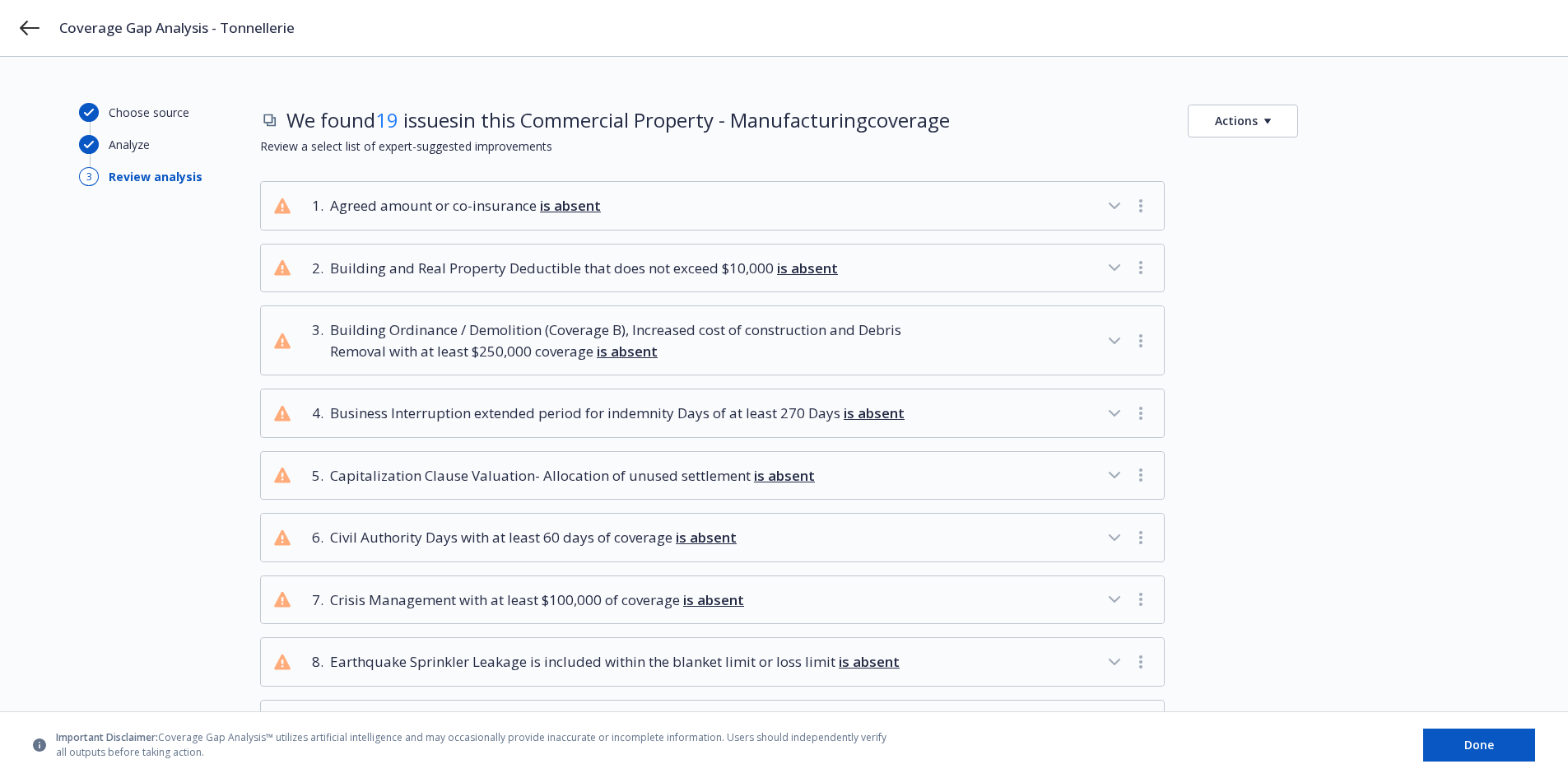 scroll, scrollTop: 0, scrollLeft: 0, axis: both 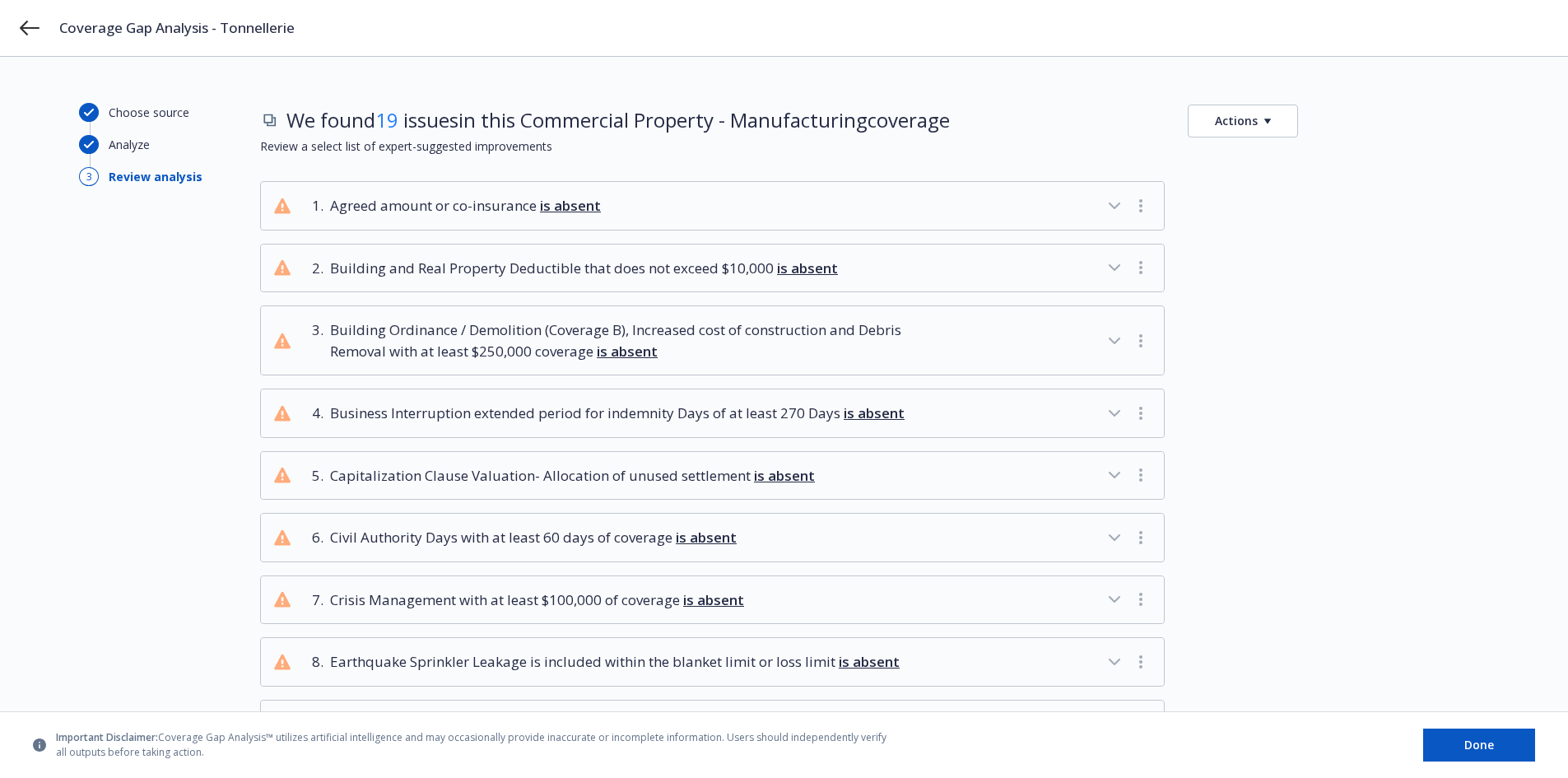 click on "Agreed amount or co-insurance   is absent" at bounding box center (465, 206) 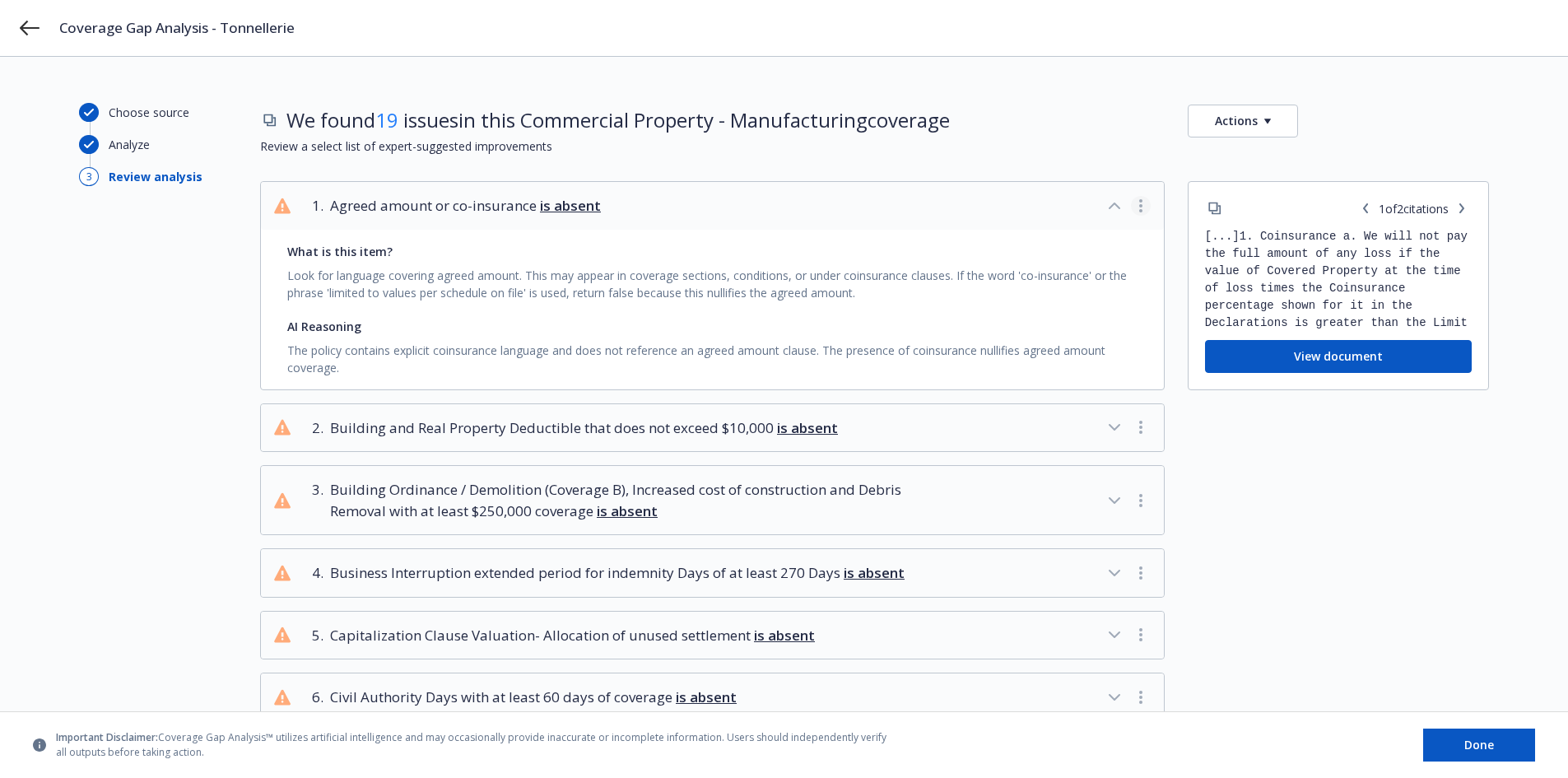 click at bounding box center (1141, 206) 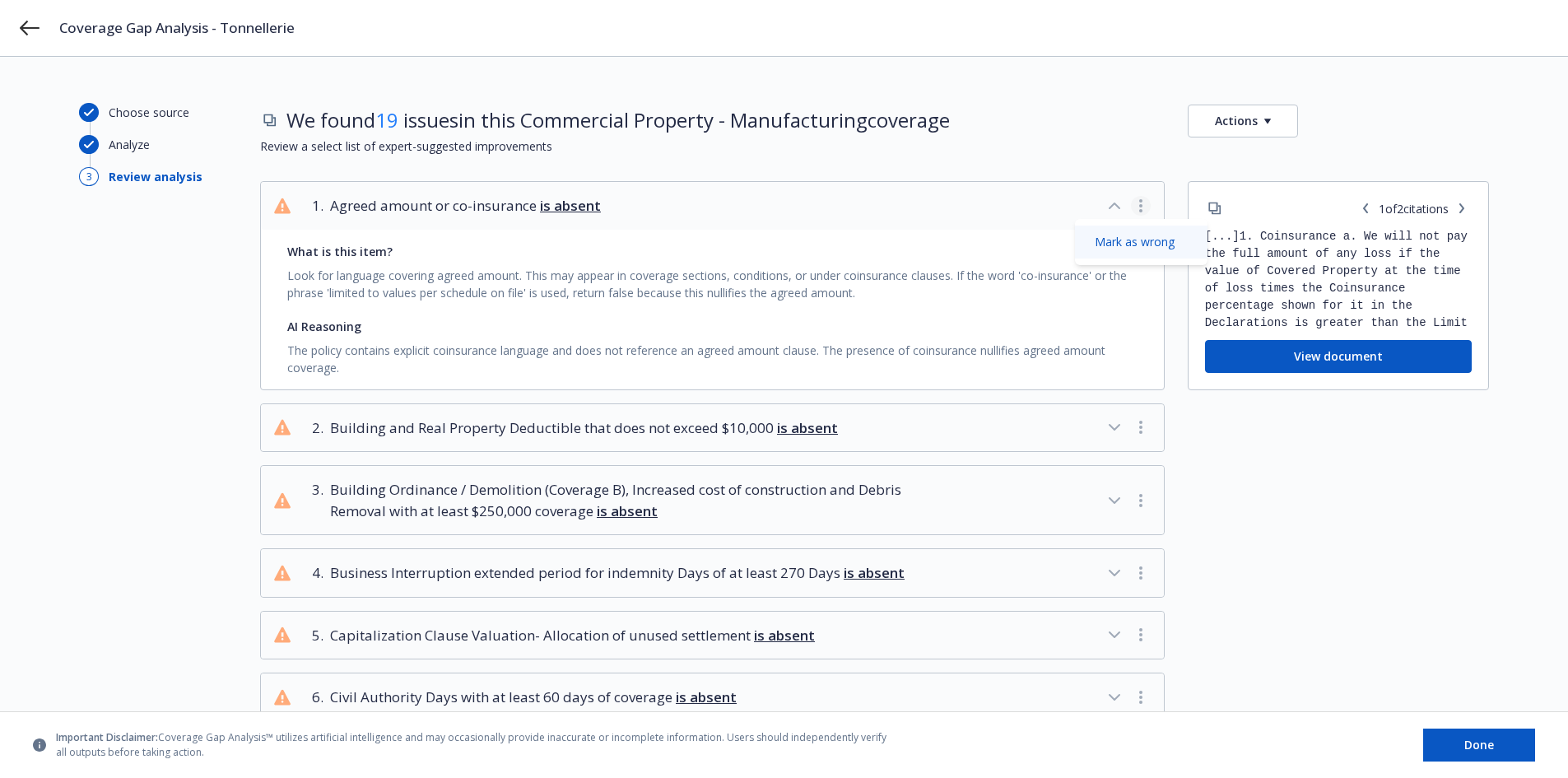 click on "Mark as wrong" at bounding box center [1141, 242] 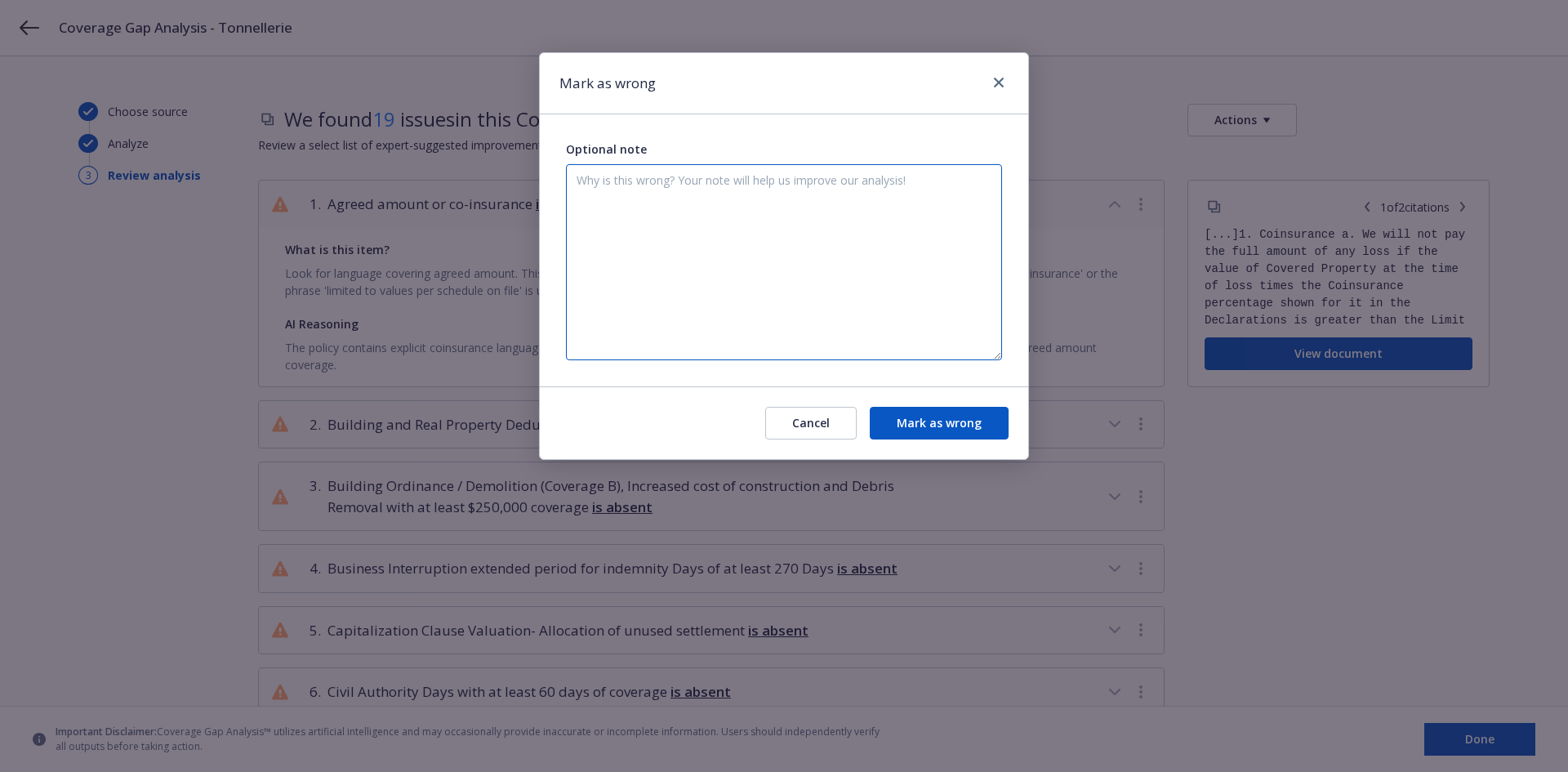 click at bounding box center (784, 262) 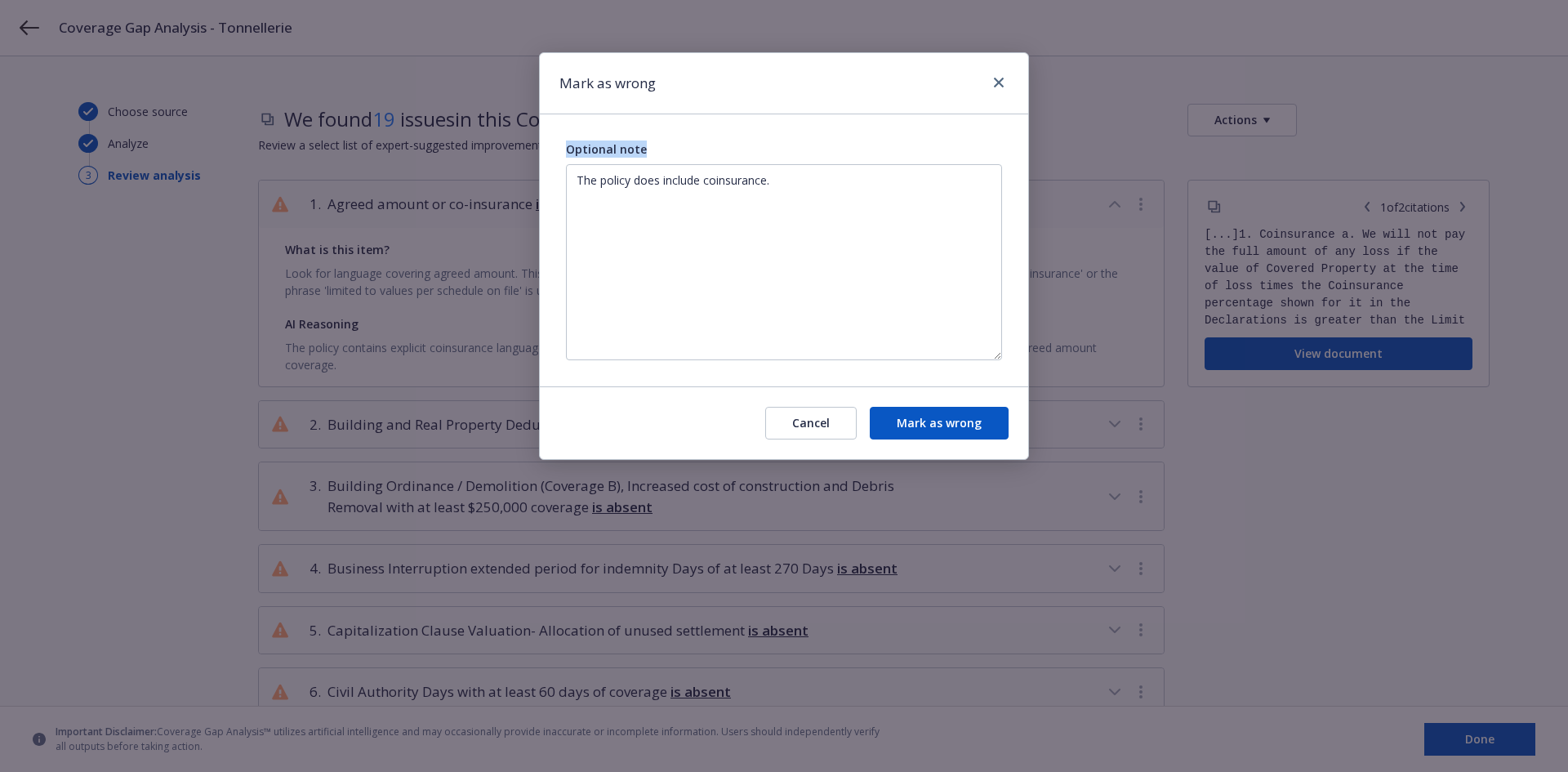 drag, startPoint x: 747, startPoint y: 80, endPoint x: 834, endPoint y: 257, distance: 197.22576 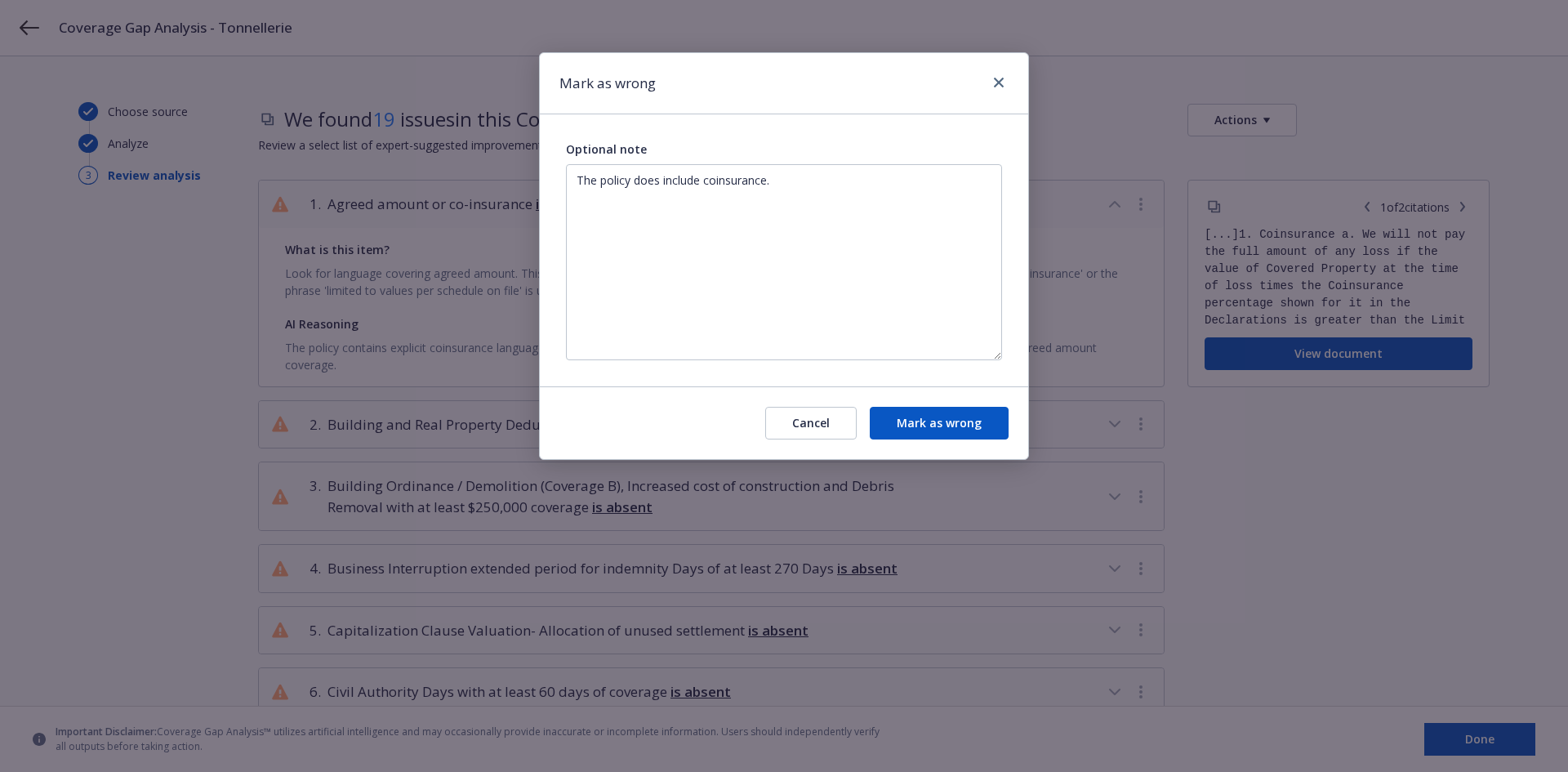 click on "Mark as wrong Optional note The policy does include coinsurance.   Cancel Mark as wrong" at bounding box center [784, 386] 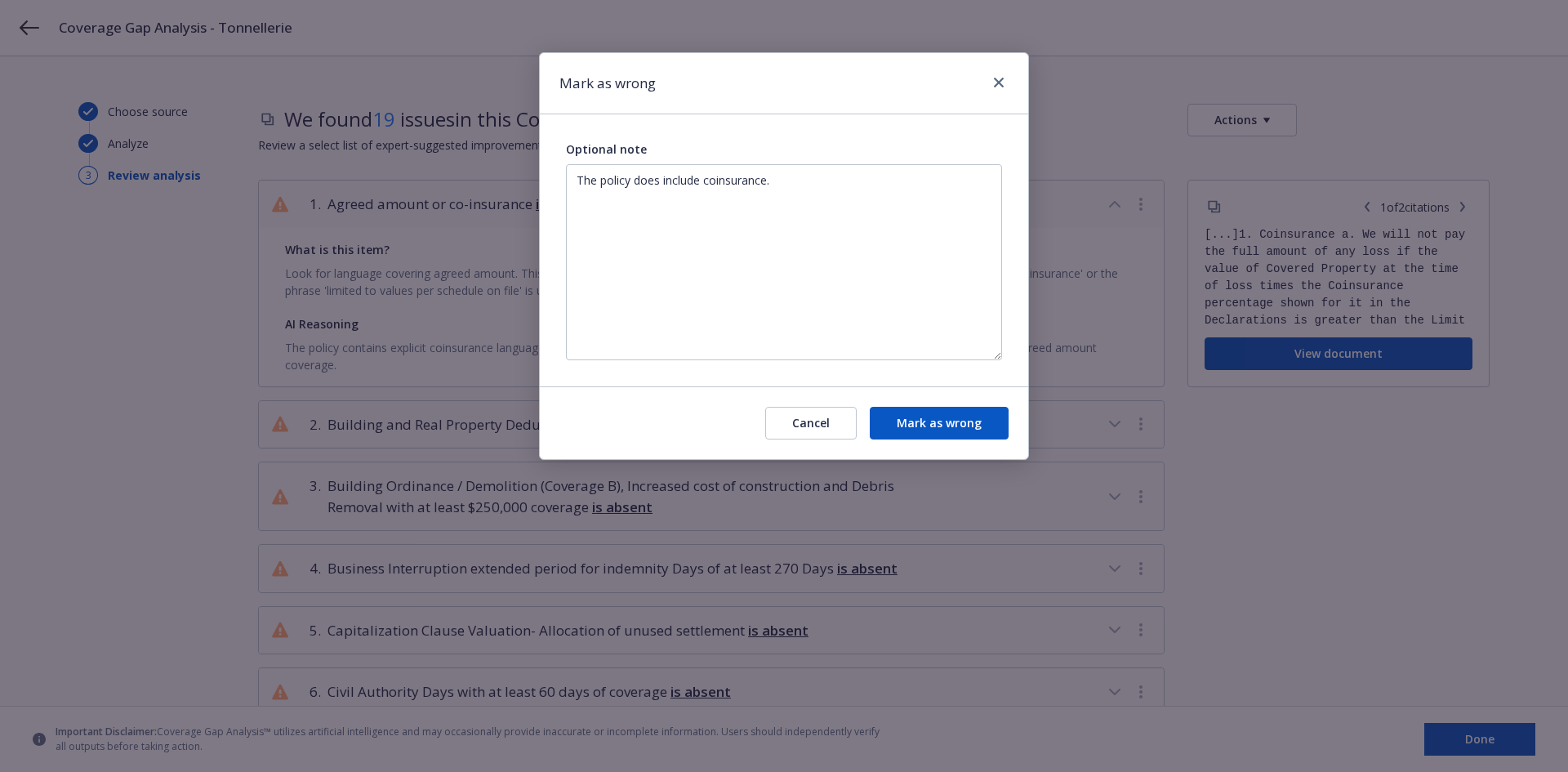drag, startPoint x: 944, startPoint y: 65, endPoint x: 950, endPoint y: 74, distance: 10.816654 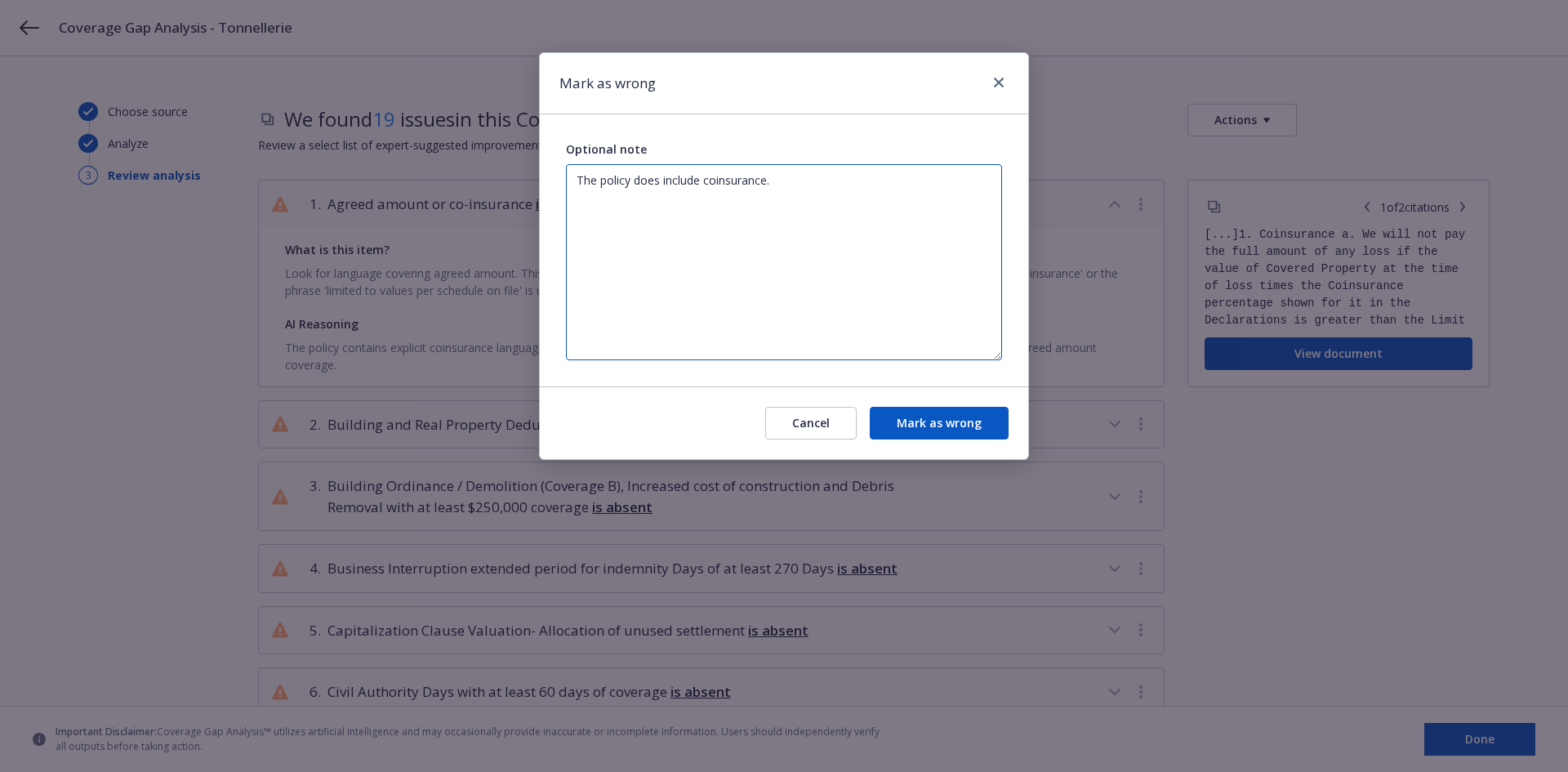 click on "The policy does include coinsurance." at bounding box center [784, 262] 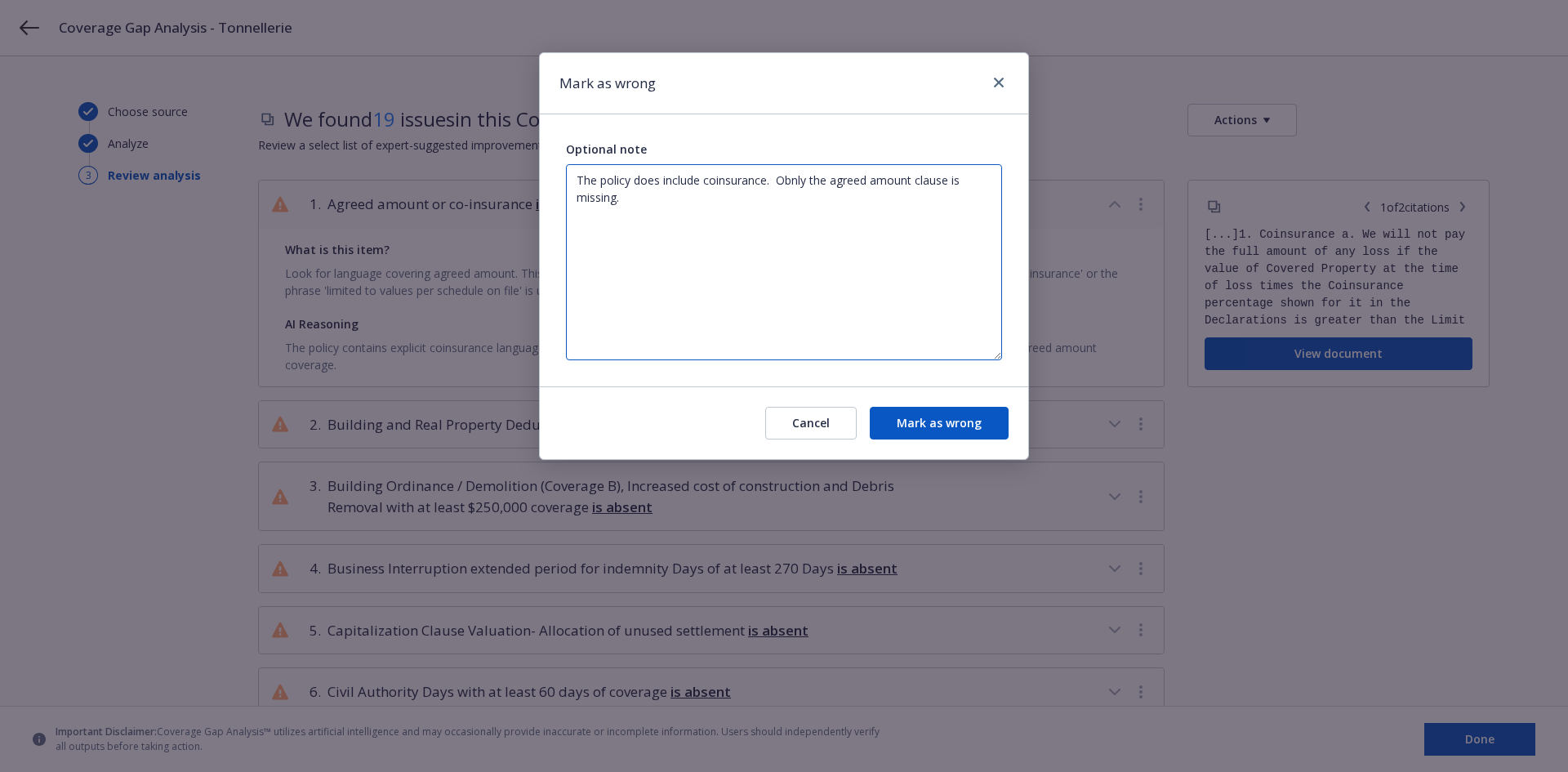 click on "The policy does include coinsurance.  Obnly the agreed amount clause is missing." at bounding box center [784, 262] 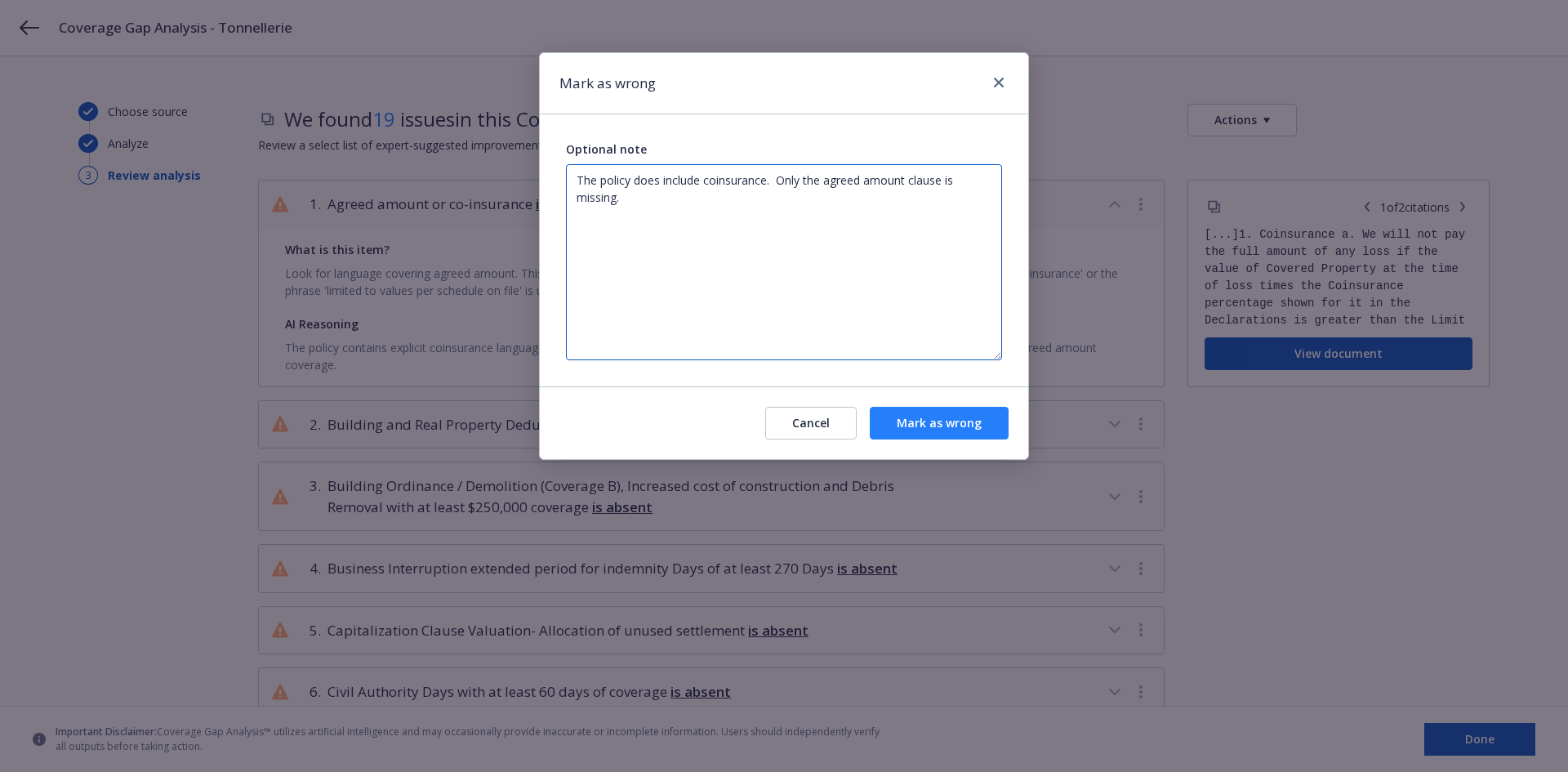 type on "The policy does include coinsurance.  Only the agreed amount clause is missing." 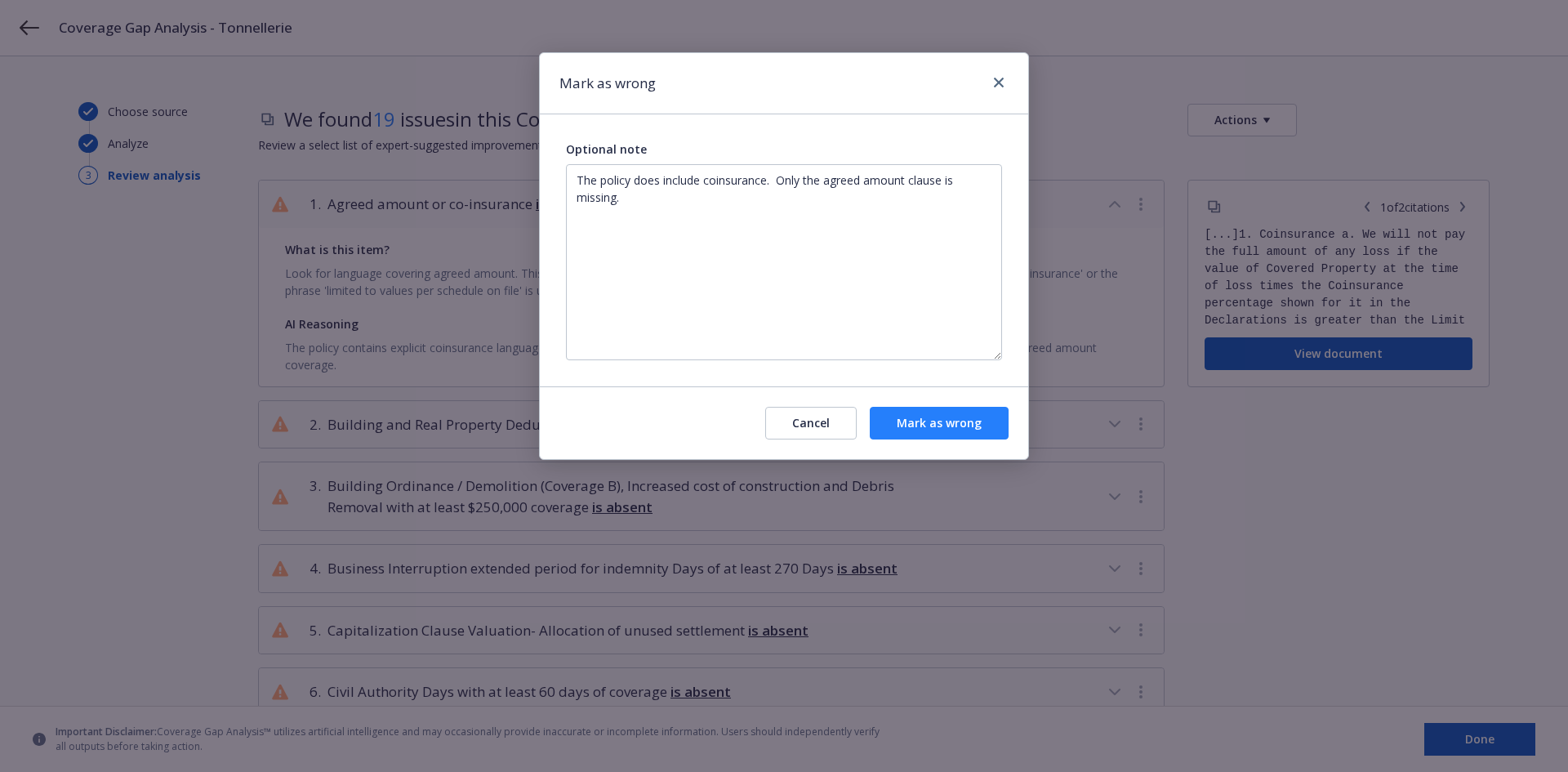 click on "Mark as wrong" at bounding box center [939, 423] 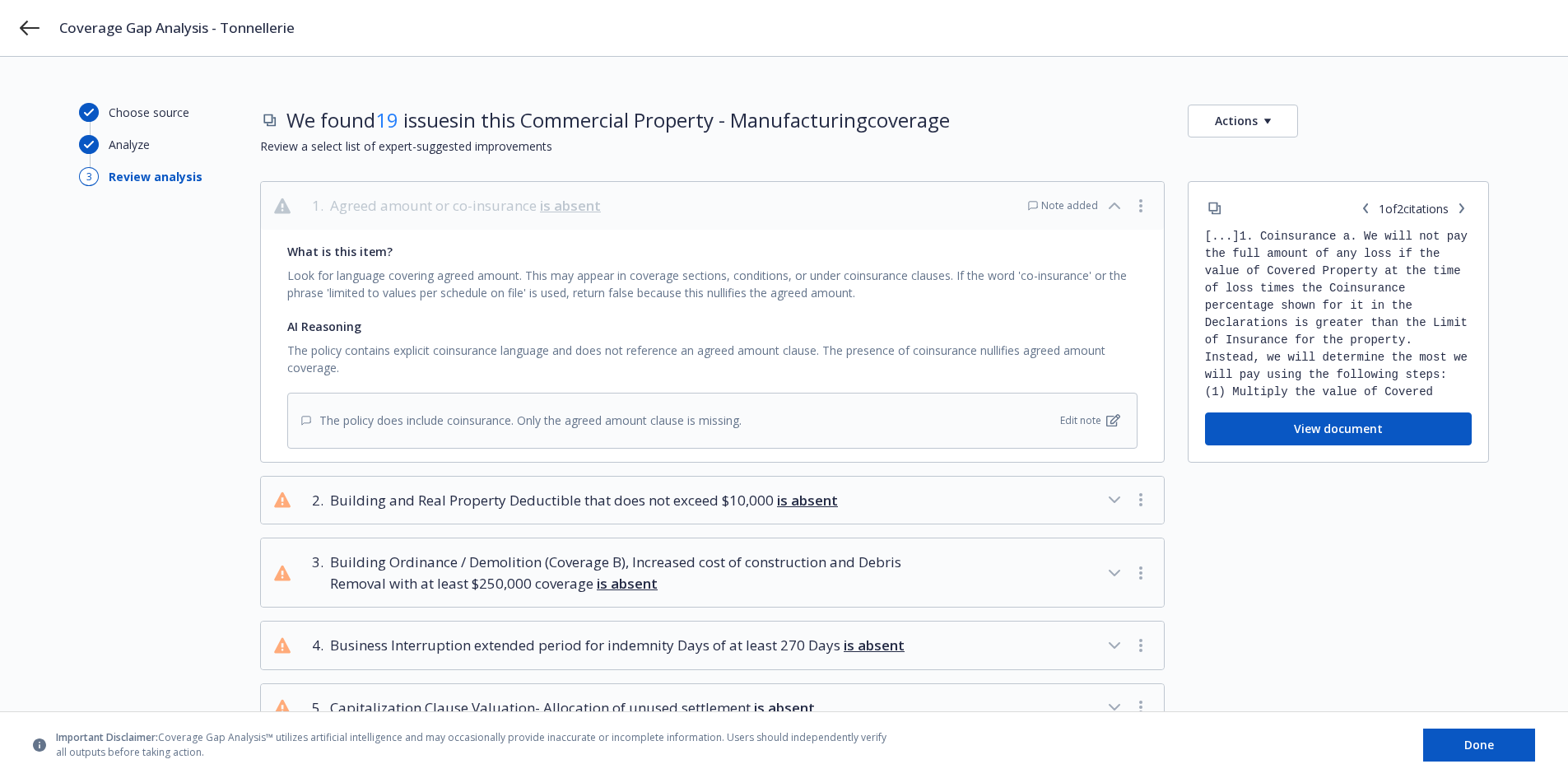 click on "Building and Real Property Deductible that does not exceed $10,000   is absent" at bounding box center [584, 501] 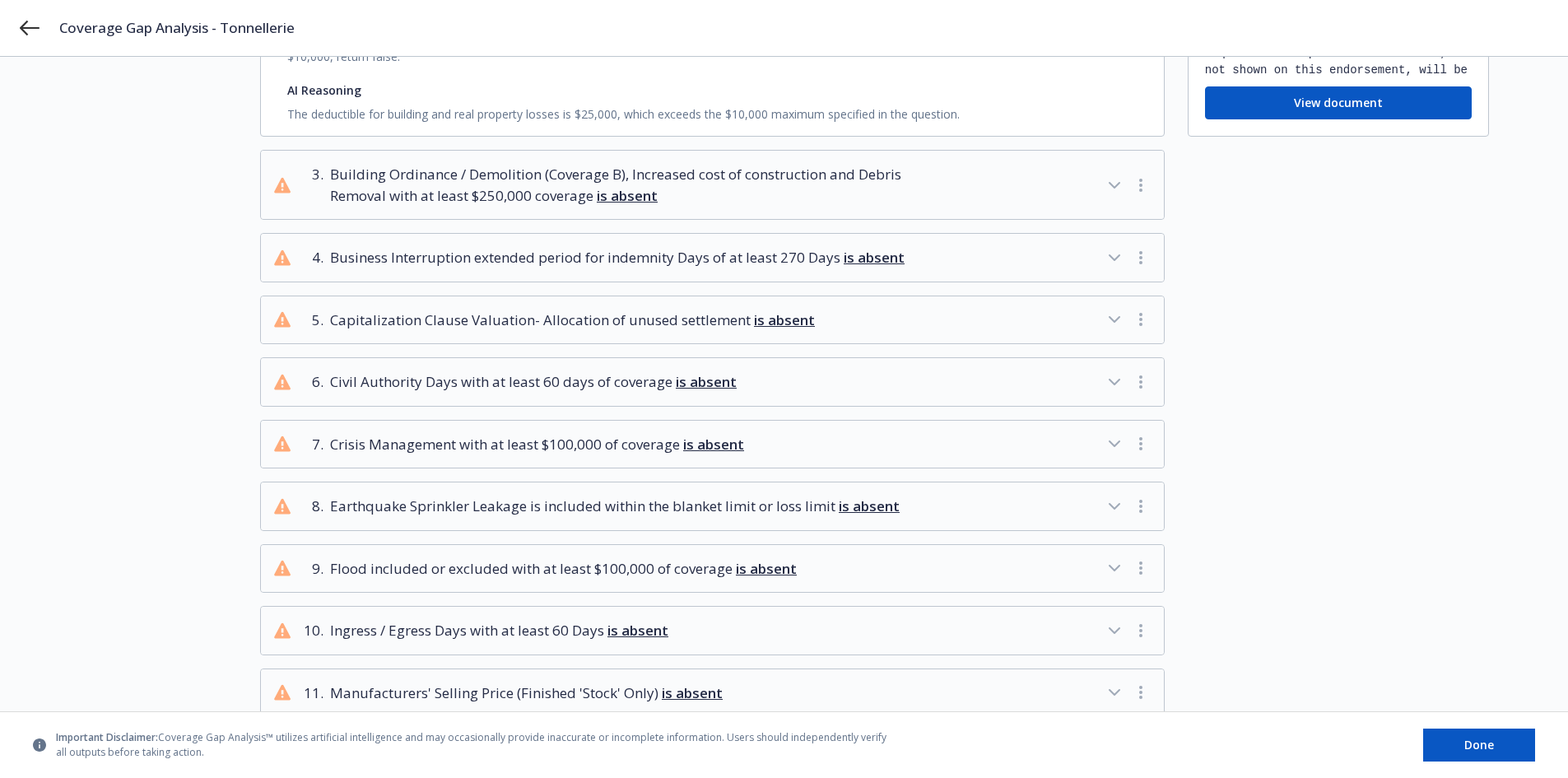 scroll, scrollTop: 576, scrollLeft: 0, axis: vertical 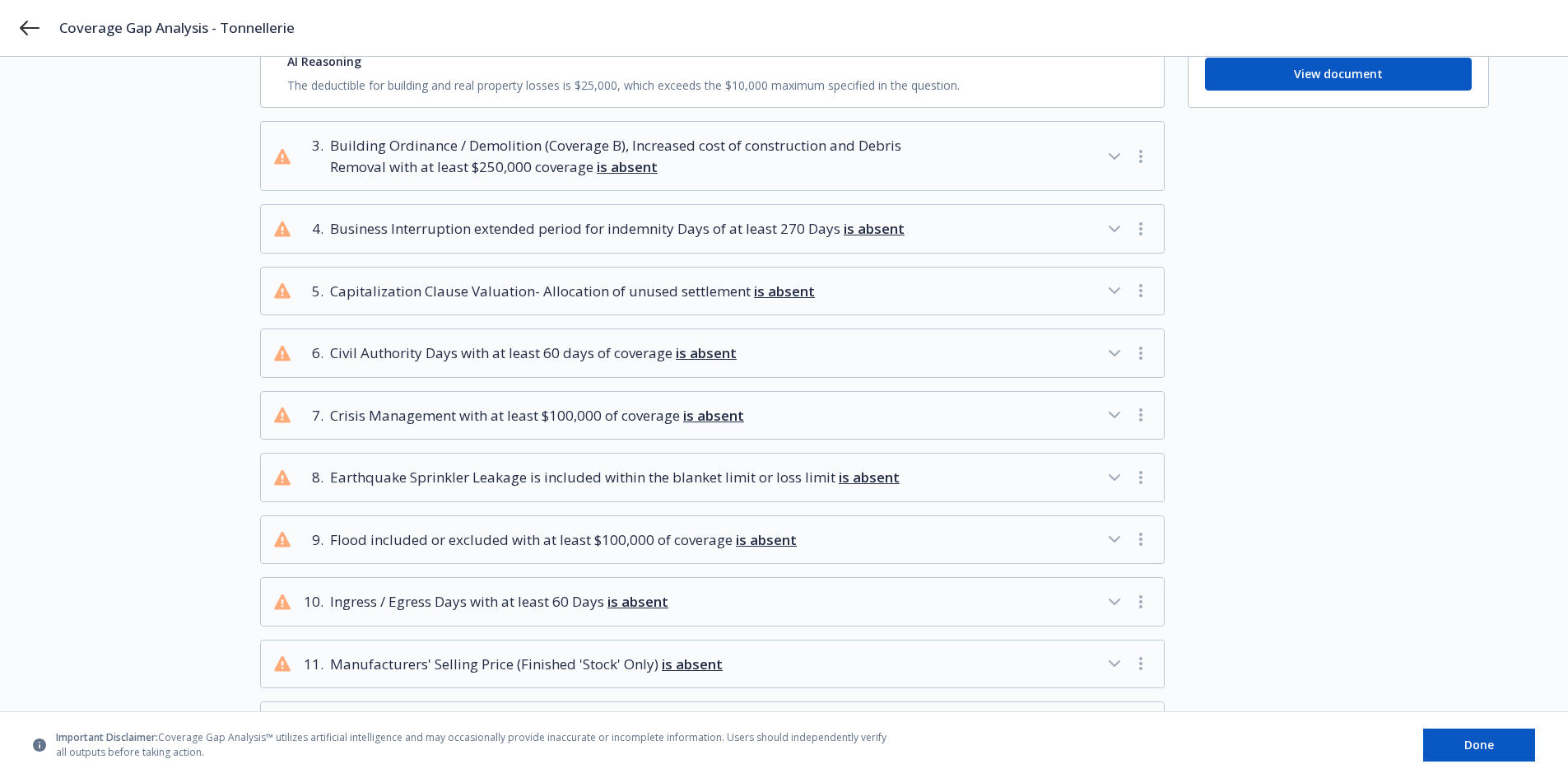 click on "Flood included or excluded with at least $100,000 of coverage   is absent" at bounding box center (563, 540) 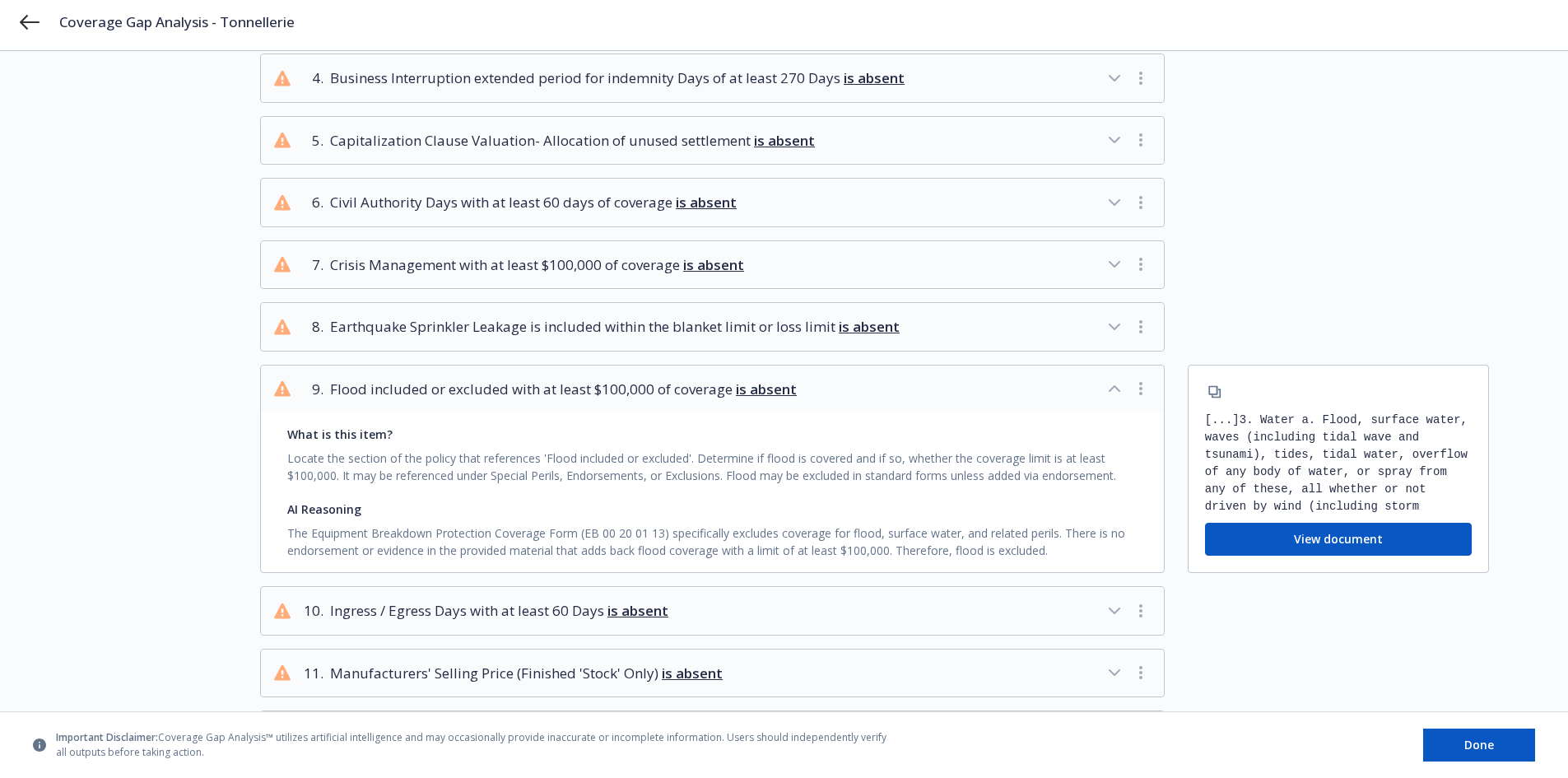scroll, scrollTop: 741, scrollLeft: 0, axis: vertical 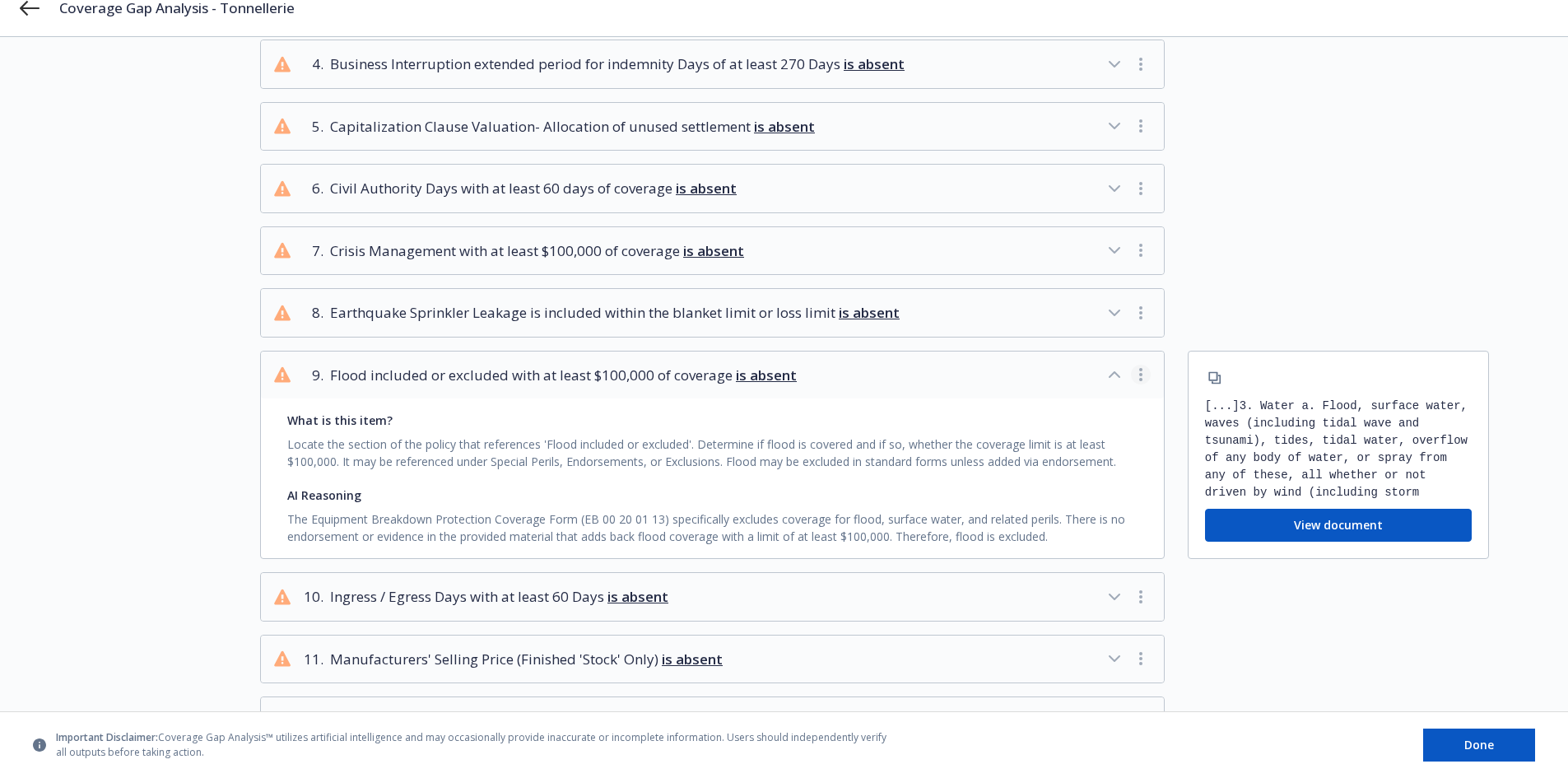 click 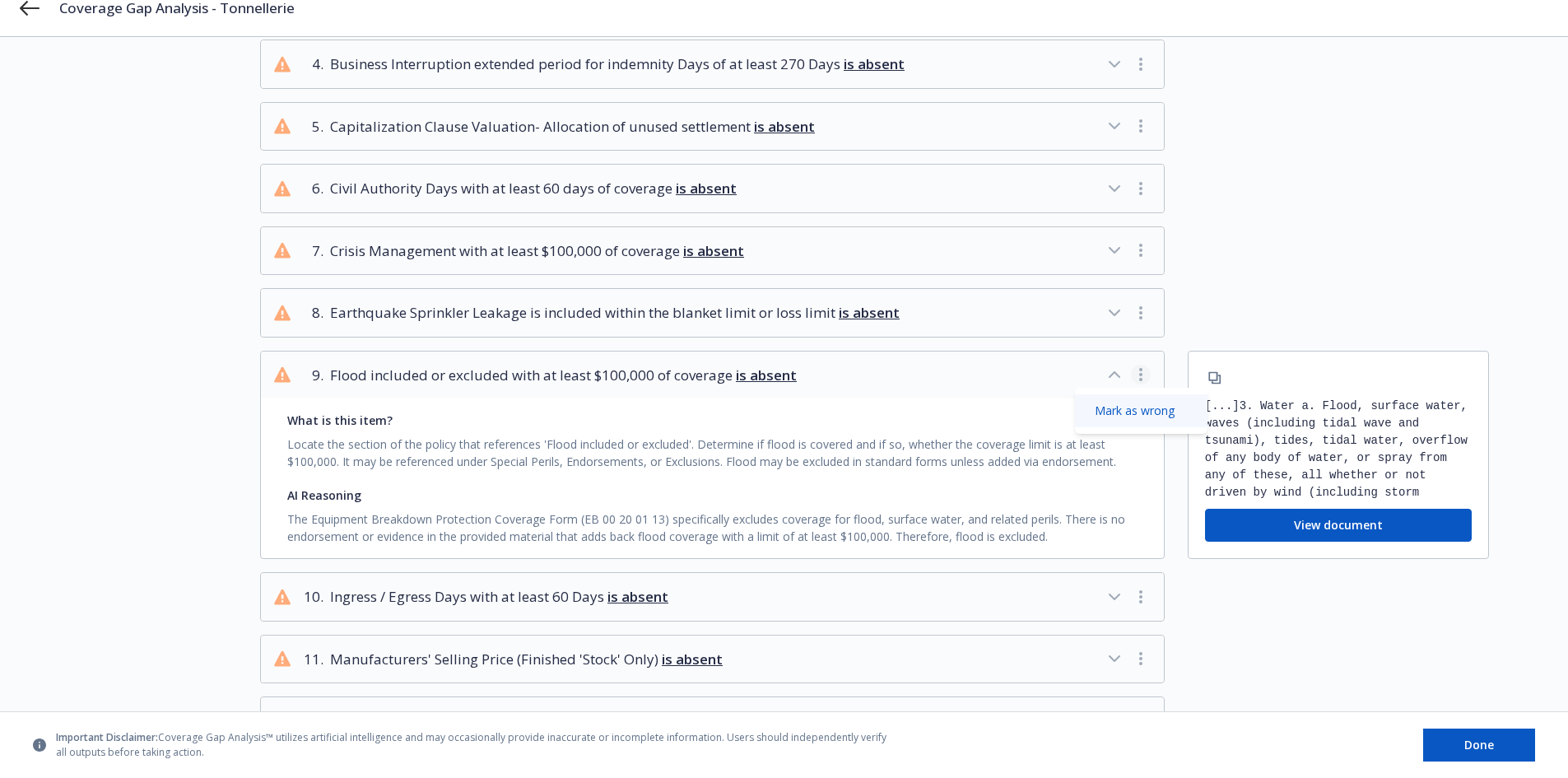click on "Mark as wrong" at bounding box center [1141, 411] 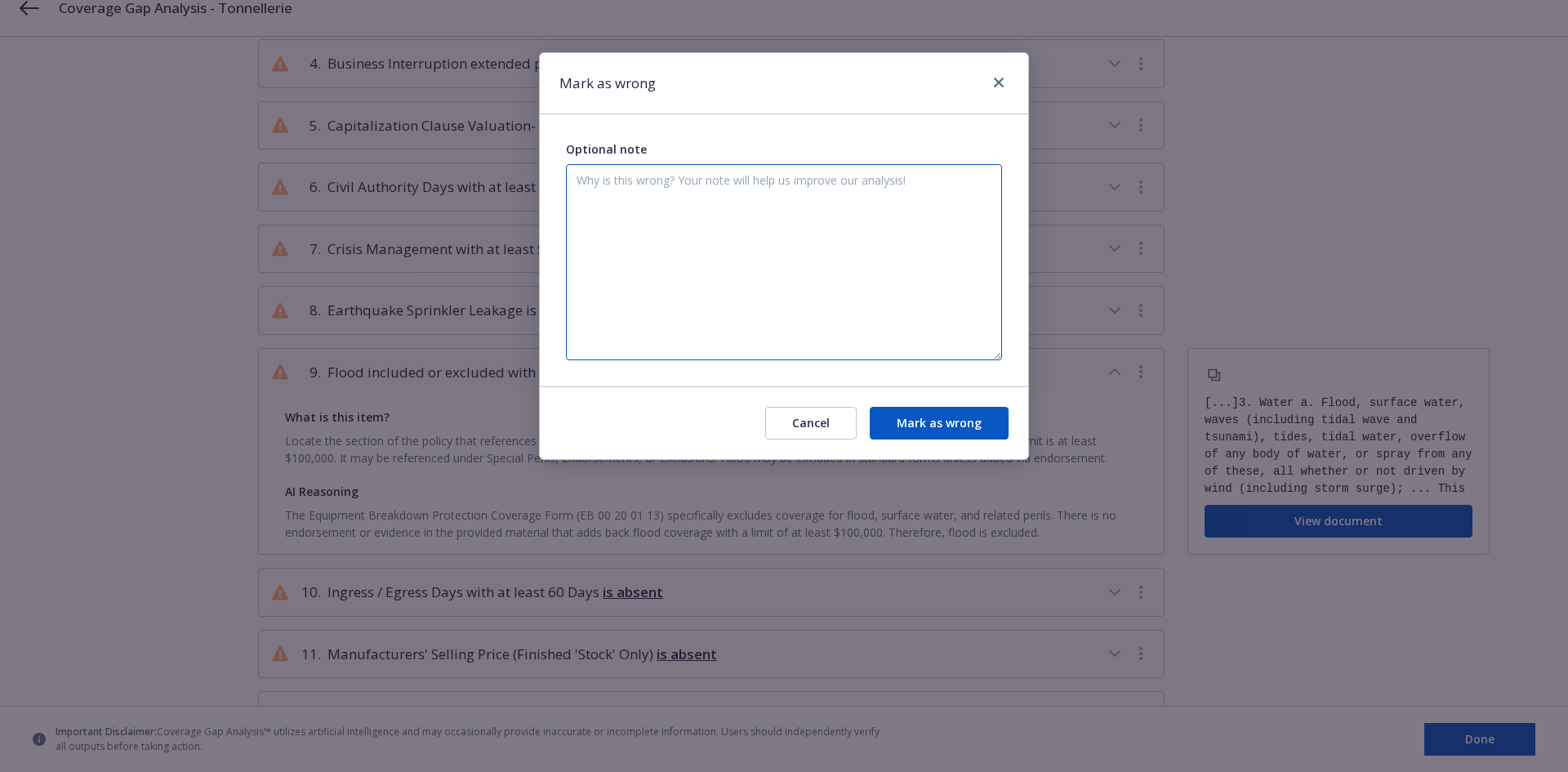 click at bounding box center [784, 262] 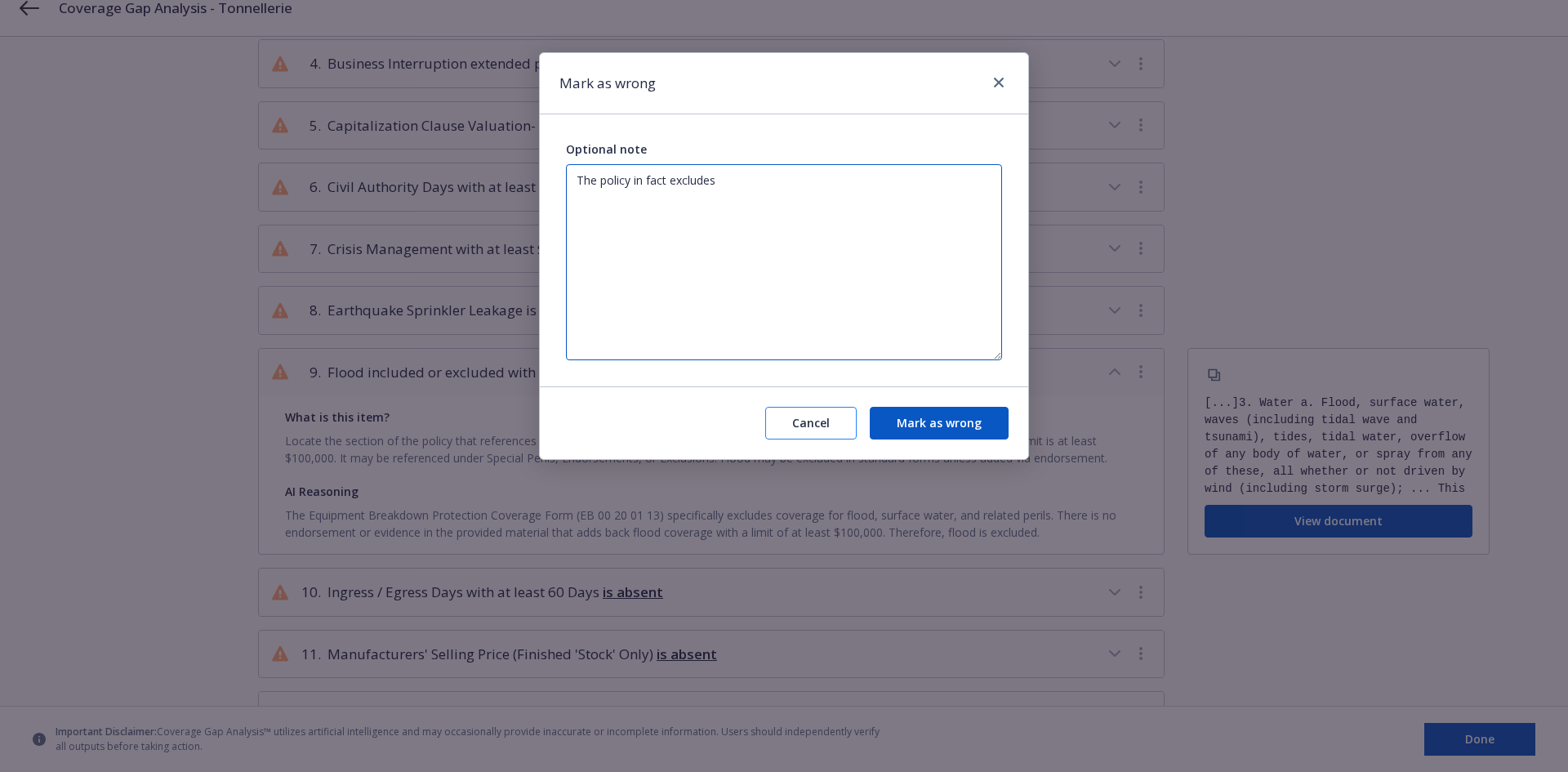 type on "The policy in fact excludes" 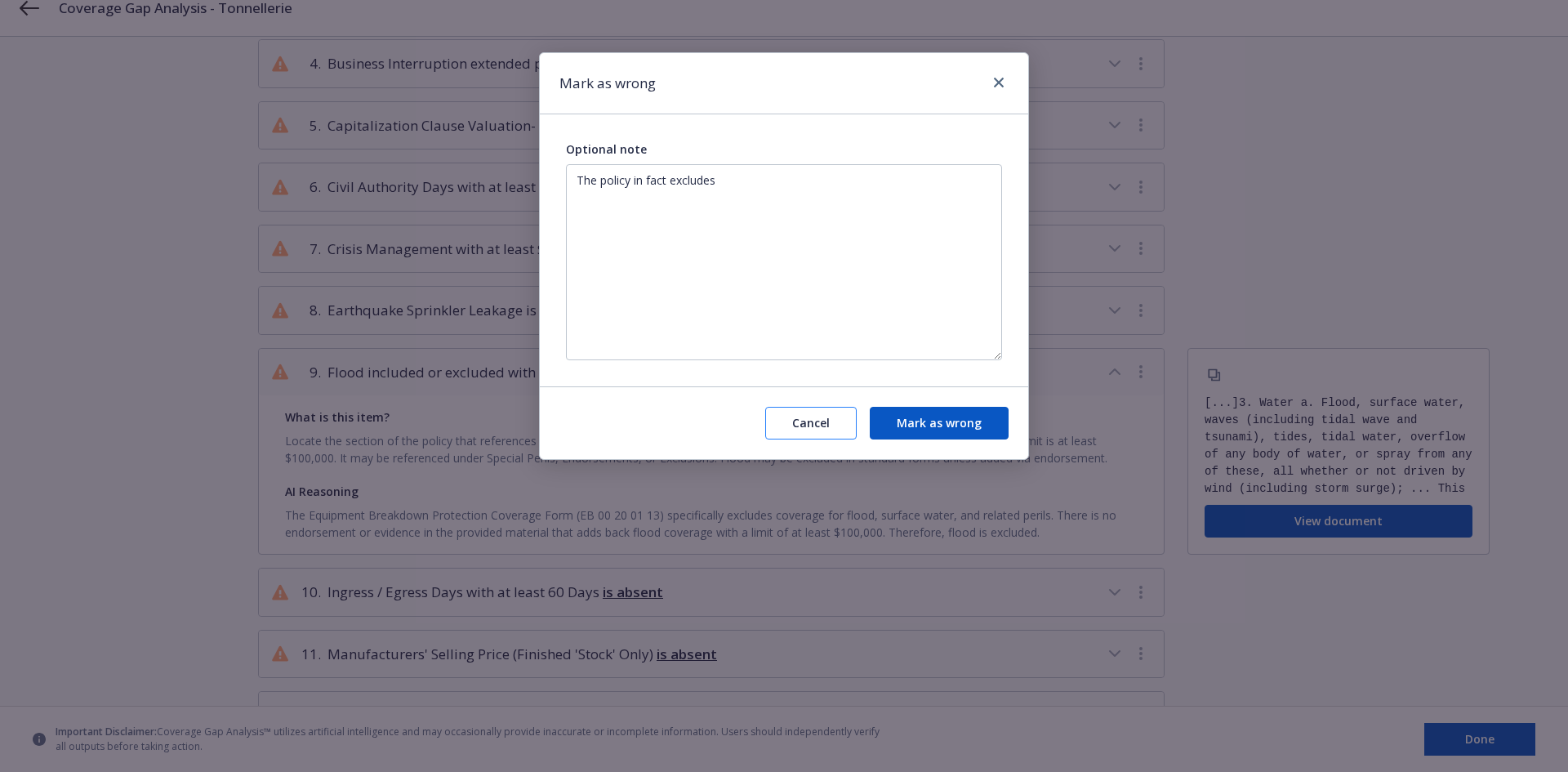 click on "Cancel" at bounding box center (811, 423) 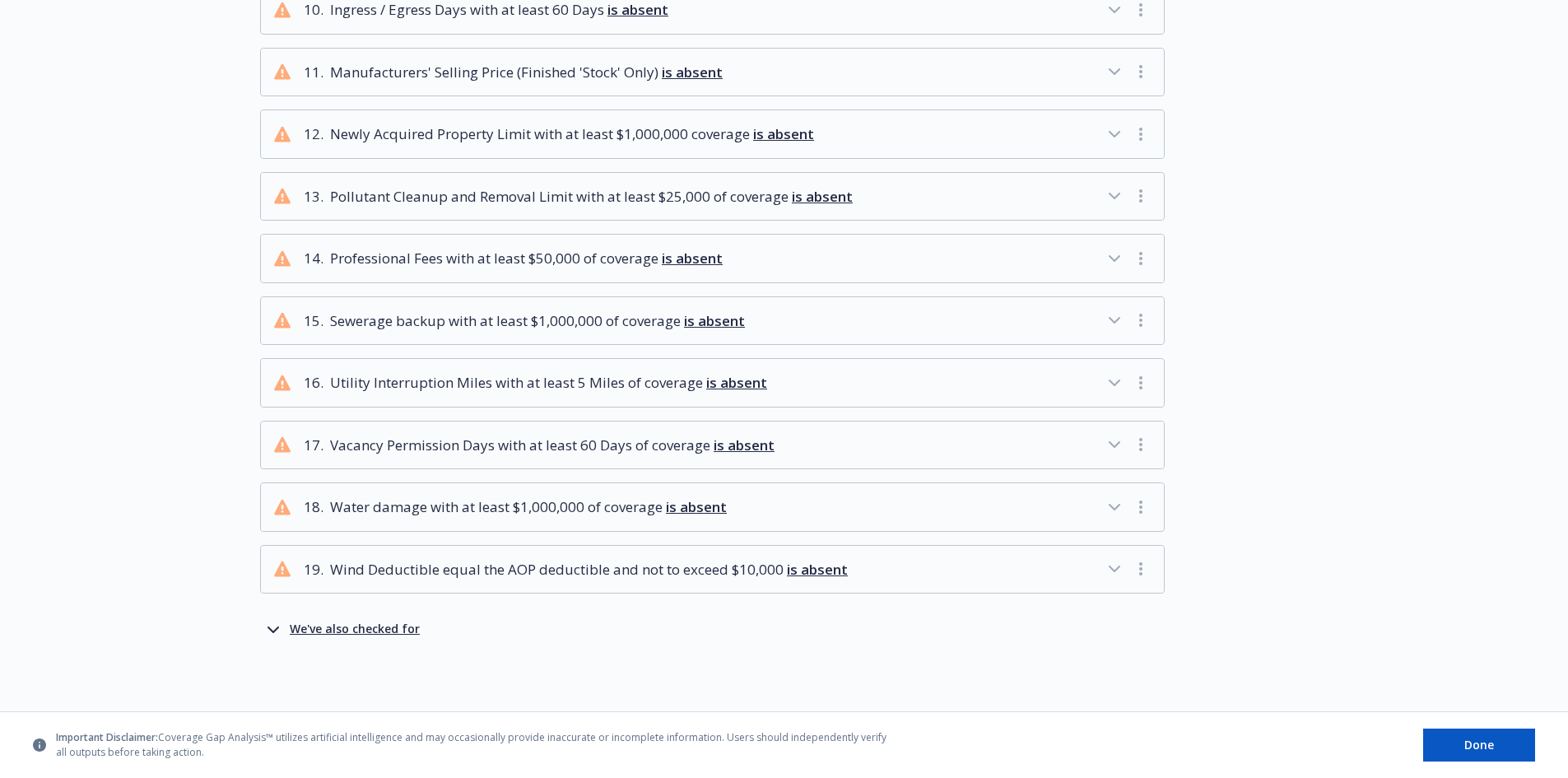 scroll, scrollTop: 1329, scrollLeft: 0, axis: vertical 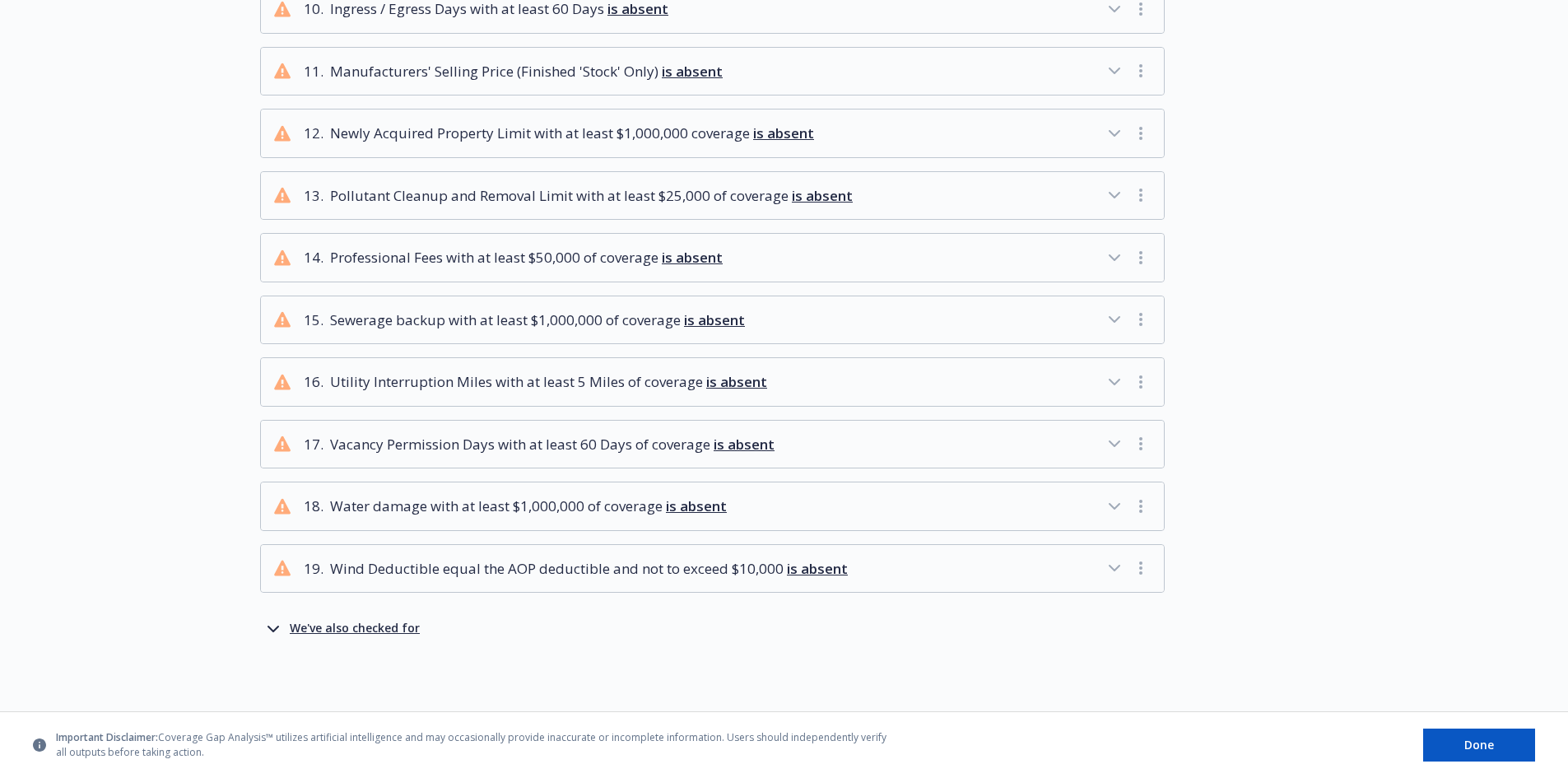 click on "We've also checked for" at bounding box center (355, 629) 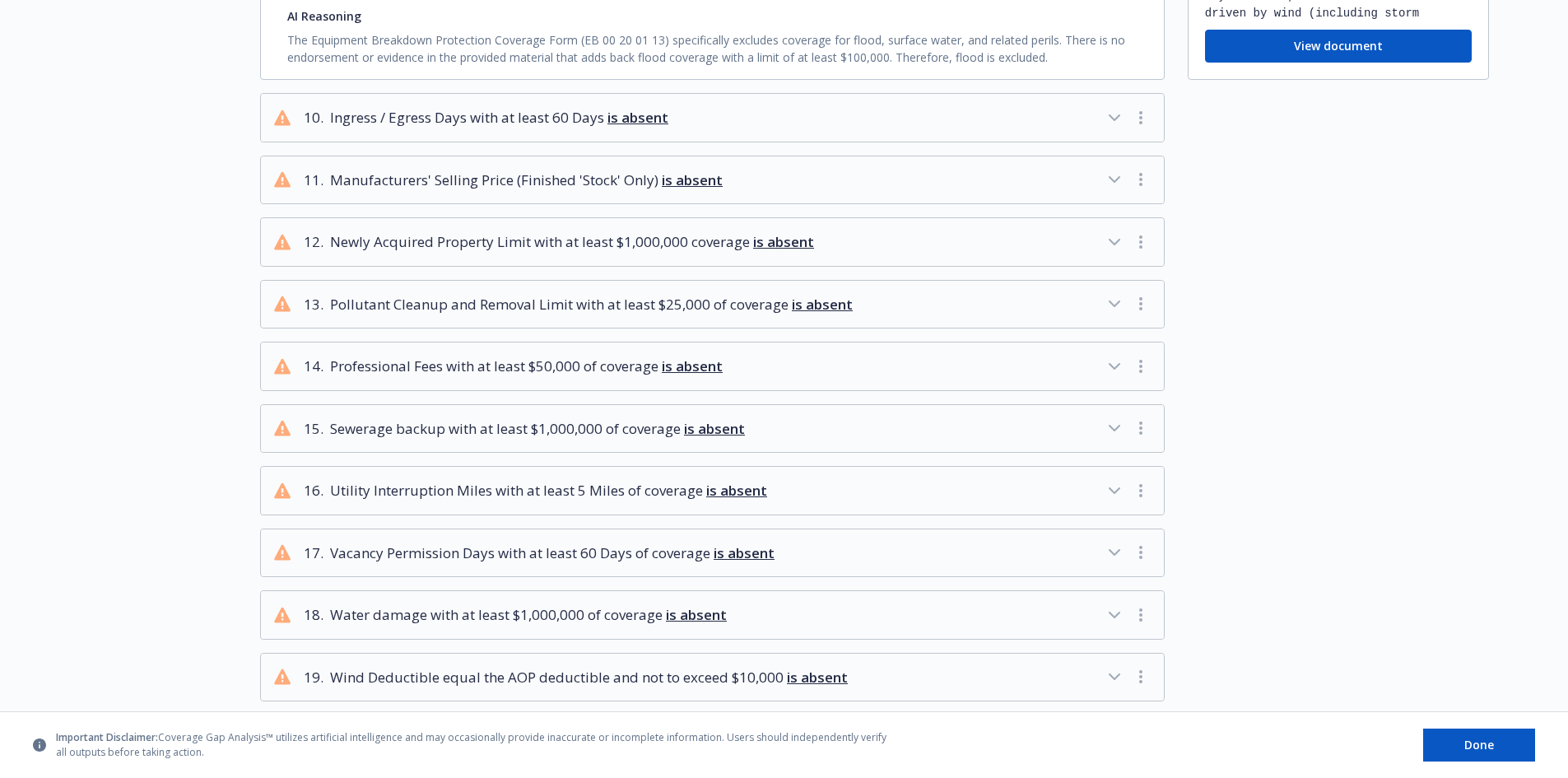 scroll, scrollTop: 644, scrollLeft: 0, axis: vertical 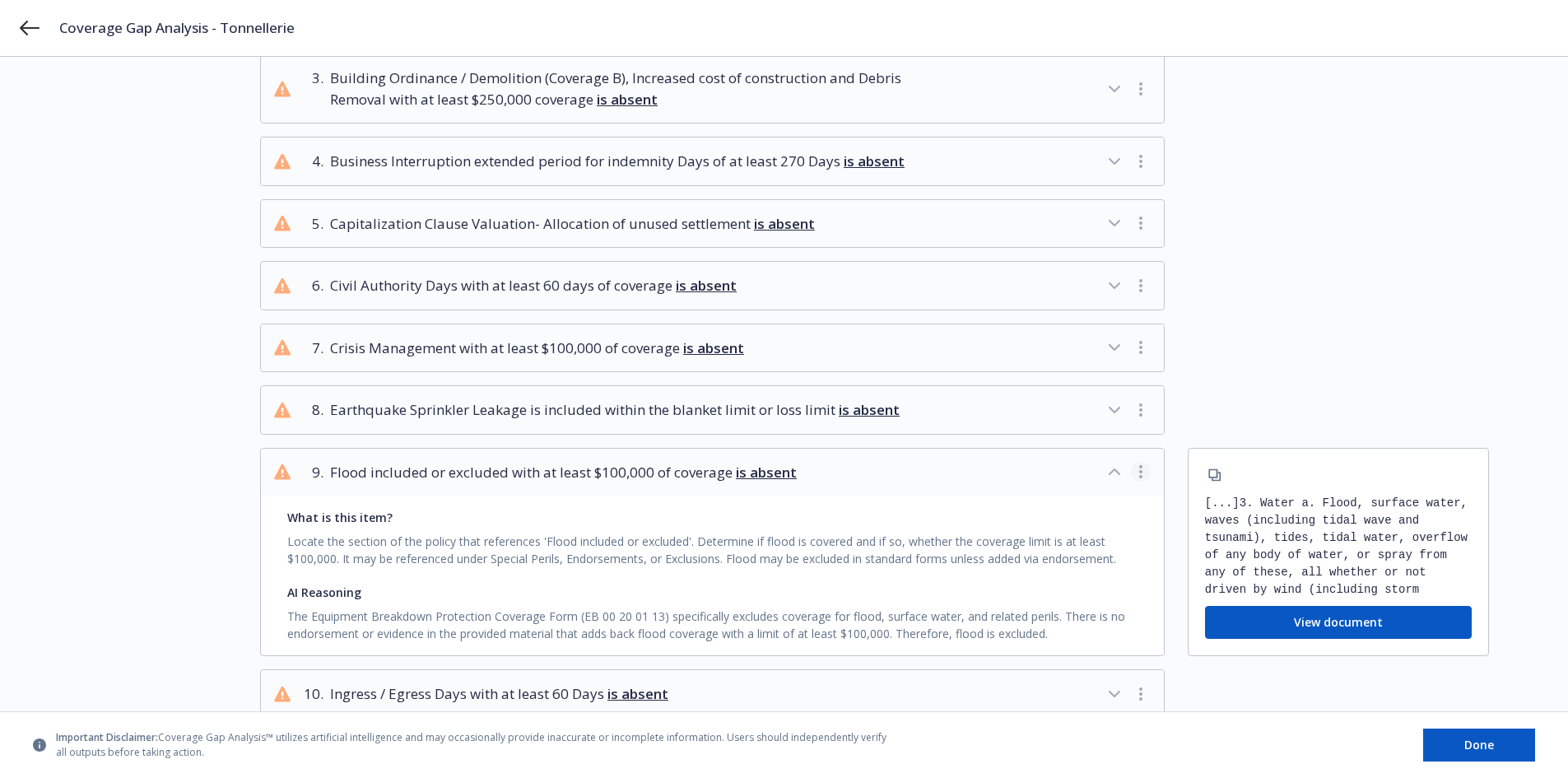 click 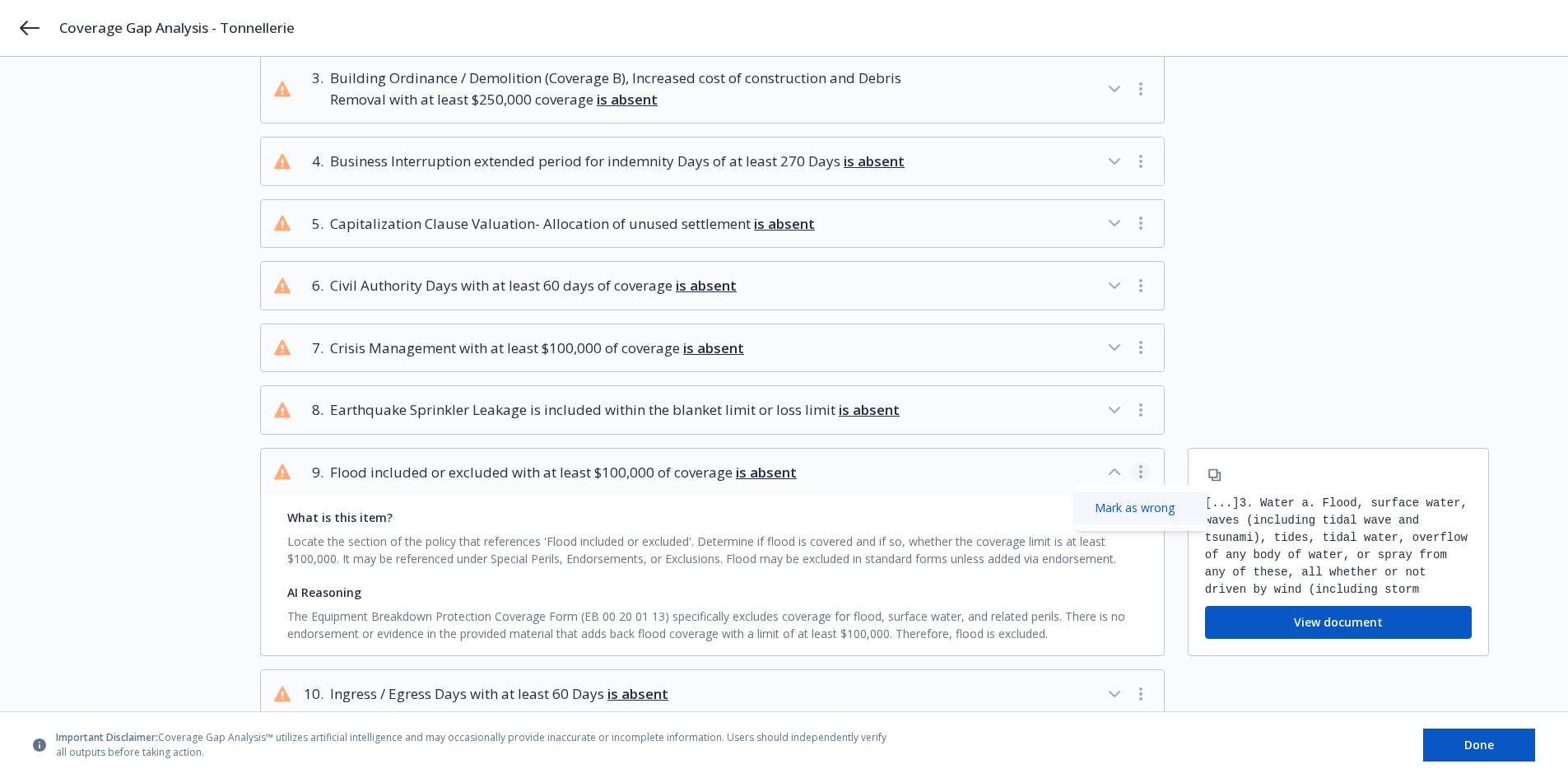 click on "Mark as wrong" at bounding box center [1141, 508] 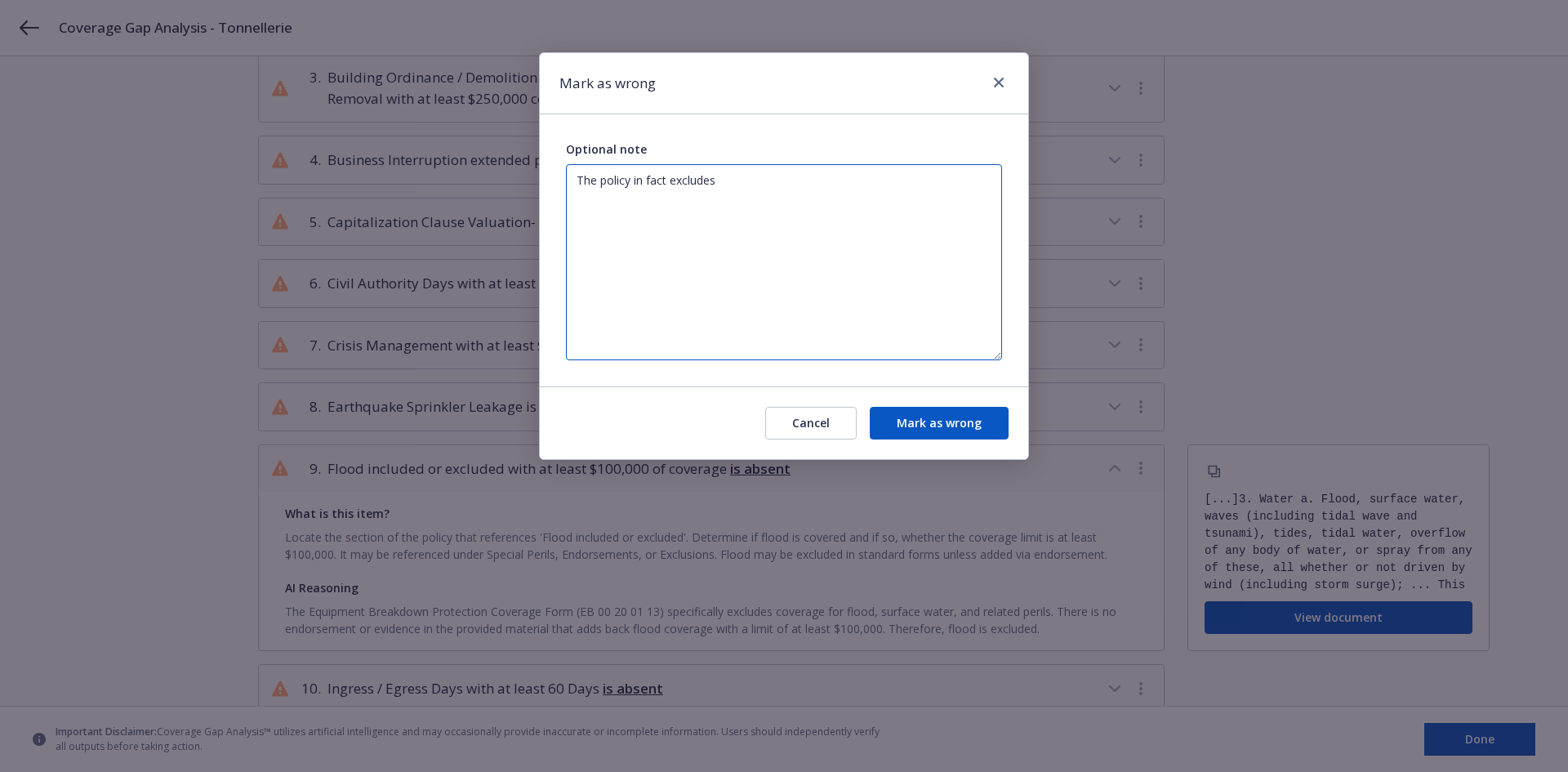 click on "The policy in fact excludes" at bounding box center (784, 262) 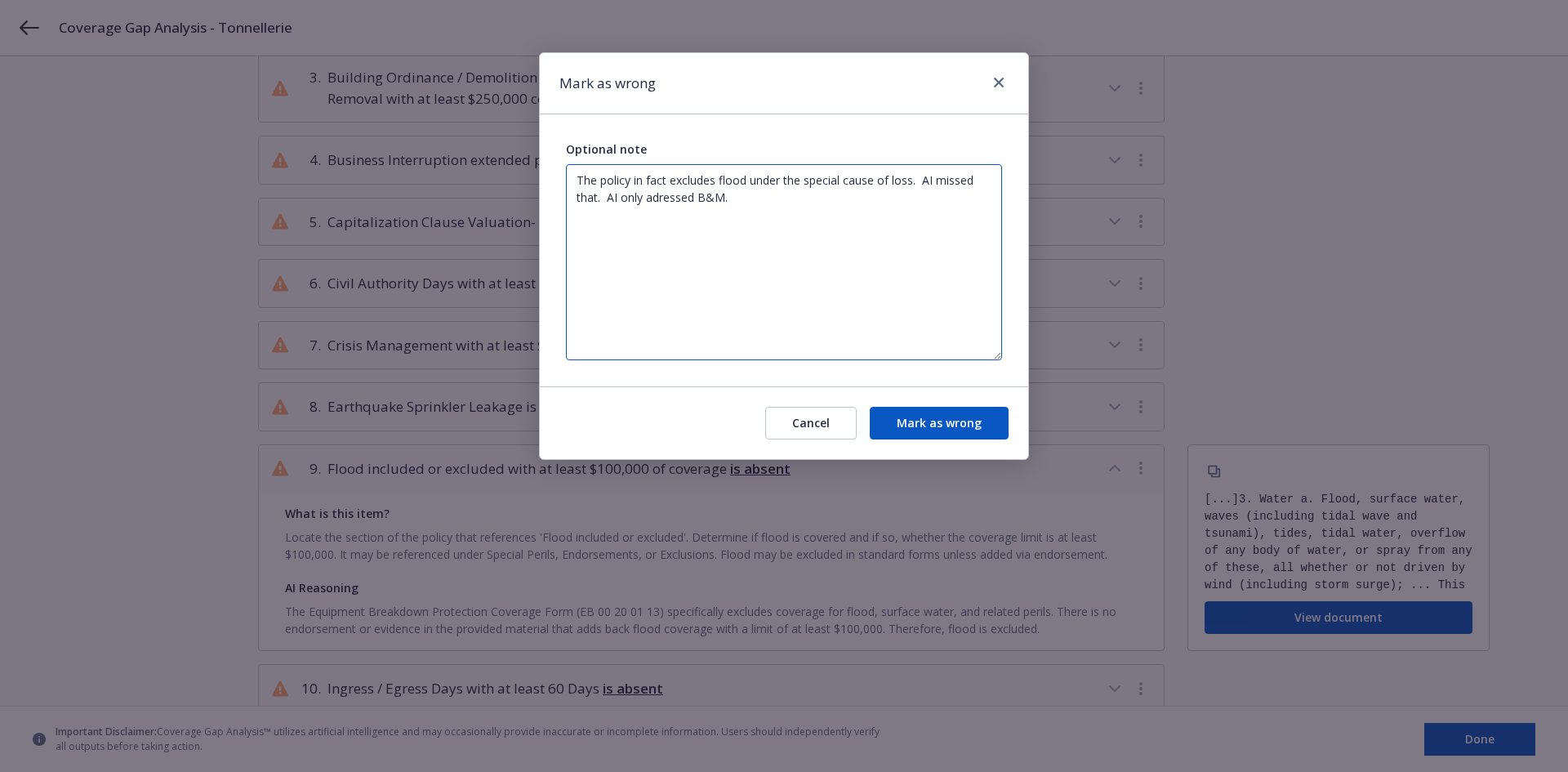 click on "The policy in fact excludes flood under the special cause of loss.  AI missed that.  AI only adressed B&M." at bounding box center [784, 262] 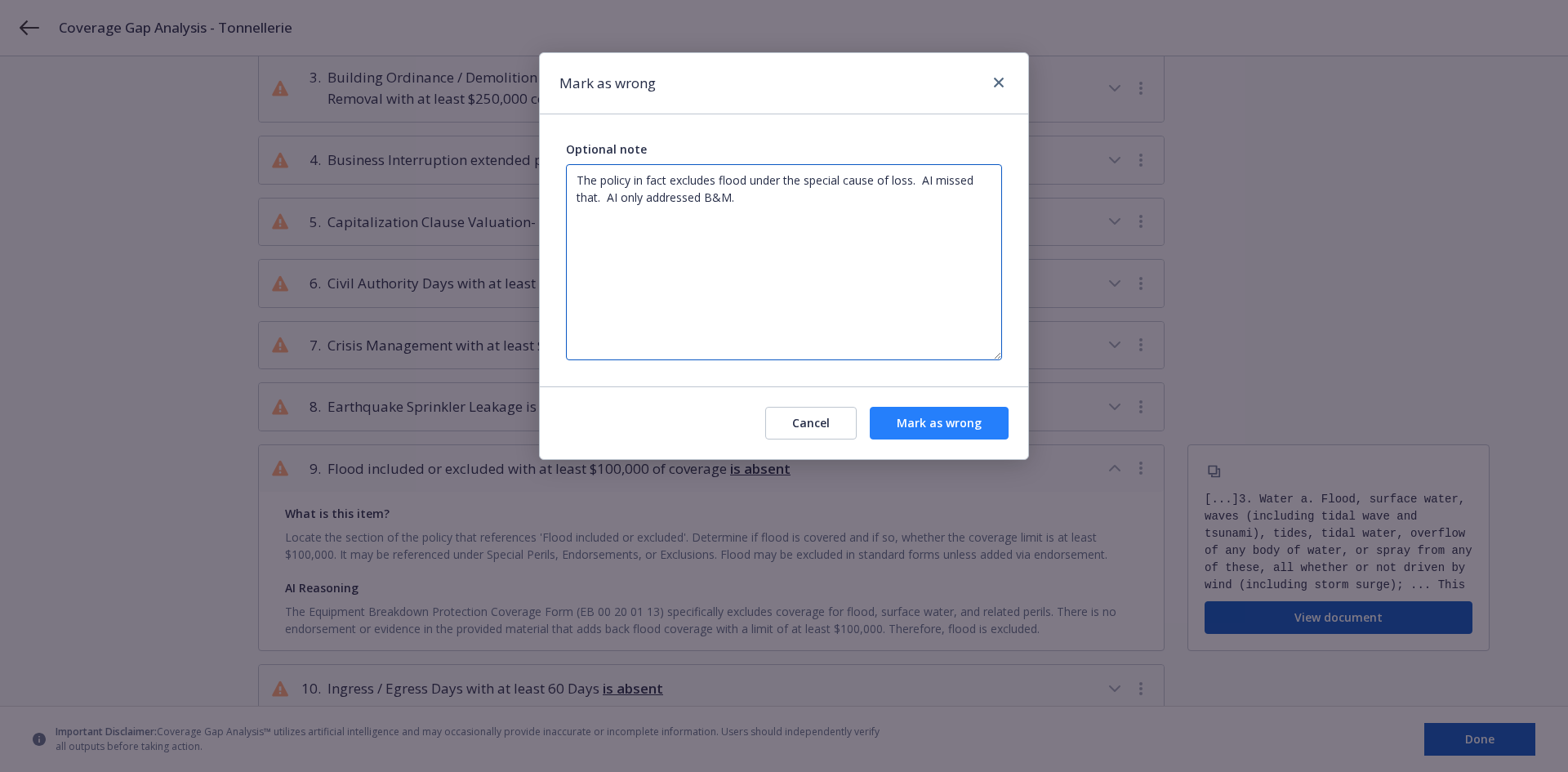 type on "The policy in fact excludes flood under the special cause of loss.  AI missed that.  AI only addressed B&M." 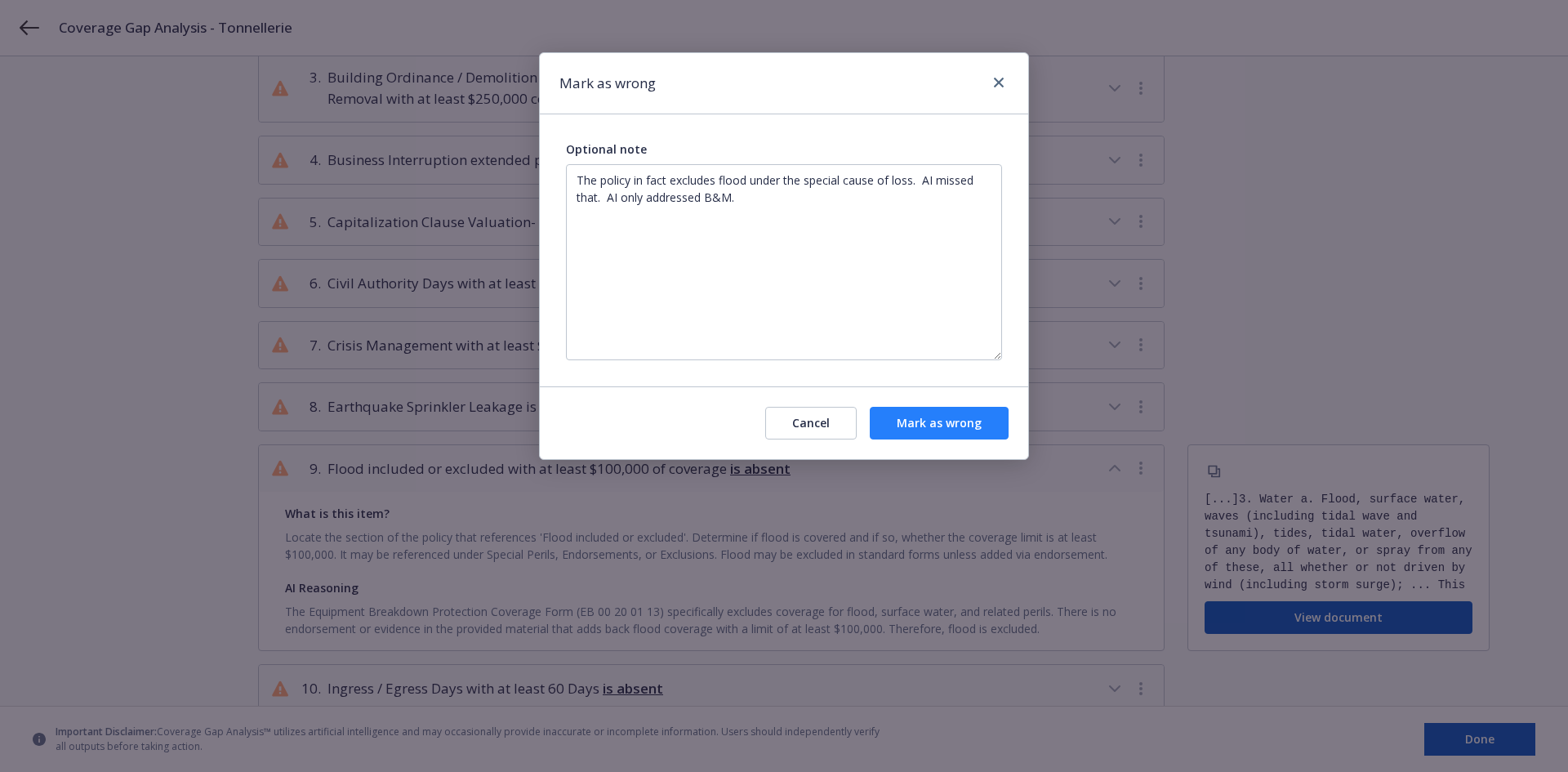 click on "Mark as wrong" at bounding box center (939, 423) 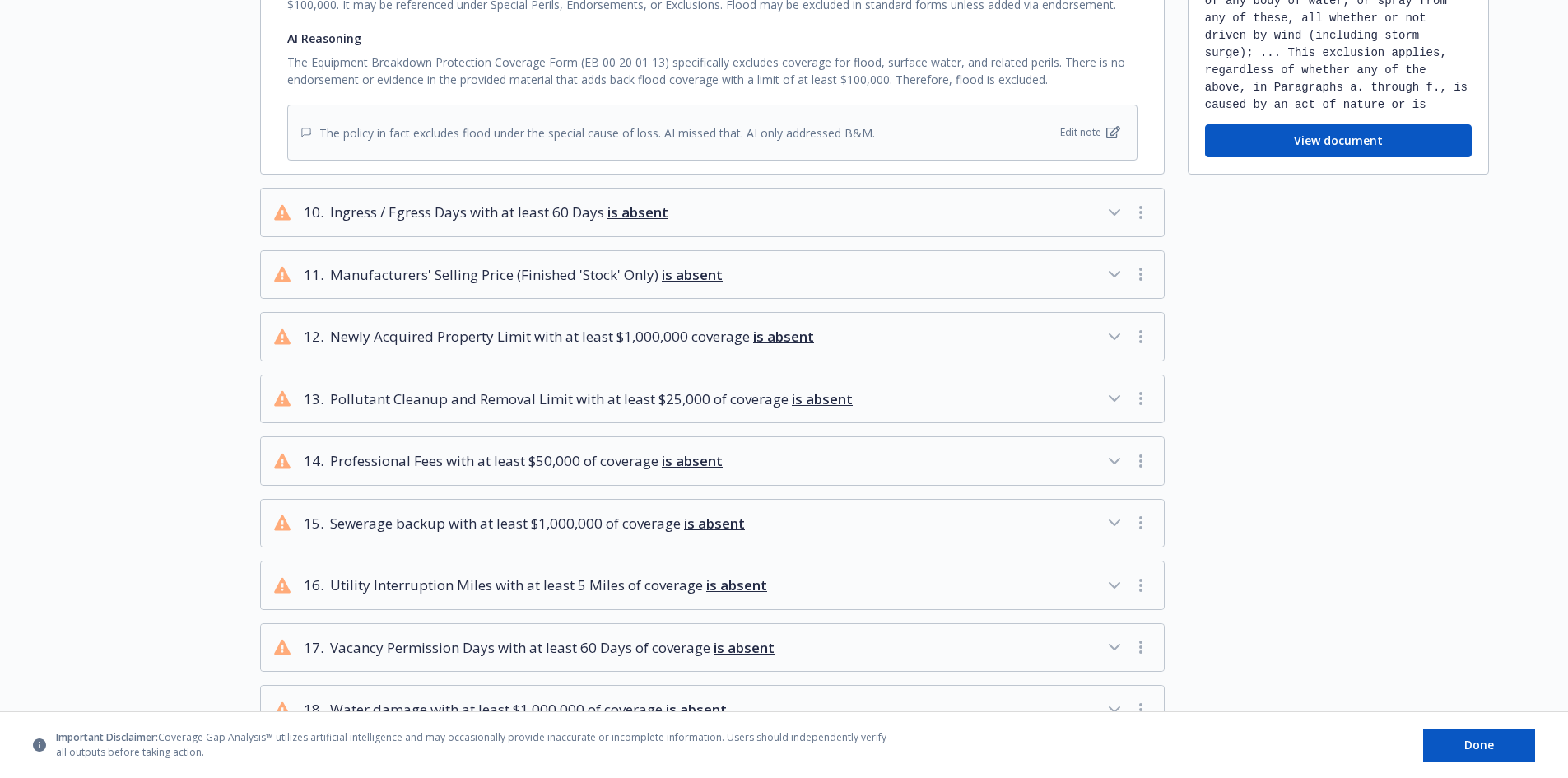 scroll, scrollTop: 1220, scrollLeft: 0, axis: vertical 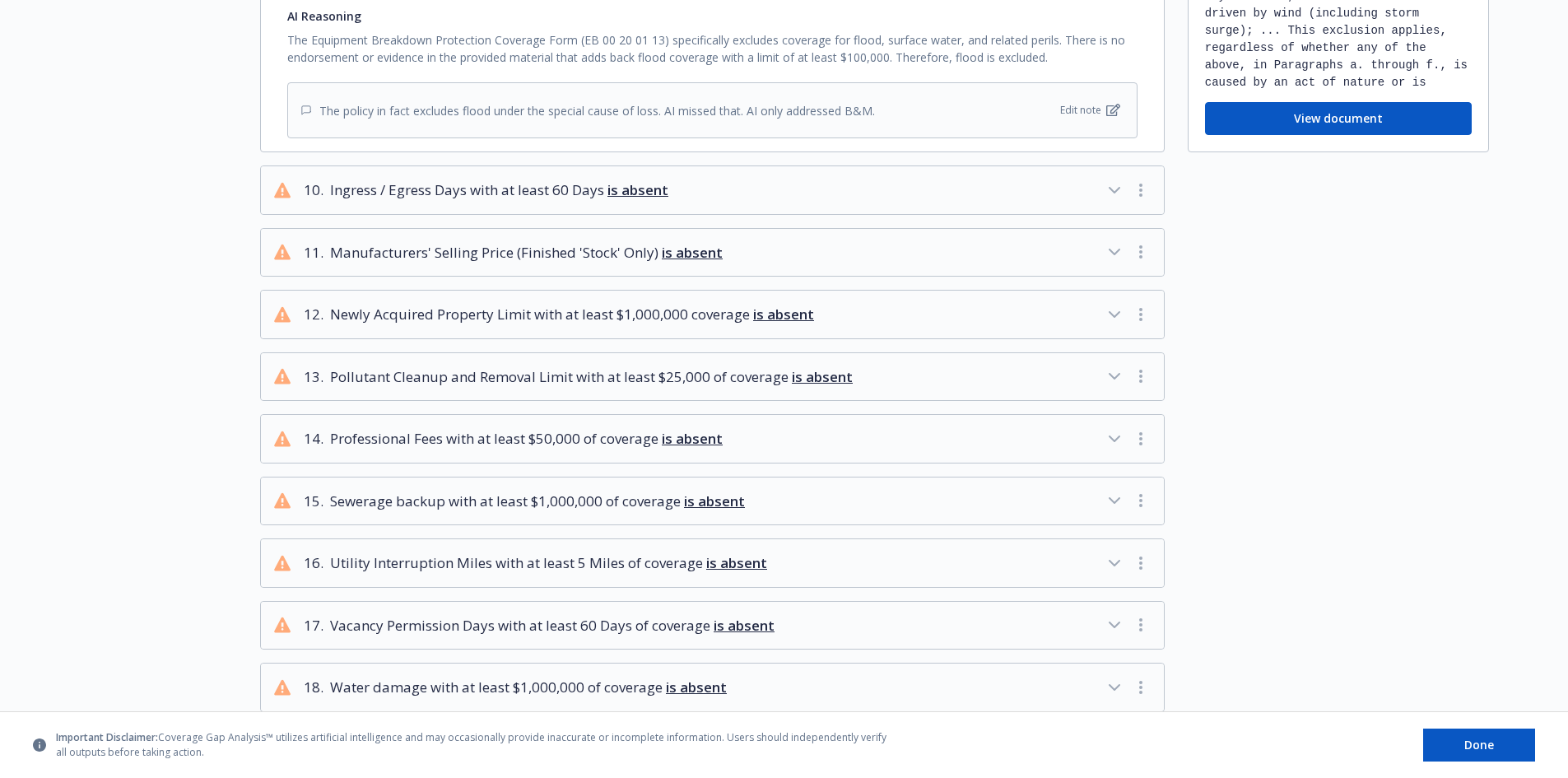 click on "Utility Interruption Miles with at least 5 Miles of coverage   is absent" at bounding box center (548, 563) 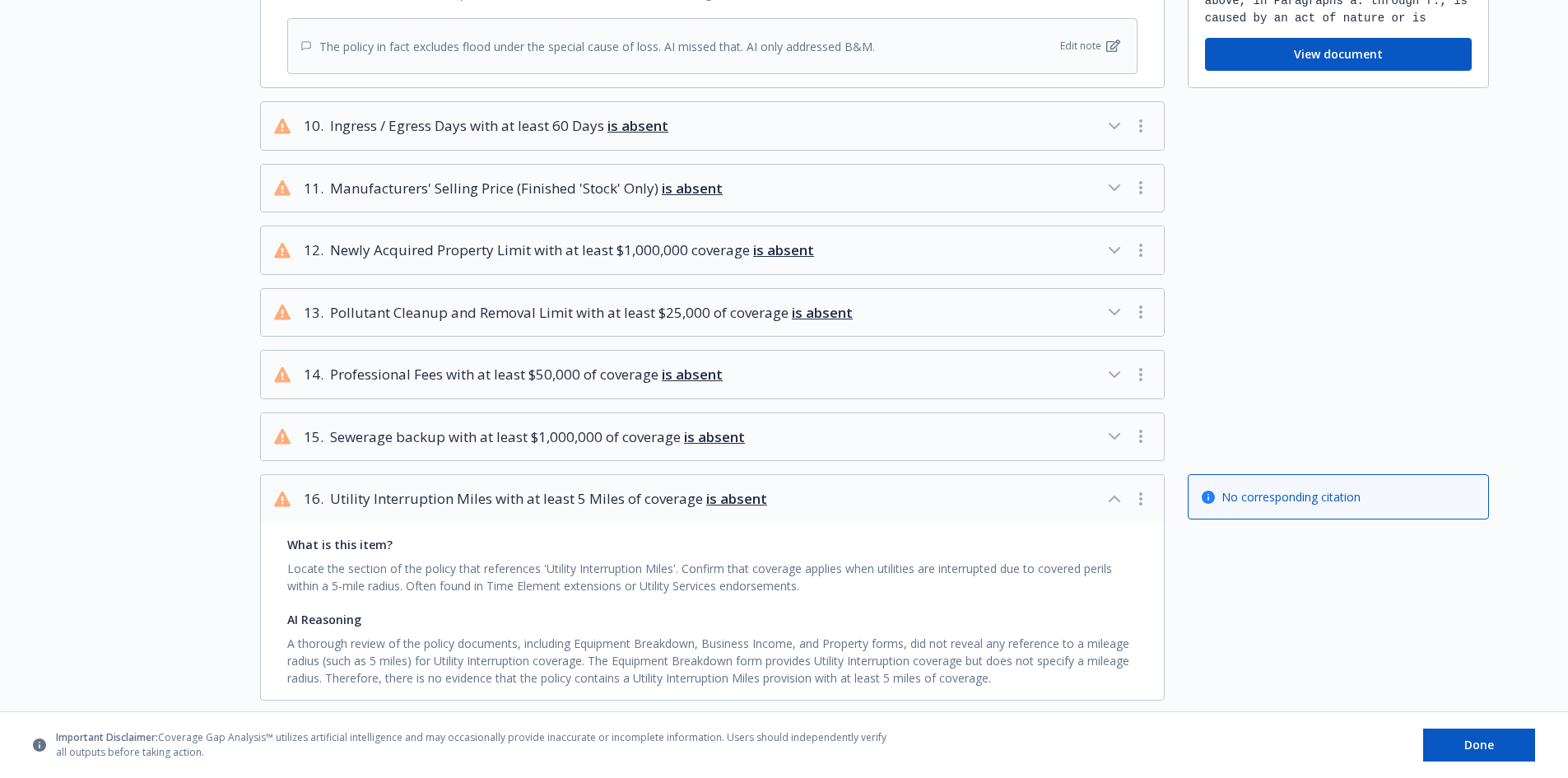 scroll, scrollTop: 1302, scrollLeft: 0, axis: vertical 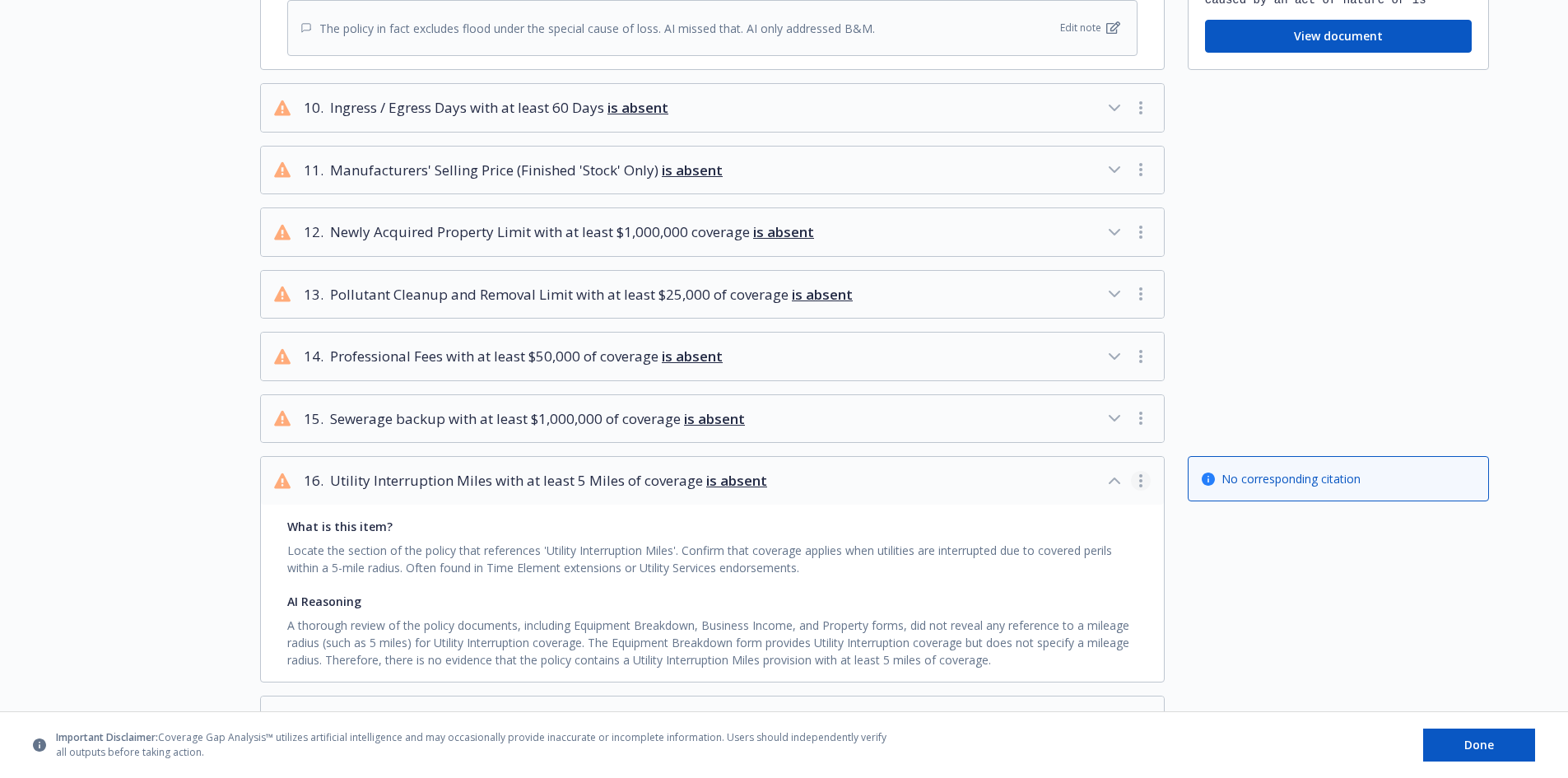 click 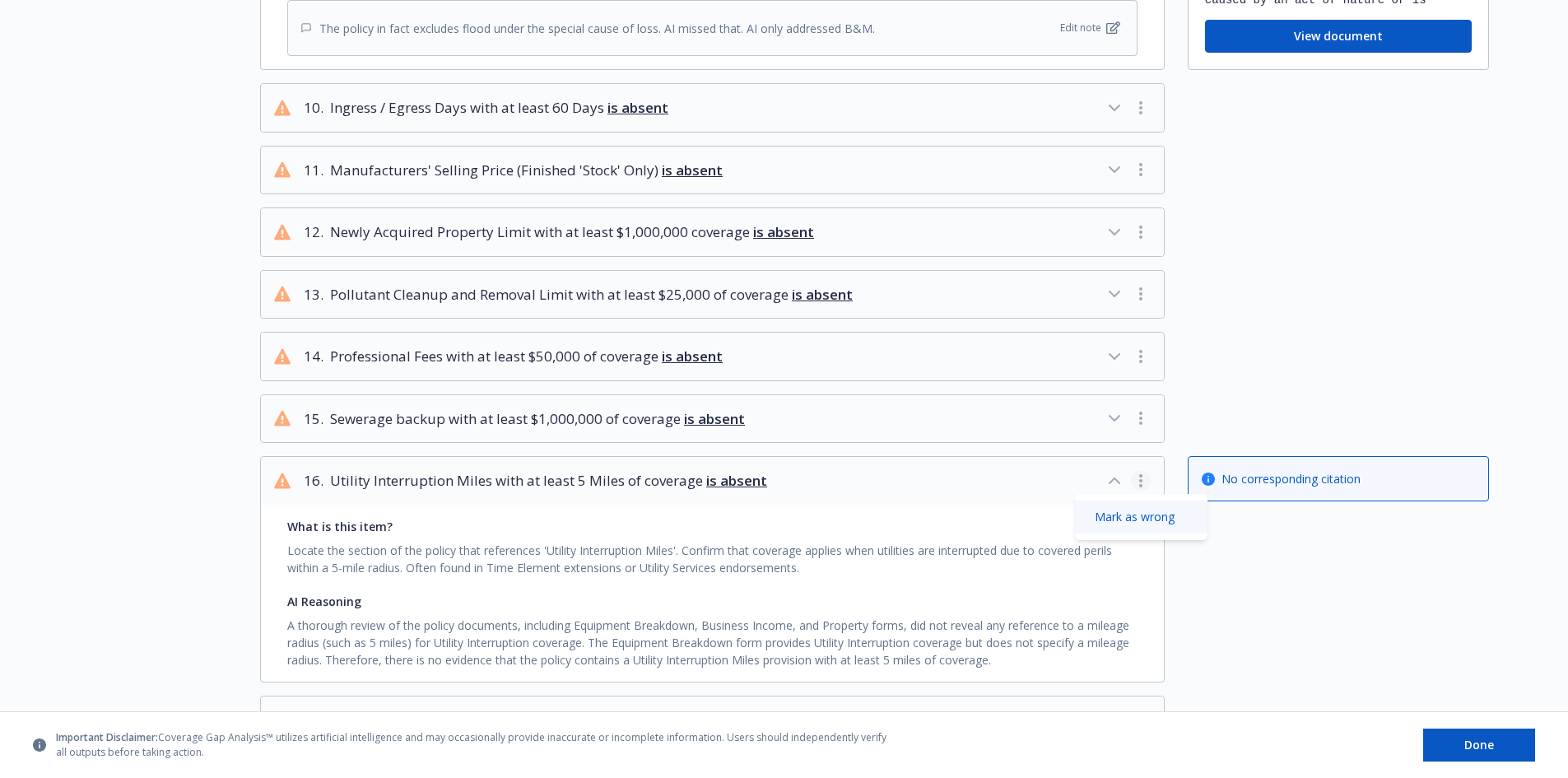 click on "Mark as wrong" at bounding box center (1141, 517) 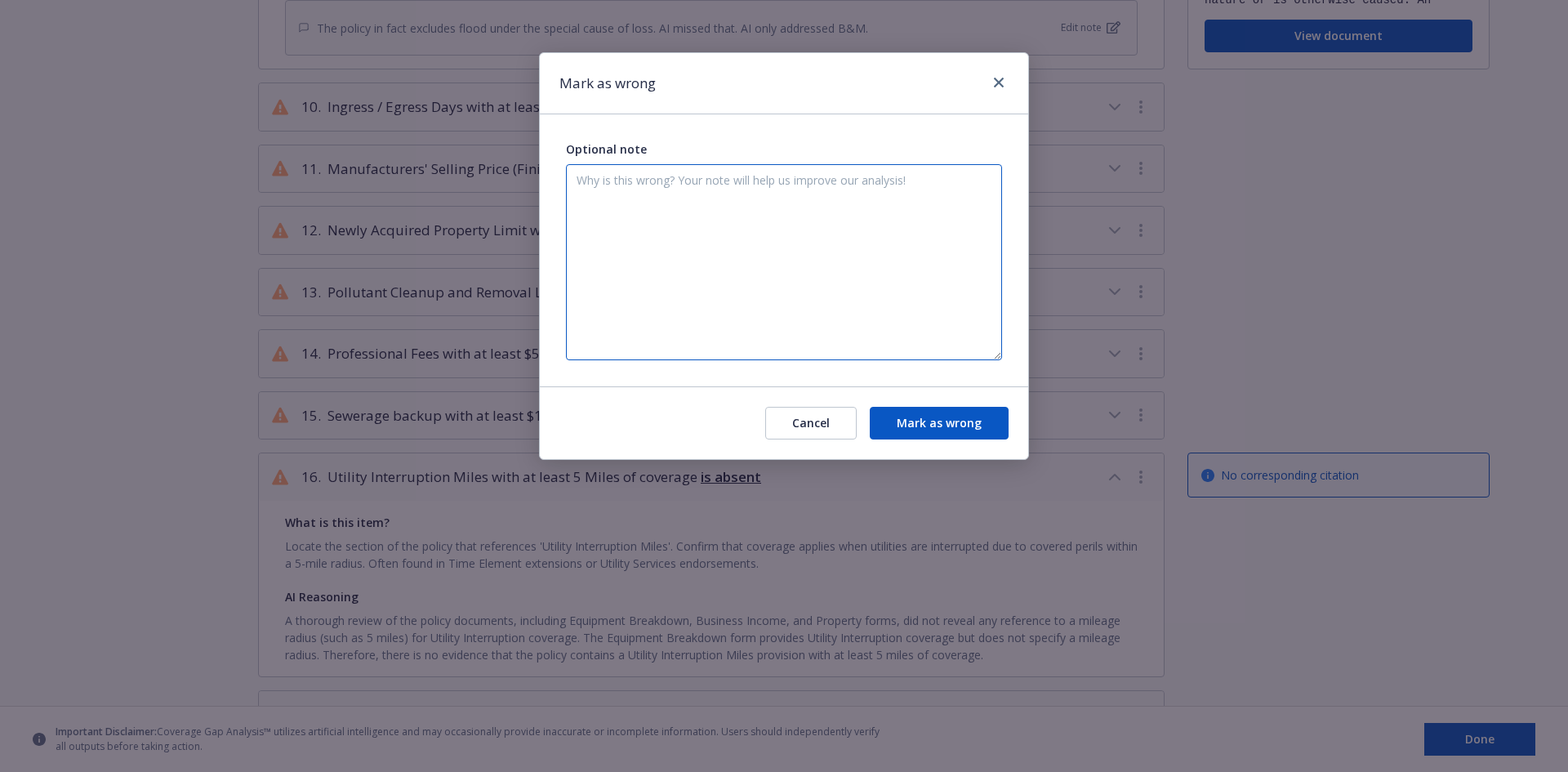 click at bounding box center (784, 262) 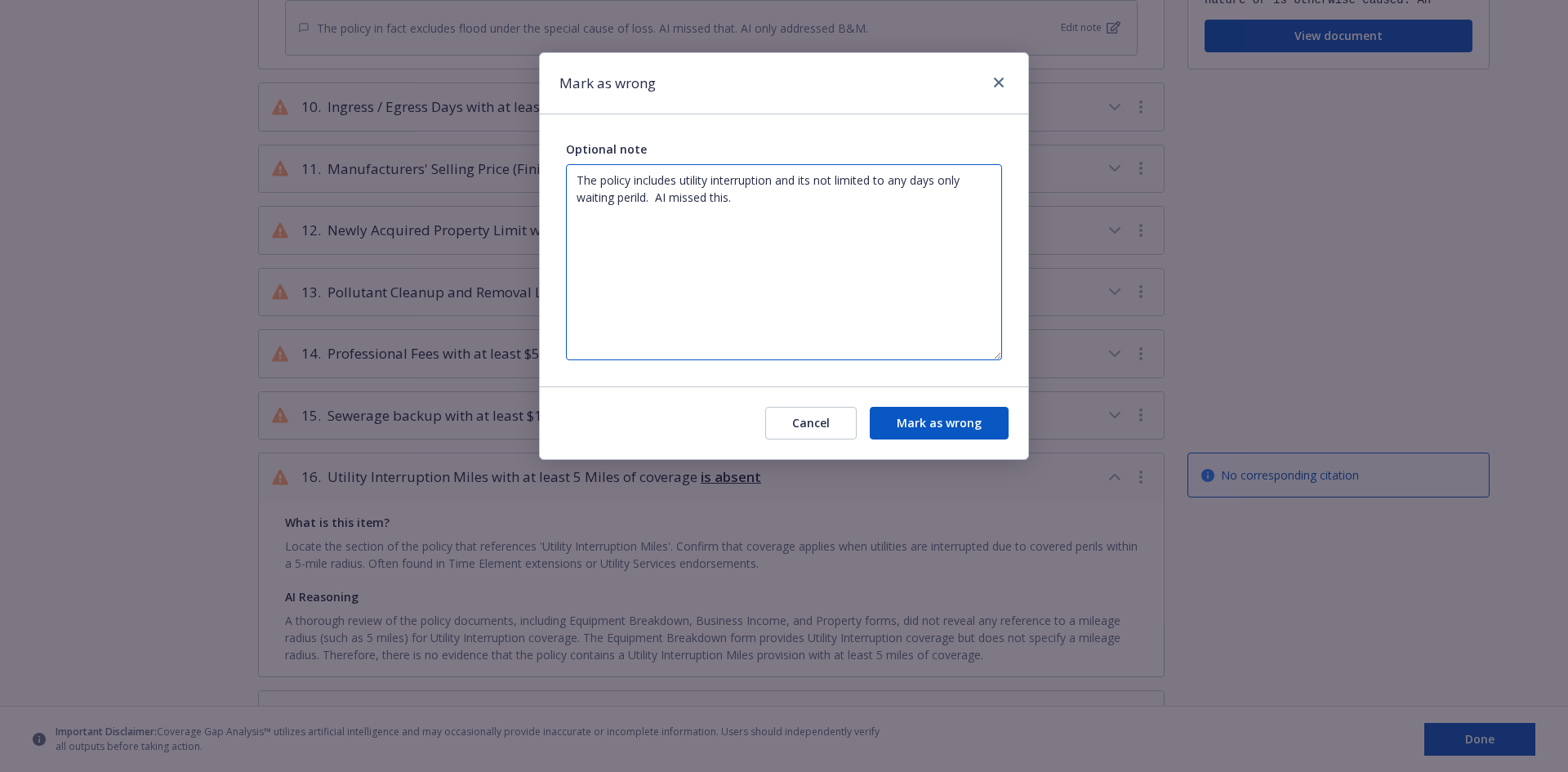 click on "The policy includes utility interruption and its not limited to any days only waiting perild.  AI missed this." at bounding box center [784, 262] 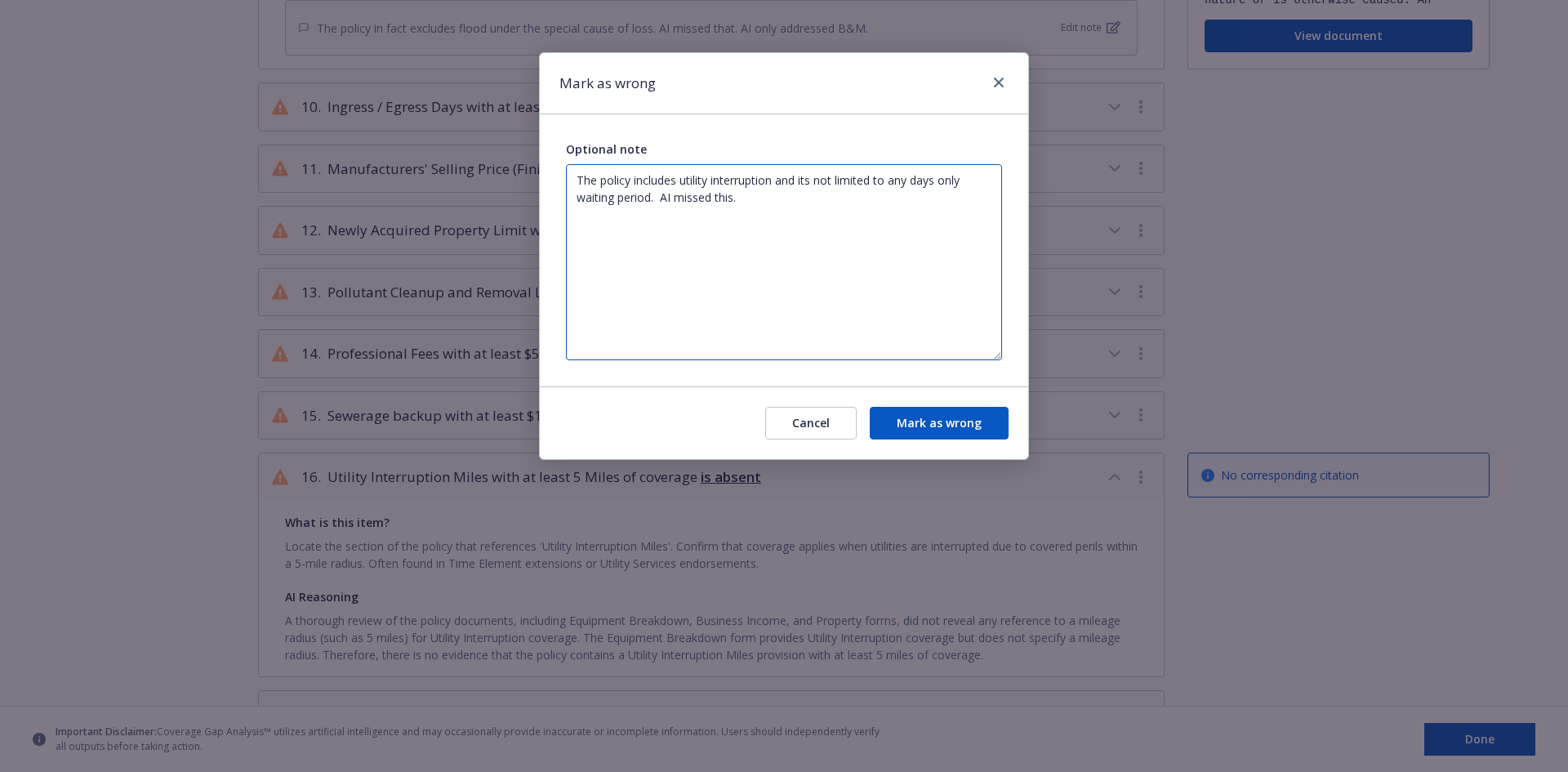 click on "The policy includes utility interruption and its not limited to any days only waiting period.  AI missed this." at bounding box center [784, 262] 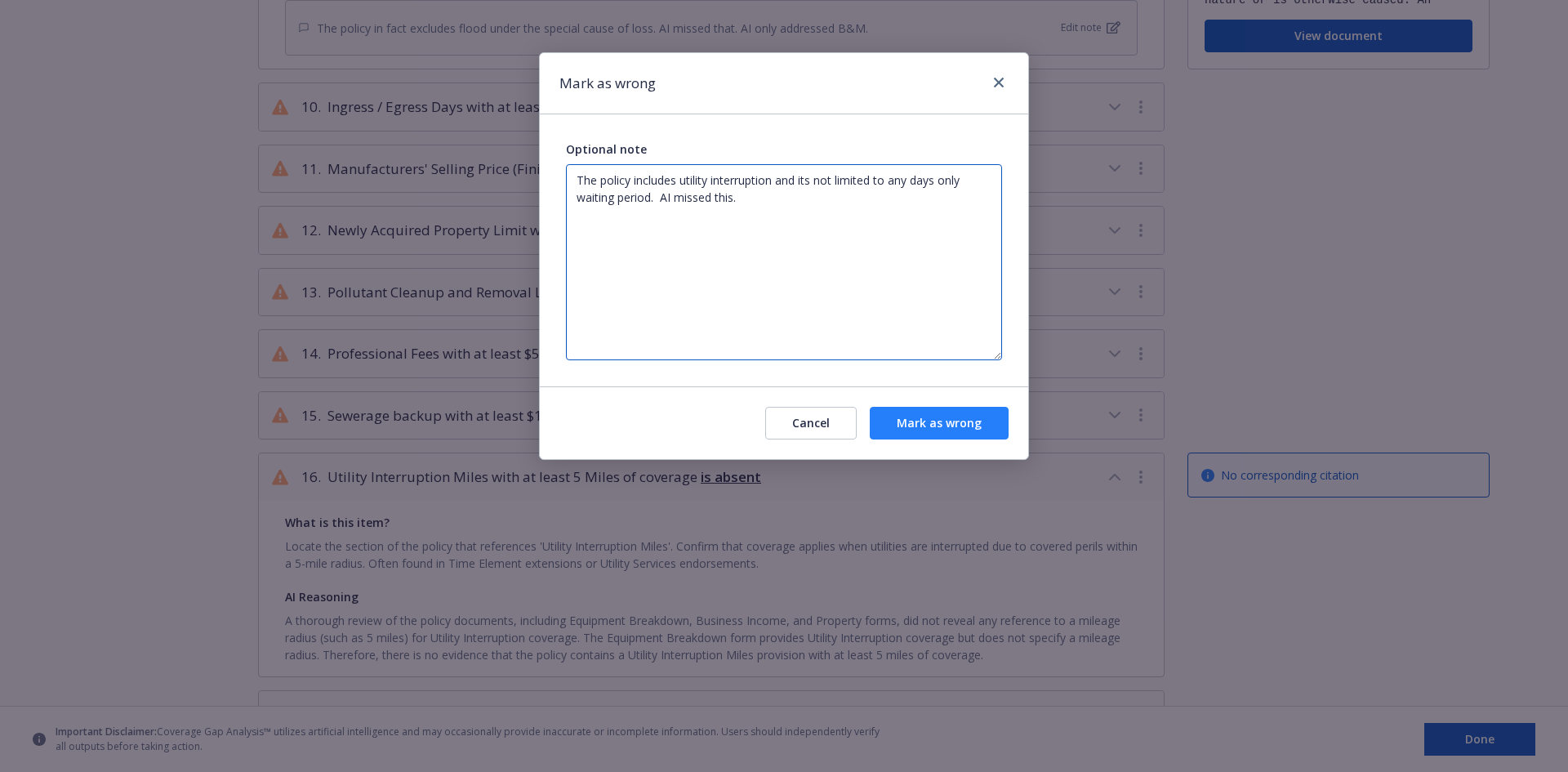 type on "The policy includes utility interruption and its not limited to any days only waiting period.  AI missed this." 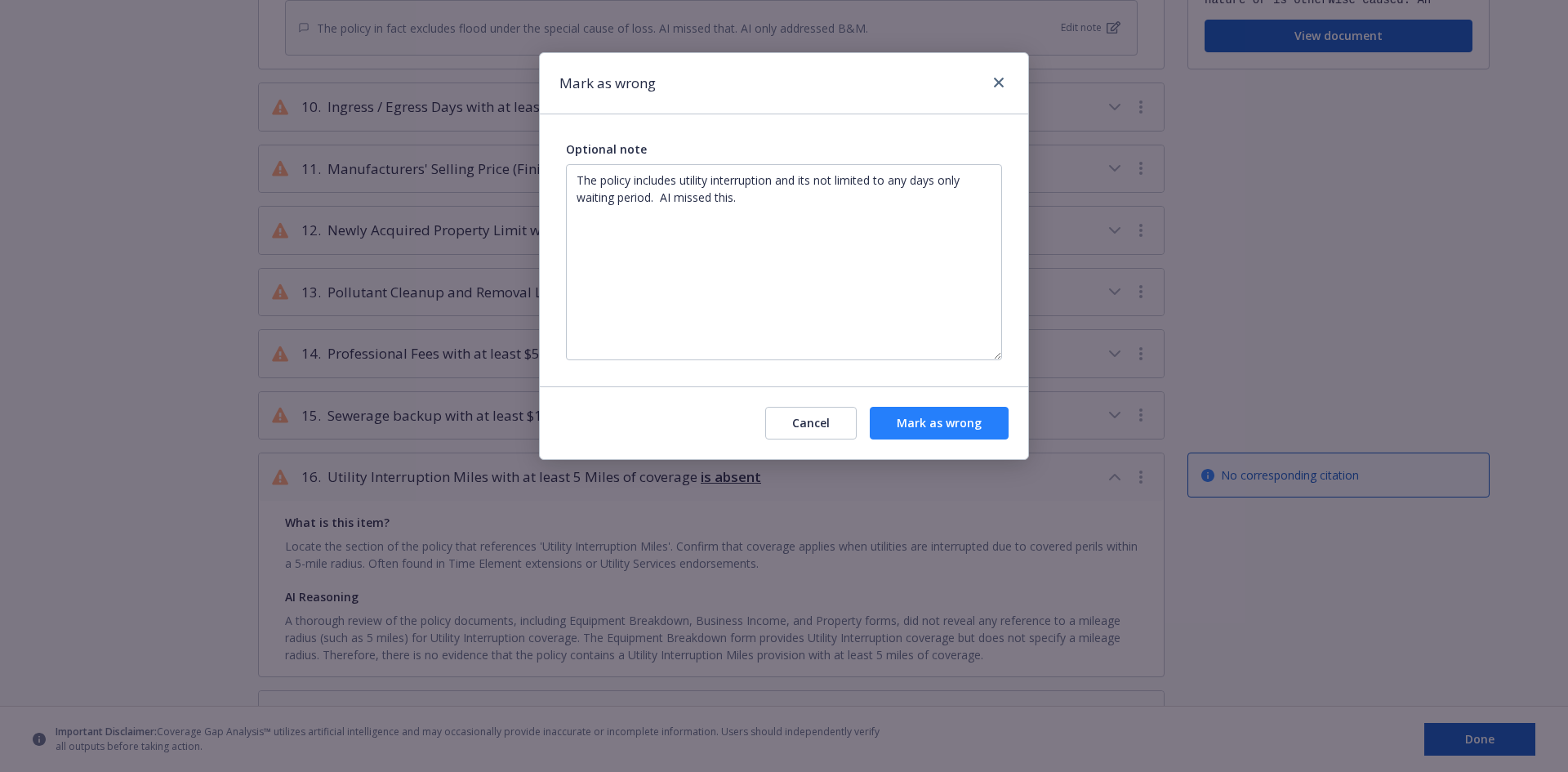 click on "Mark as wrong" at bounding box center [939, 423] 